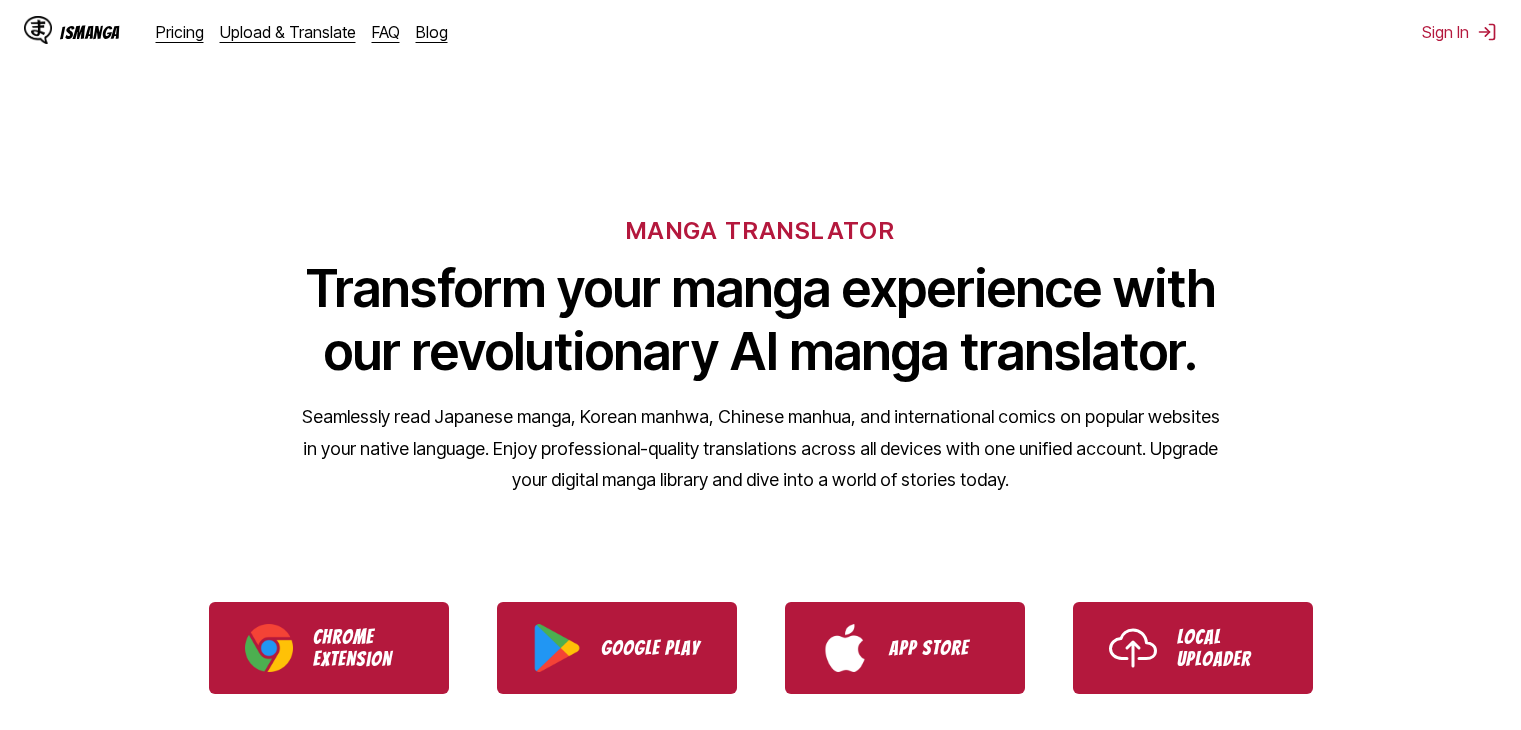 scroll, scrollTop: 400, scrollLeft: 0, axis: vertical 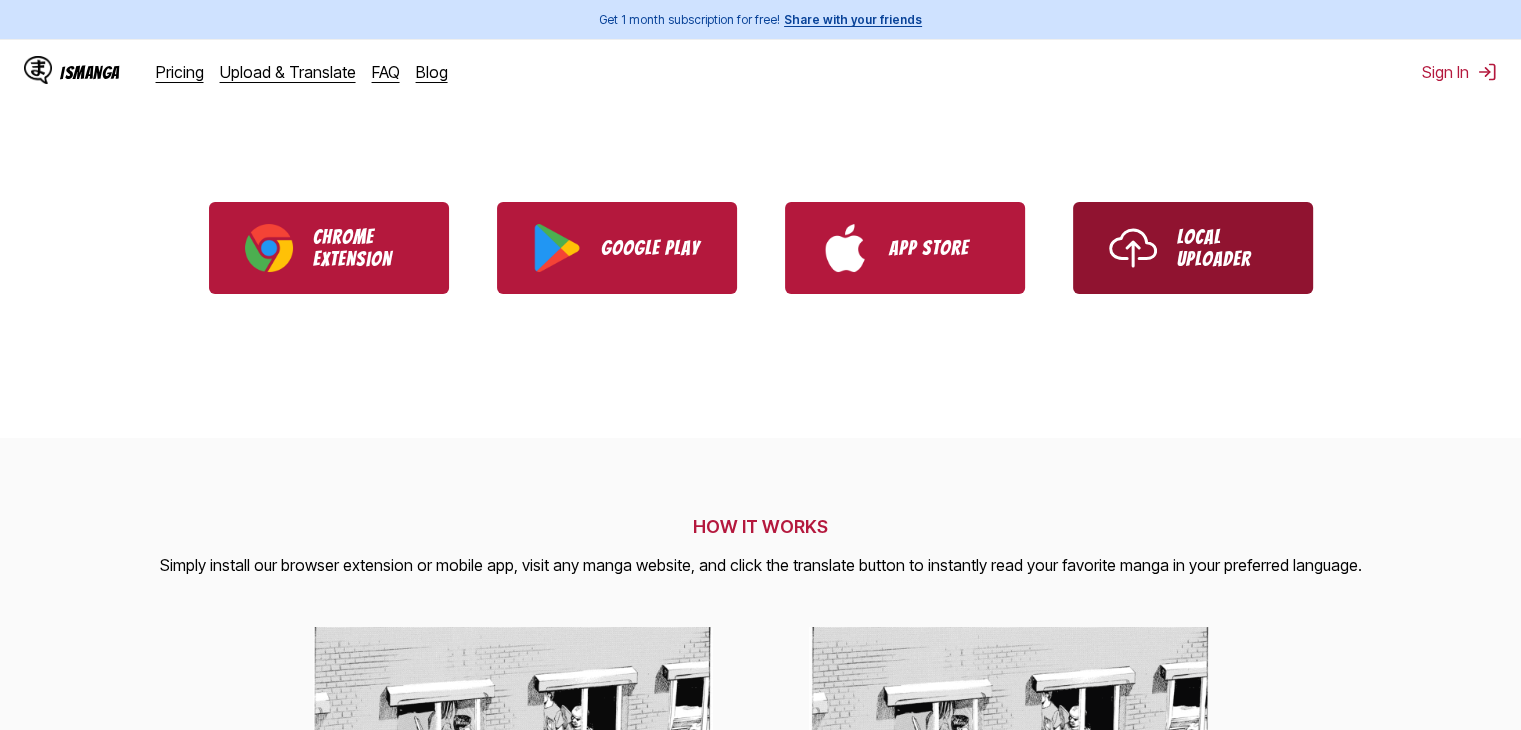 click on "Local Uploader" at bounding box center (1193, 248) 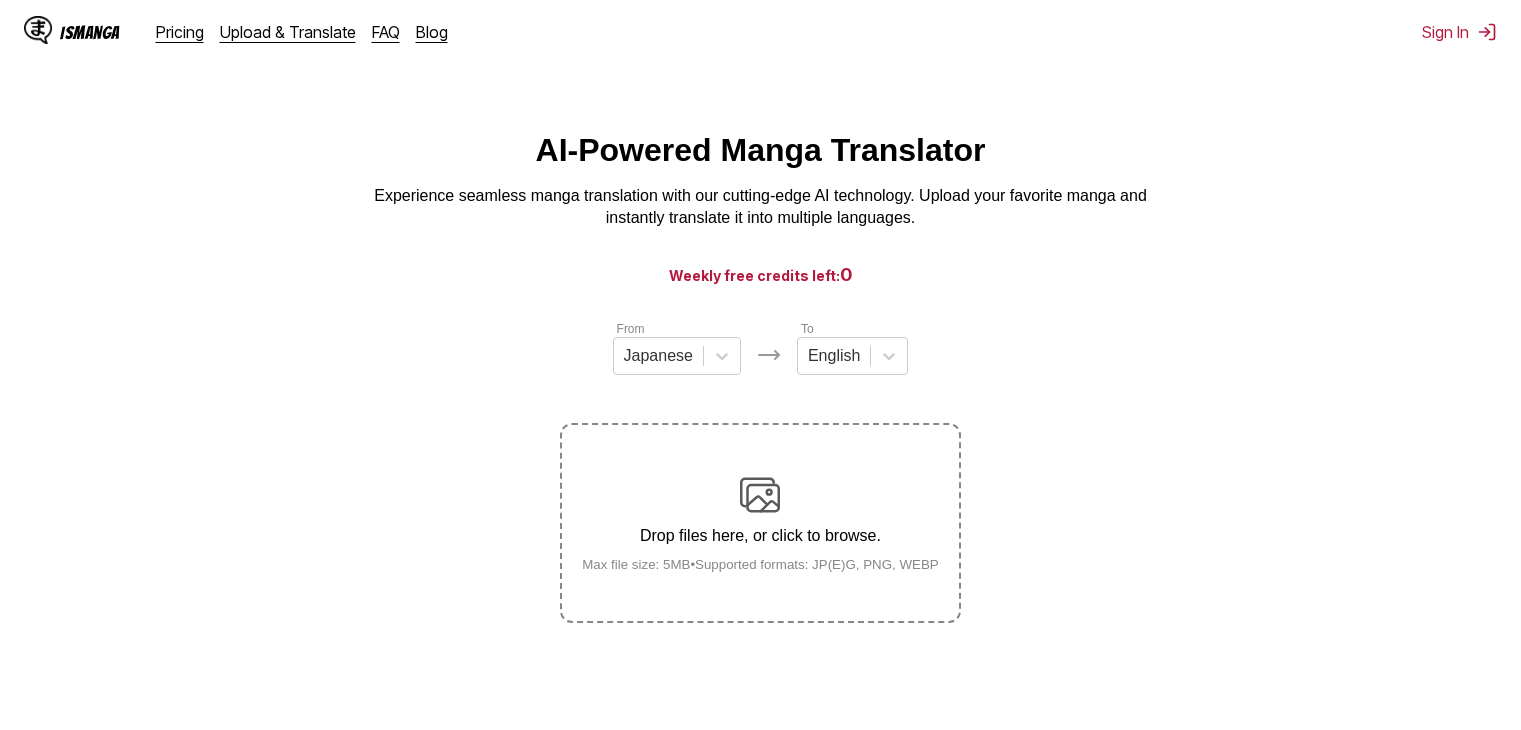 scroll, scrollTop: 0, scrollLeft: 0, axis: both 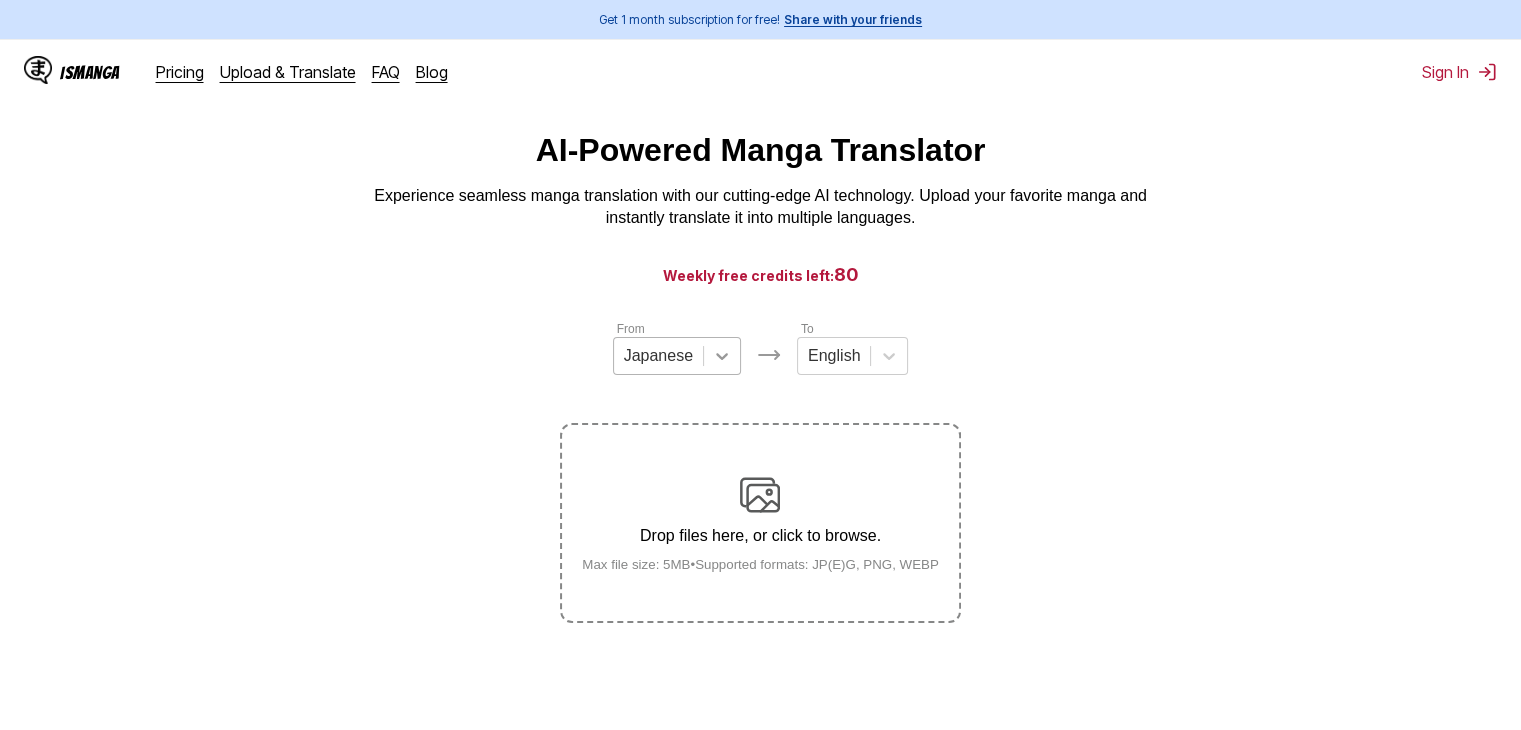 click 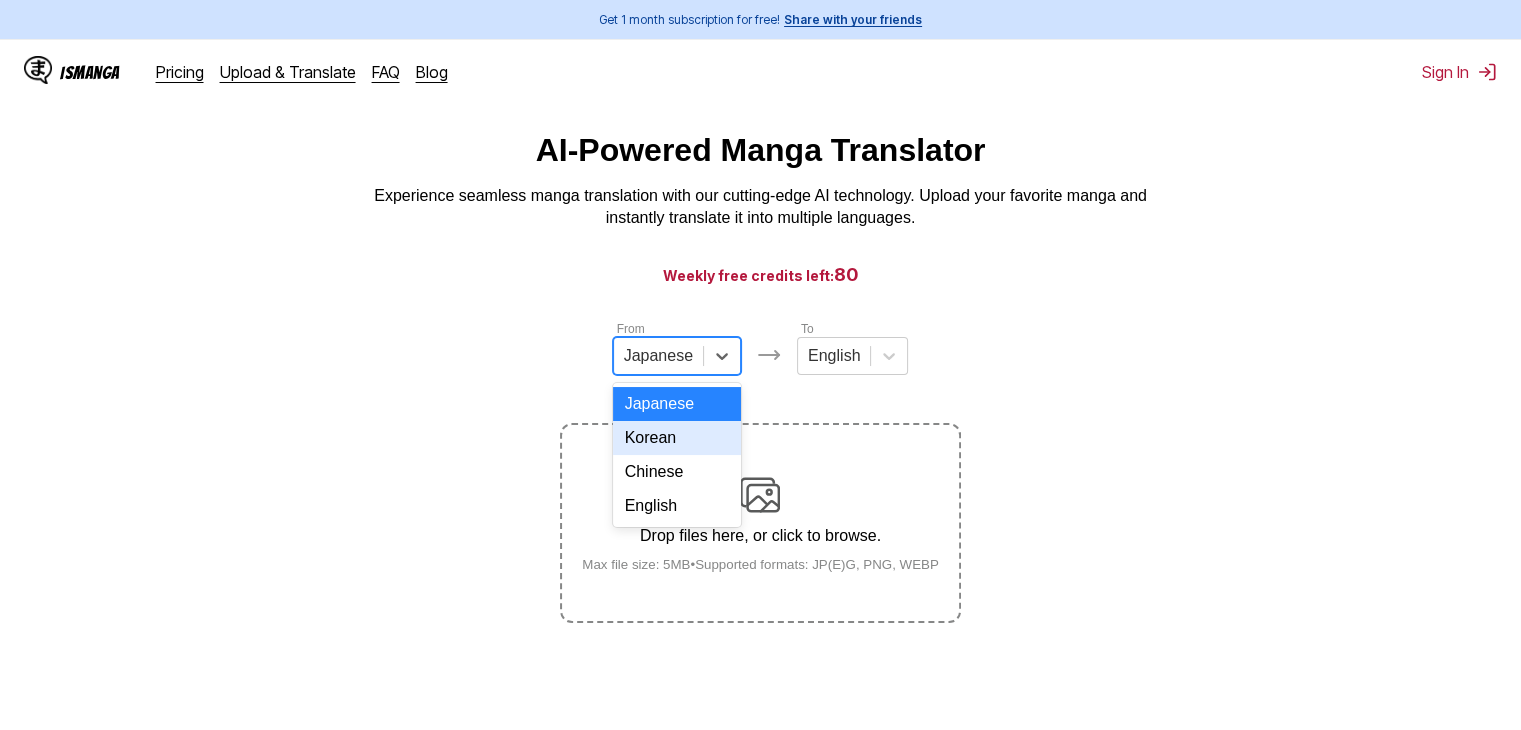 click on "Korean" at bounding box center (677, 438) 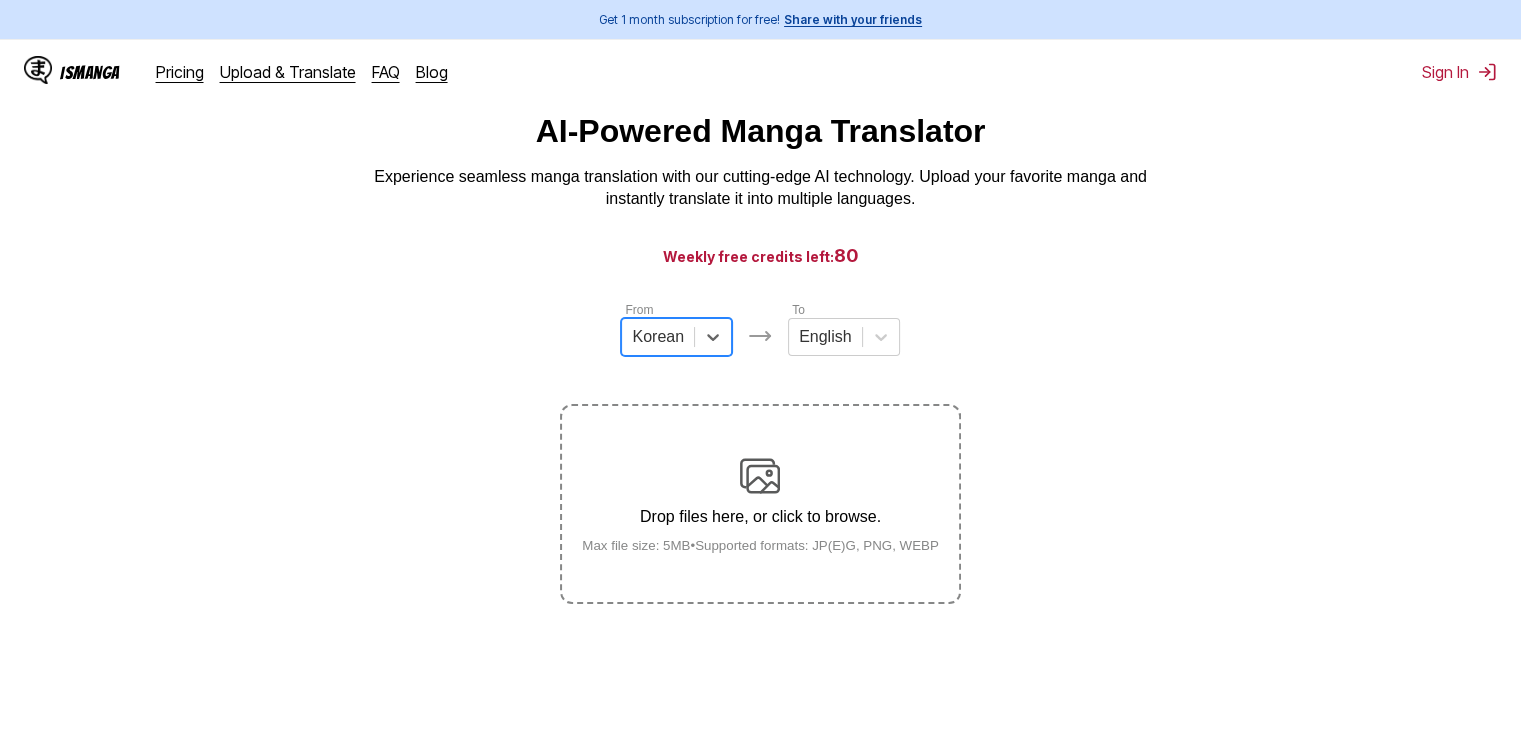 scroll, scrollTop: 0, scrollLeft: 0, axis: both 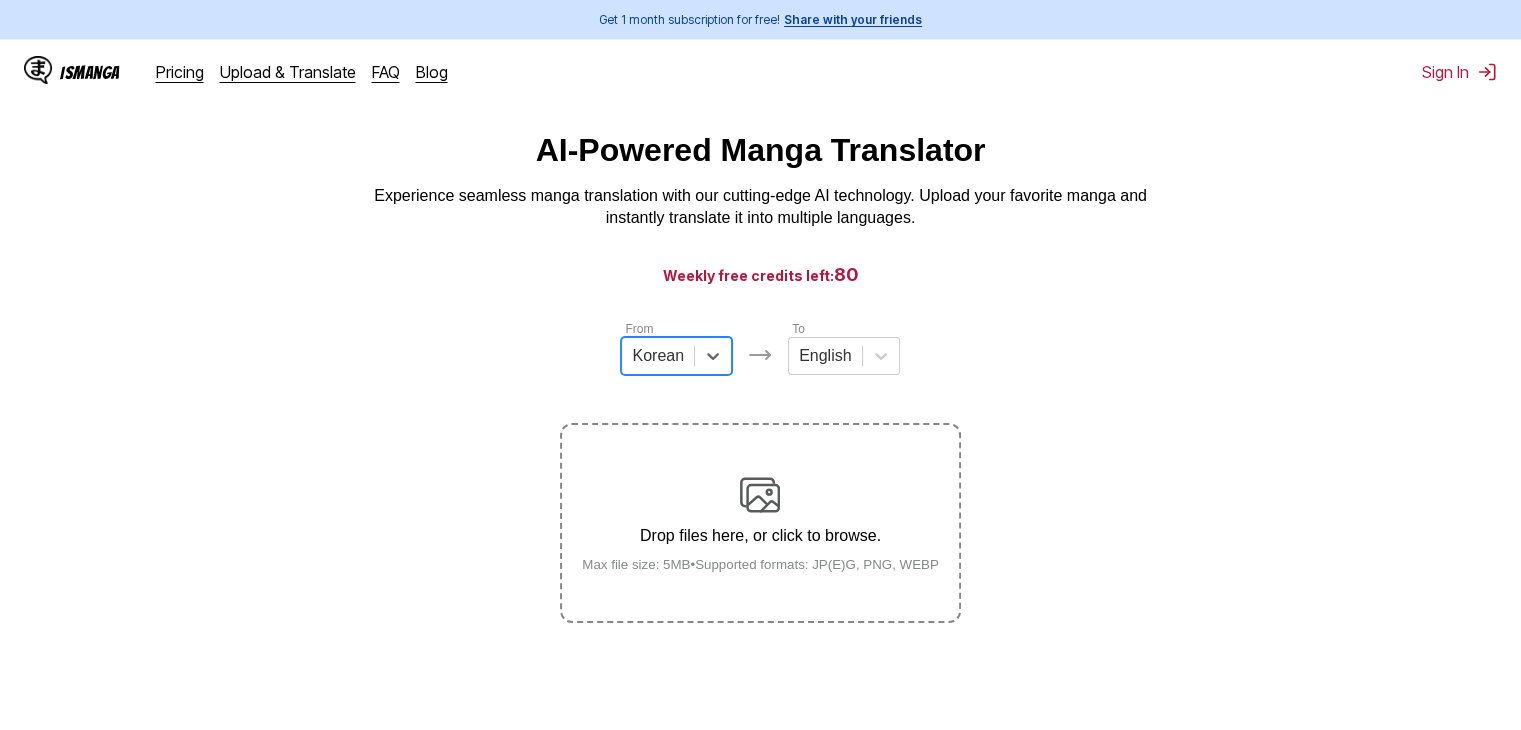 click on "Drop files here, or click to browse. Max file size: 5MB  •  Supported formats: JP(E)G, PNG, WEBP" at bounding box center [760, 523] 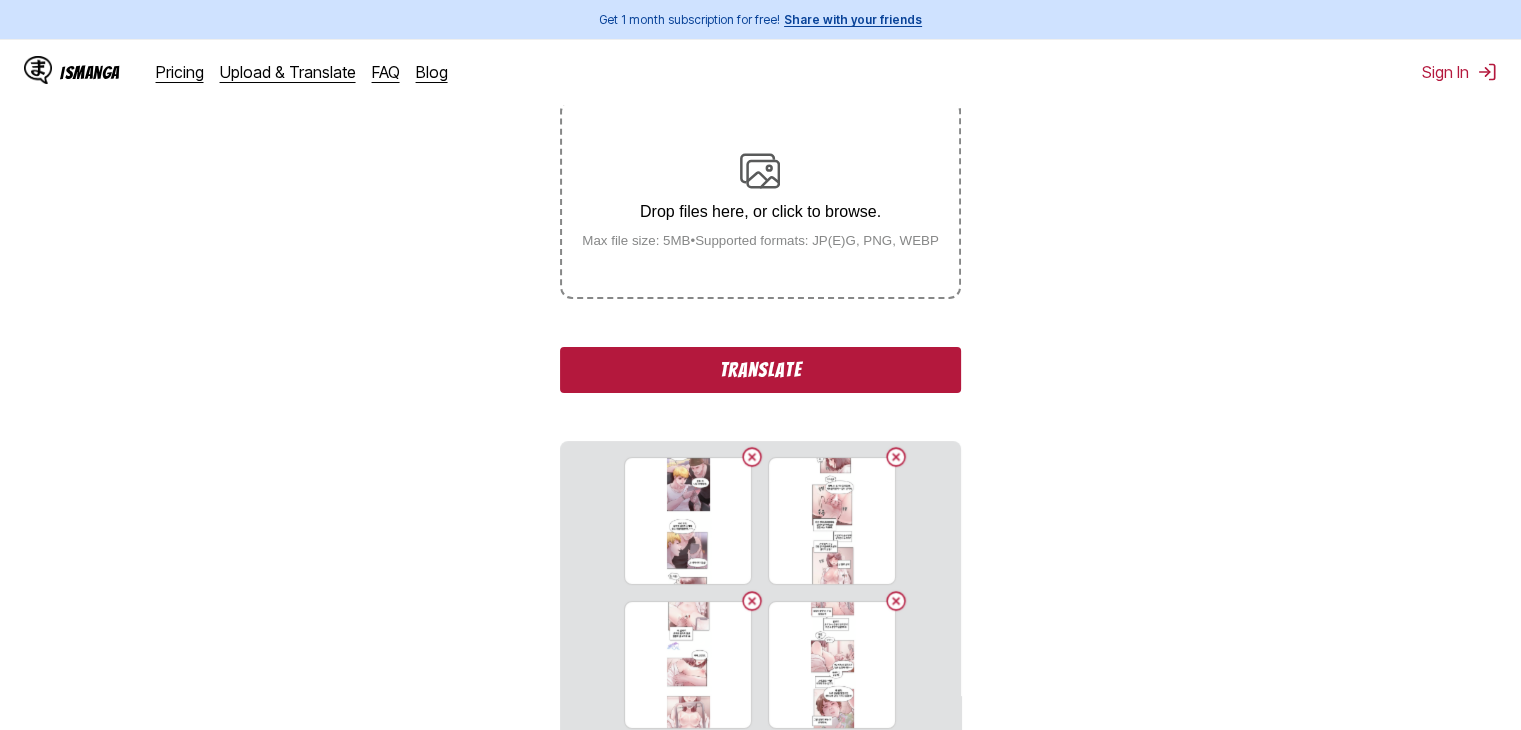click on "Translate" at bounding box center (760, 370) 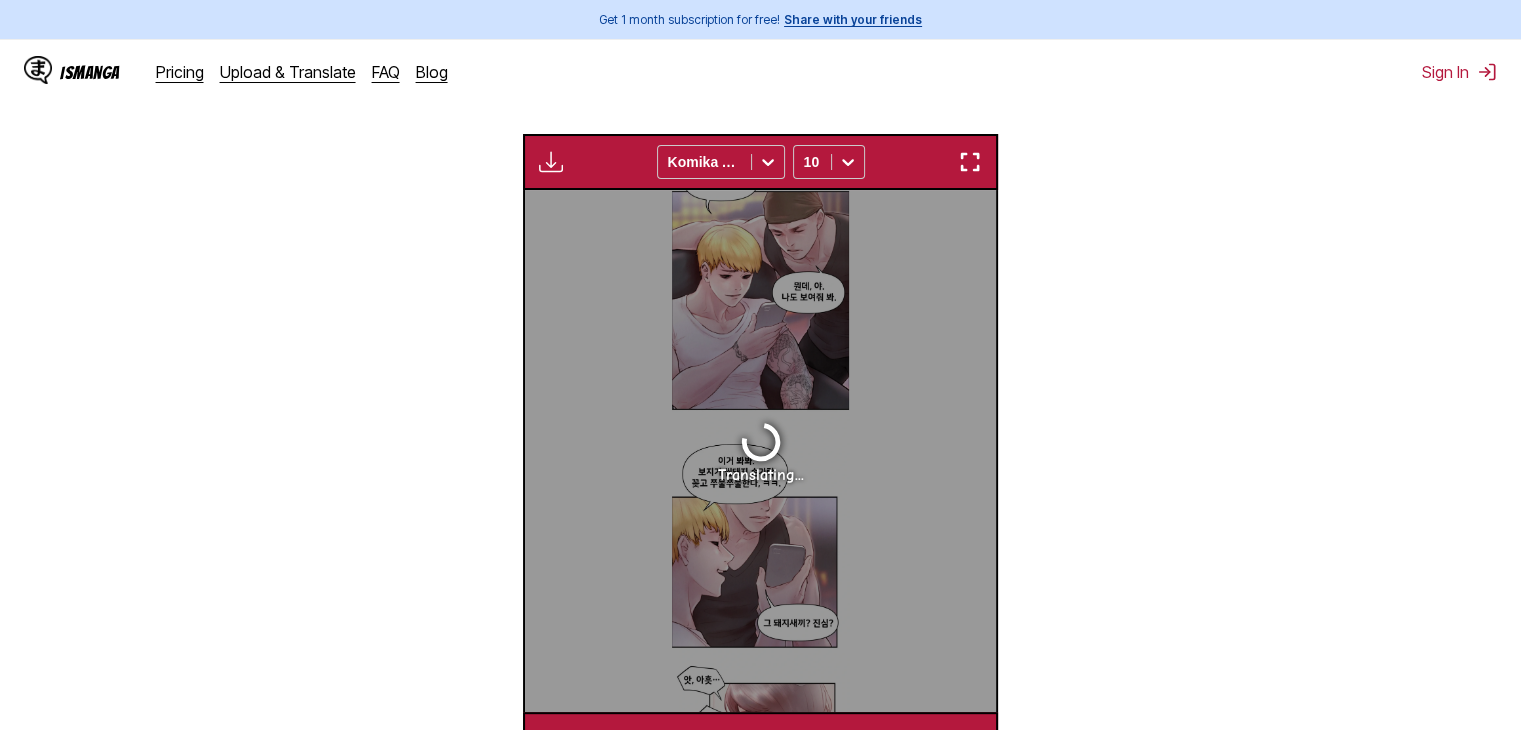 scroll, scrollTop: 604, scrollLeft: 0, axis: vertical 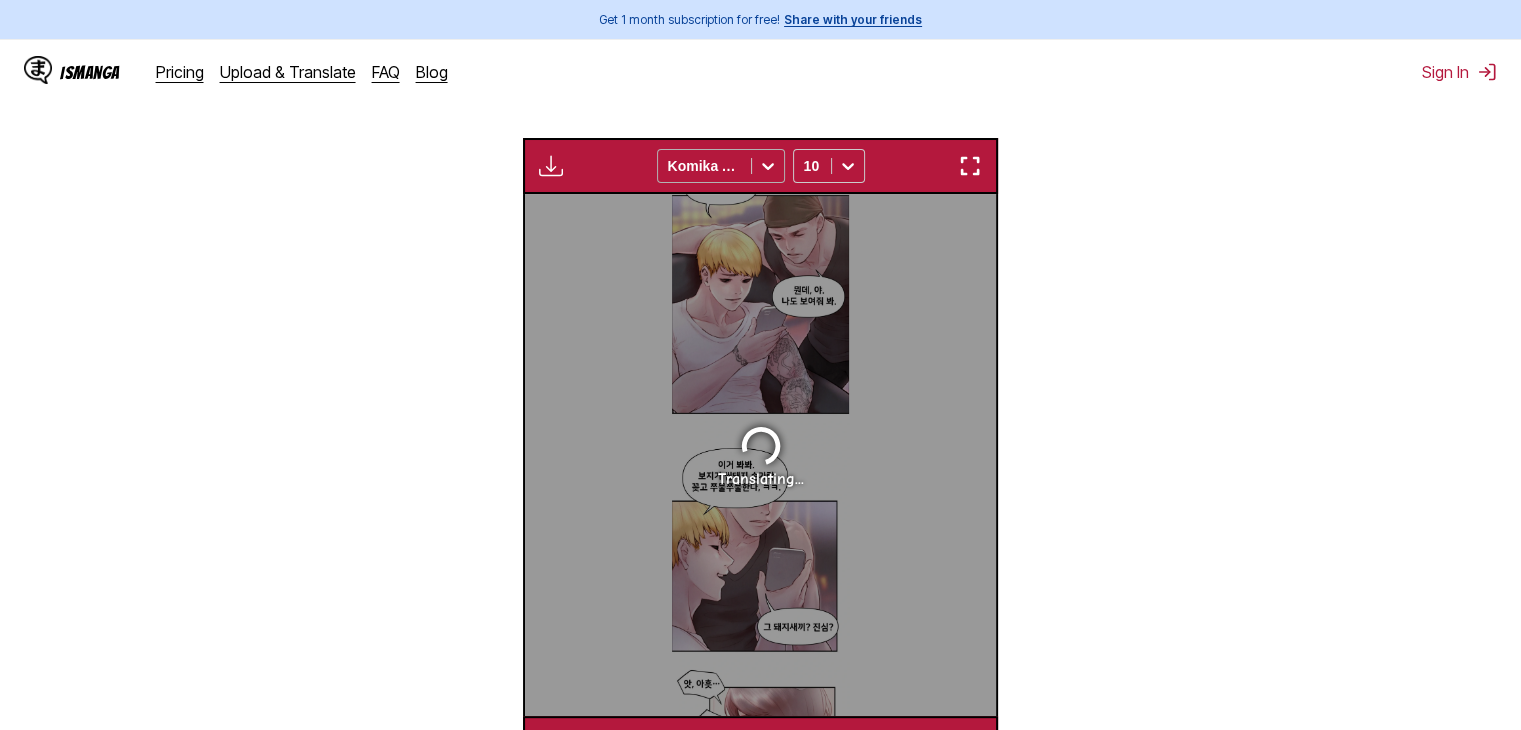 click 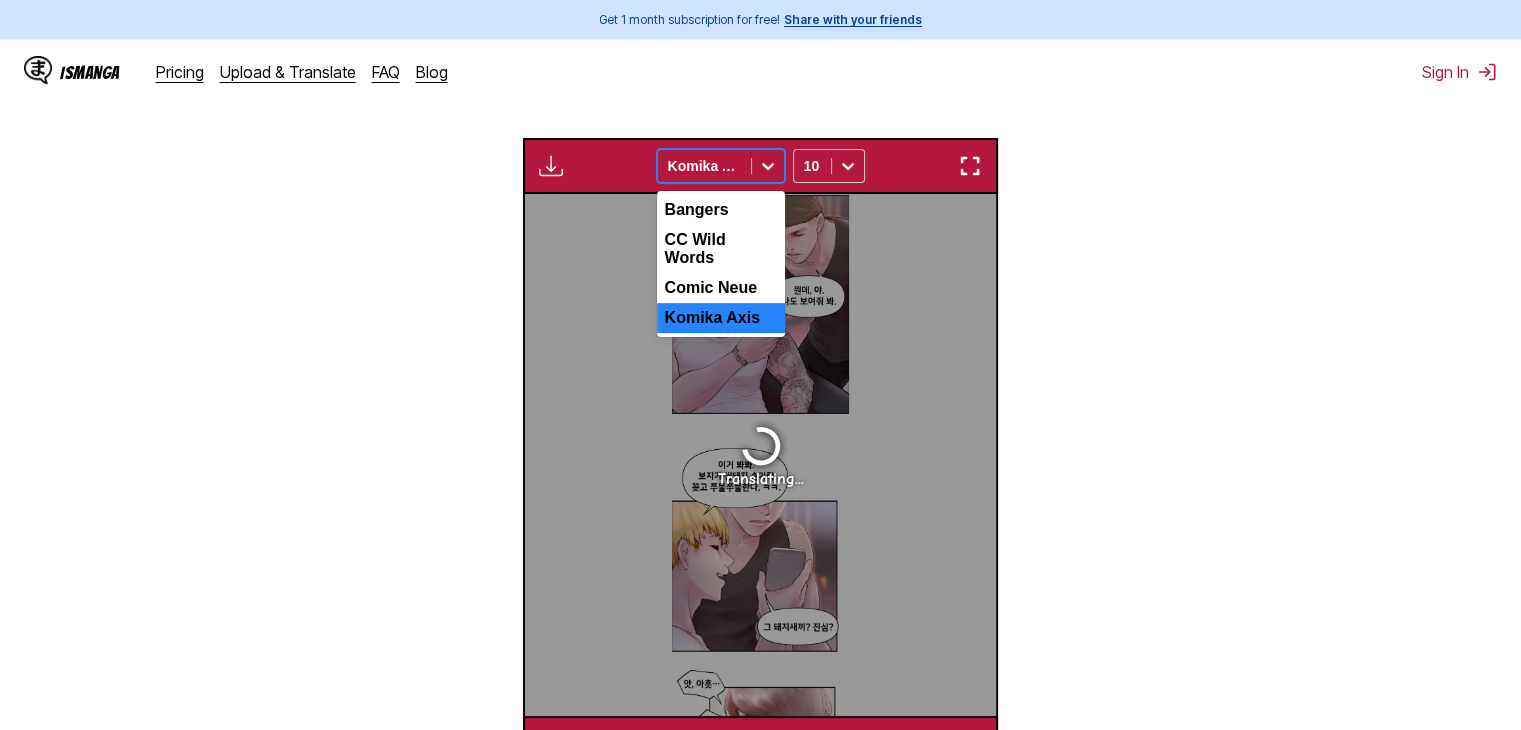 click 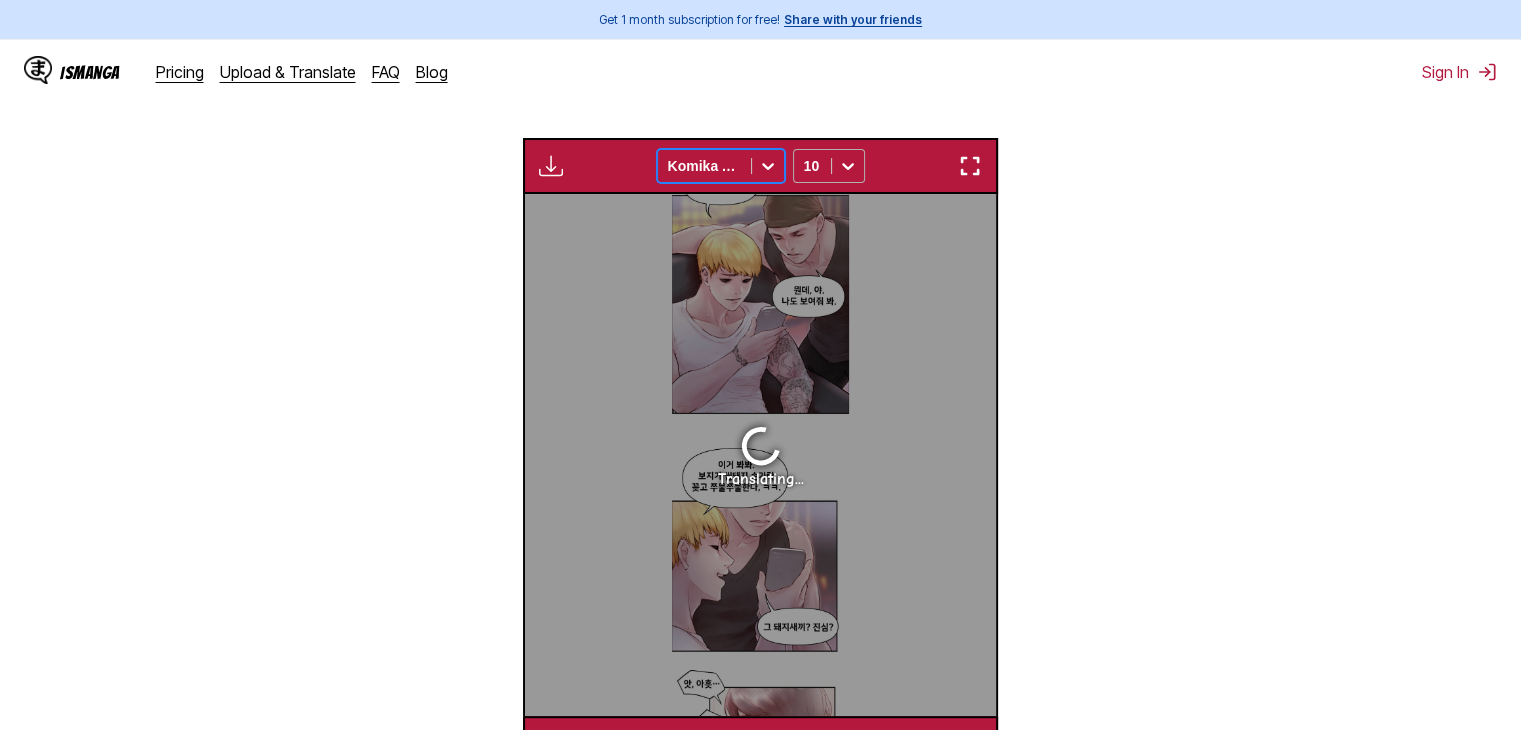 click 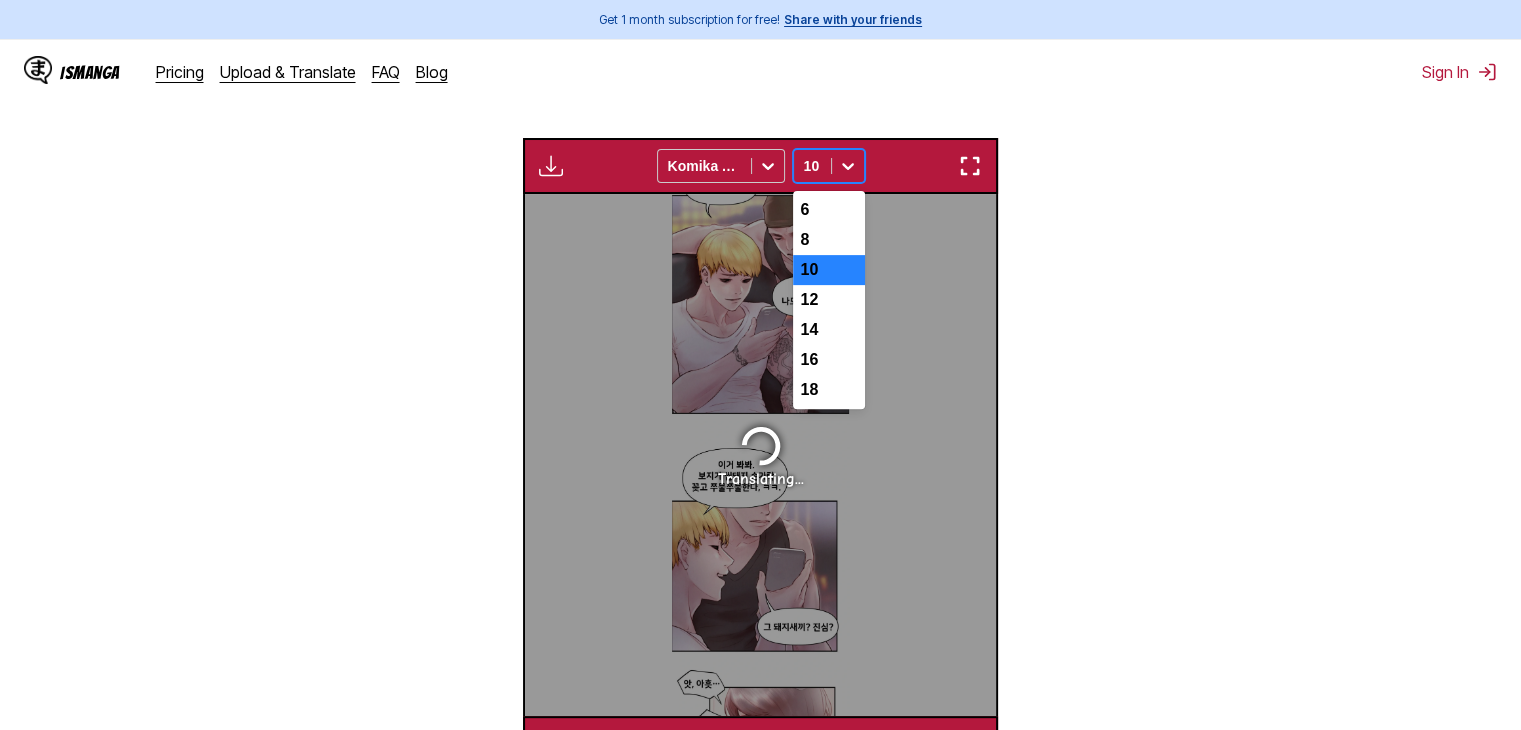 click 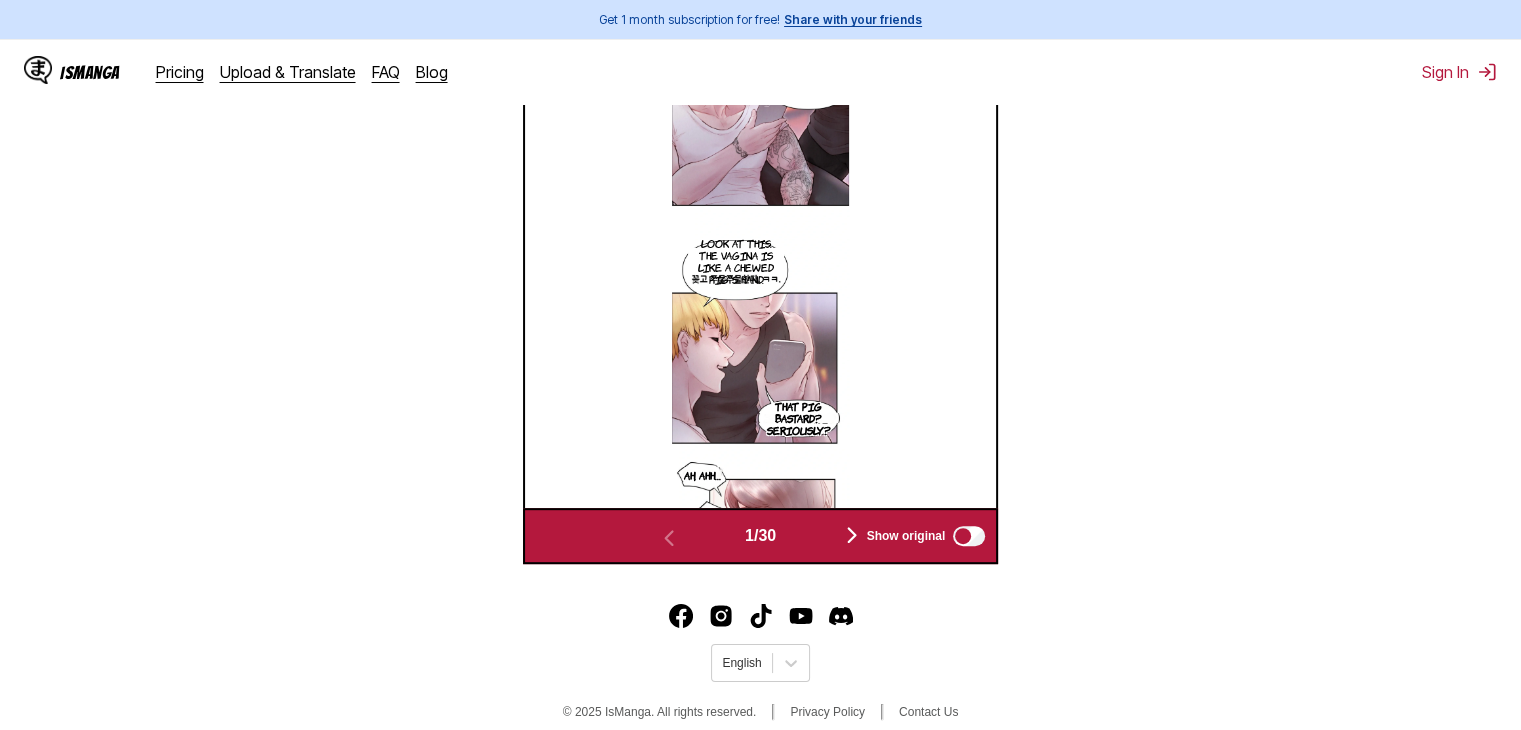 scroll, scrollTop: 835, scrollLeft: 0, axis: vertical 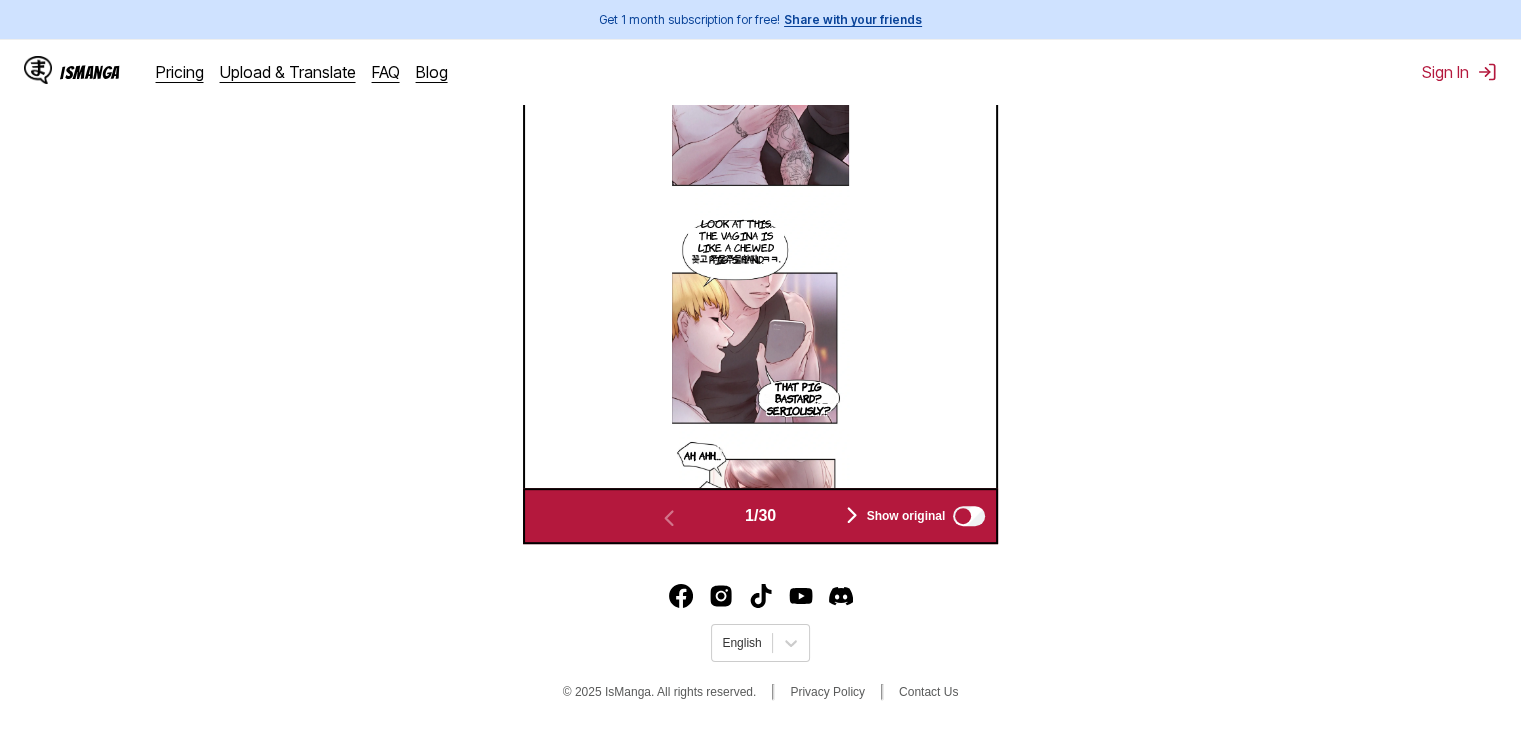 click at bounding box center (852, 515) 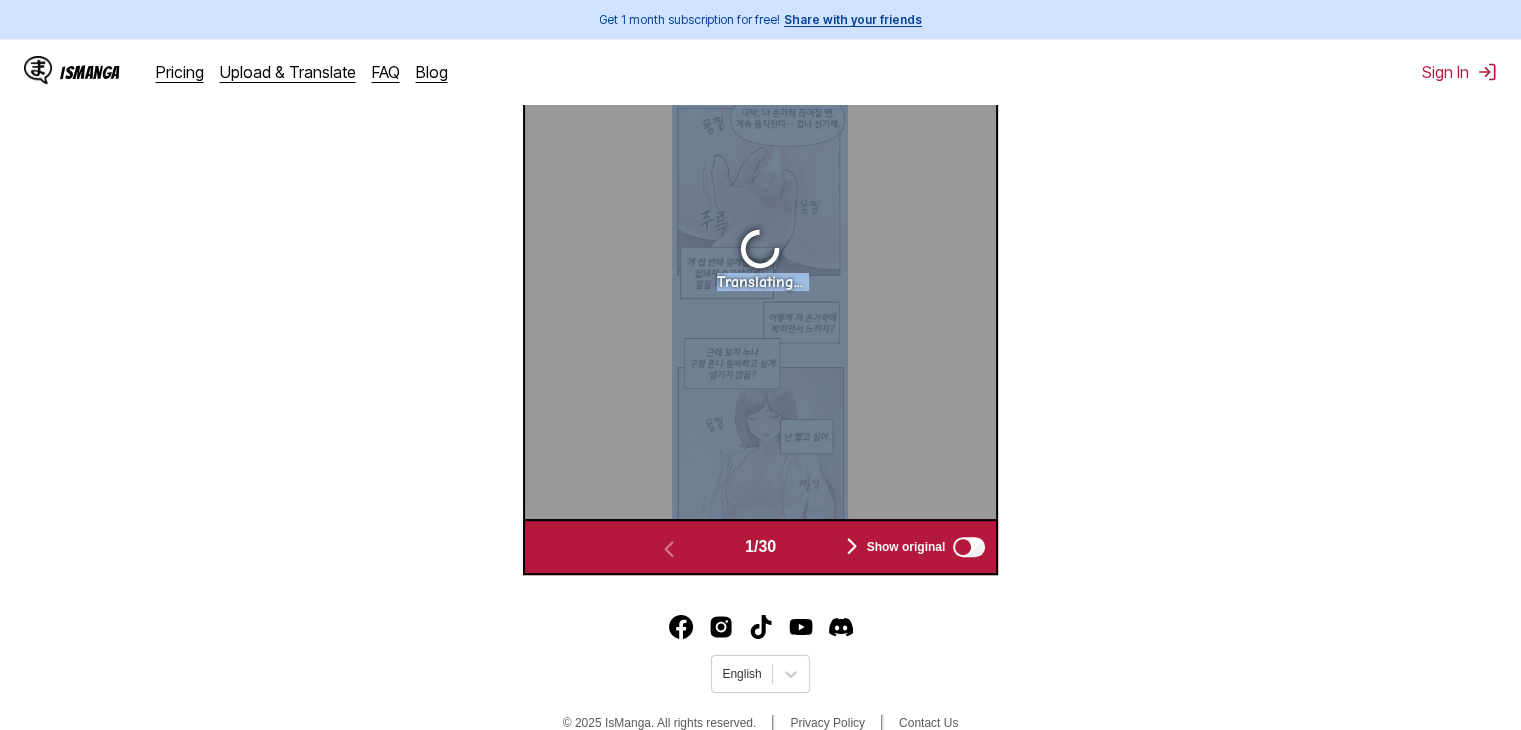 click on "Translating..." at bounding box center (760, 258) 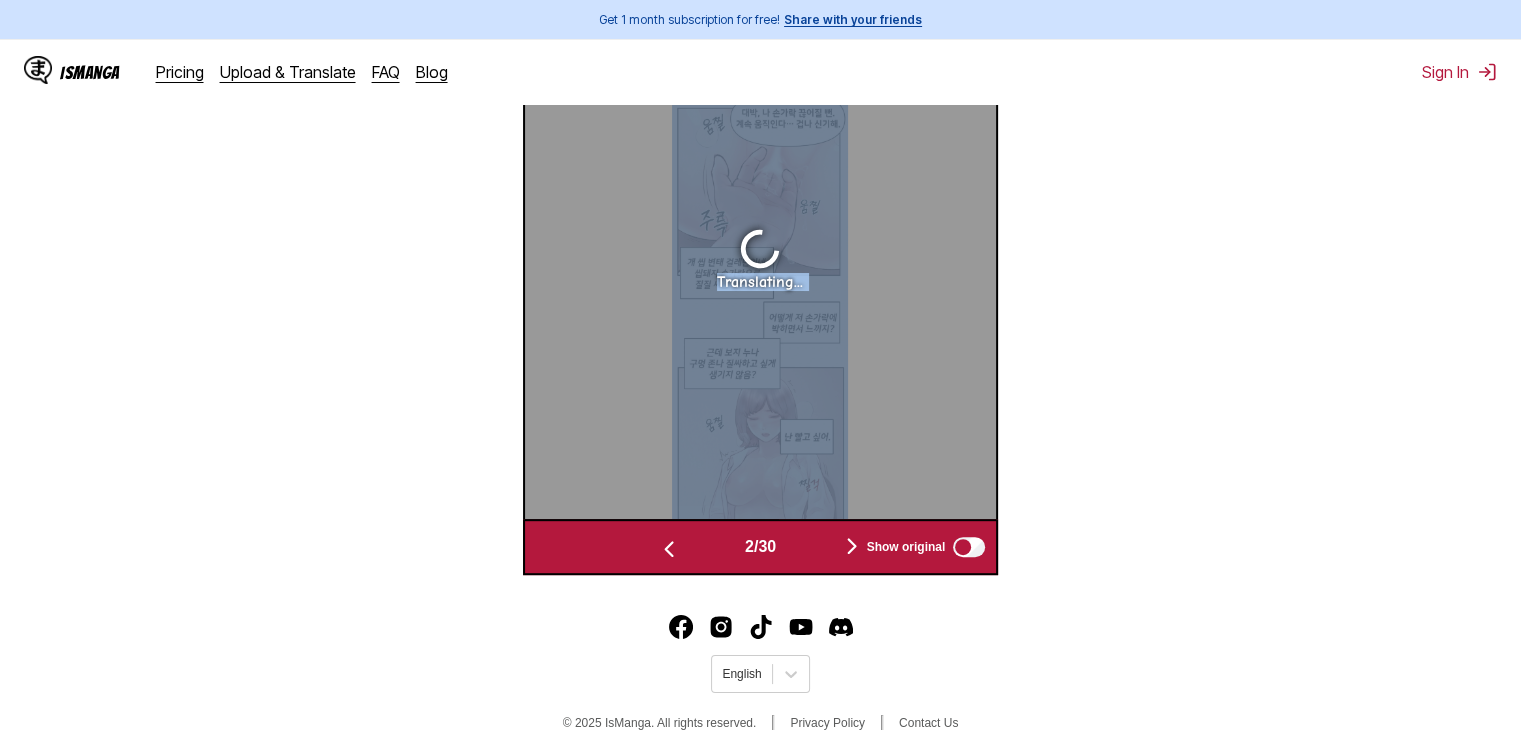 click on "Translating..." at bounding box center [760, 258] 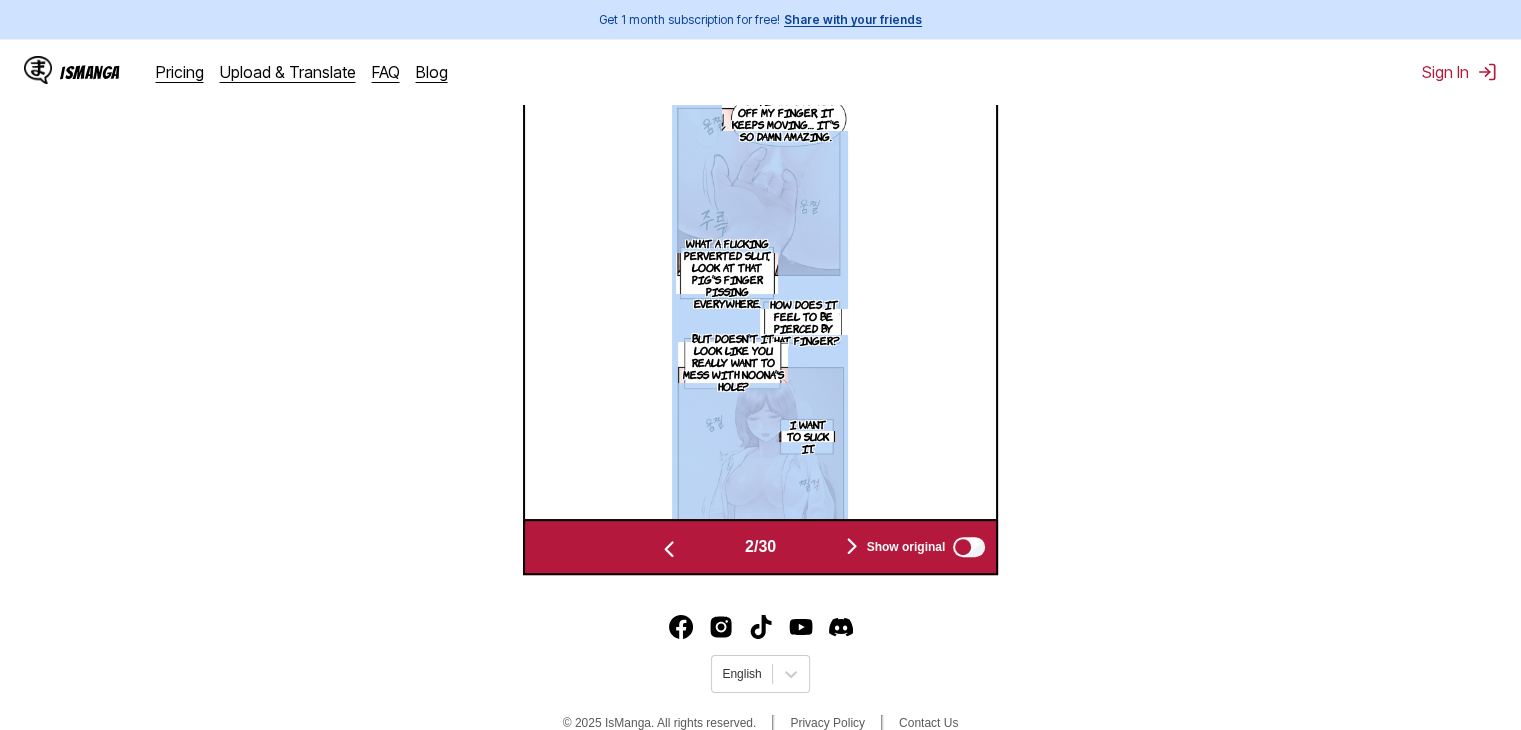 click at bounding box center (852, 546) 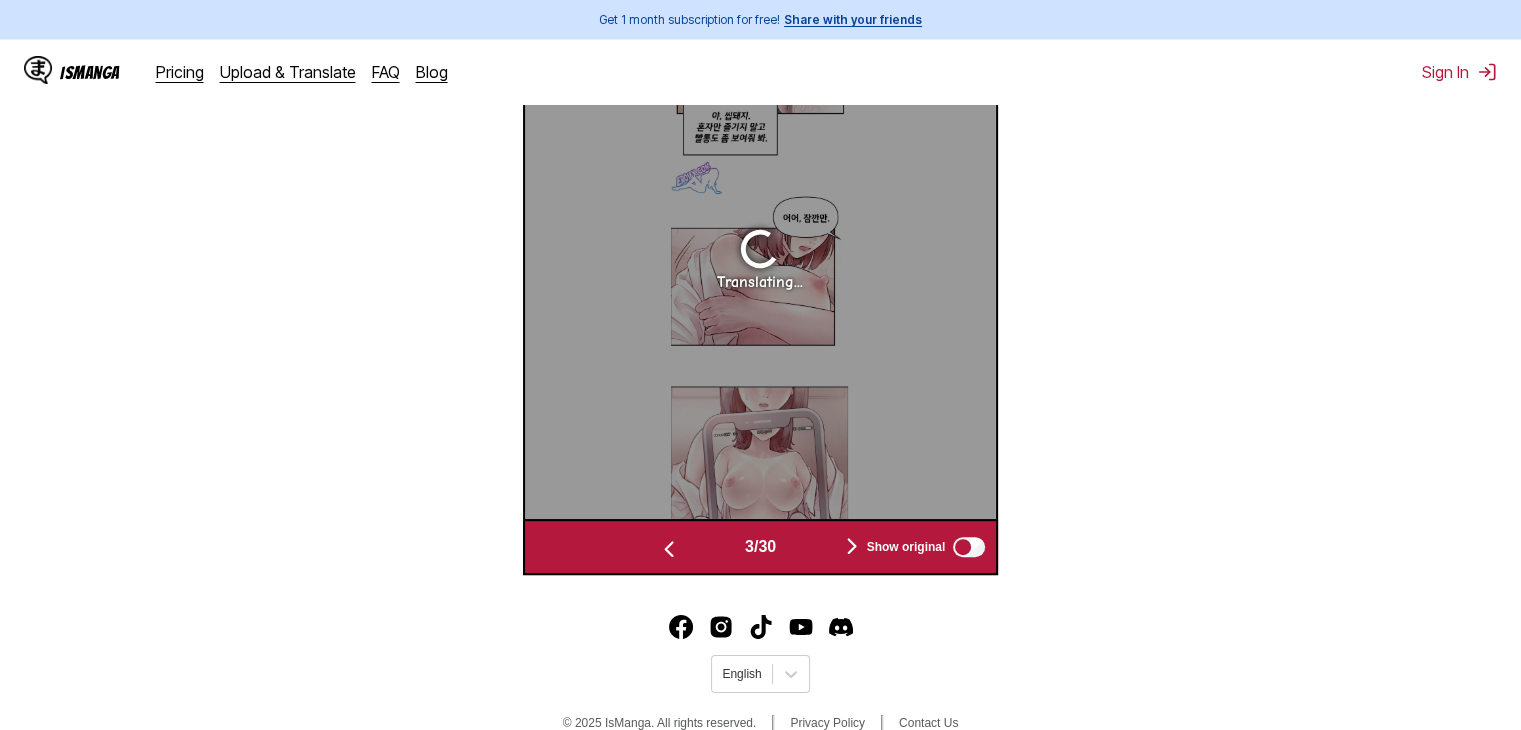 click at bounding box center [852, 546] 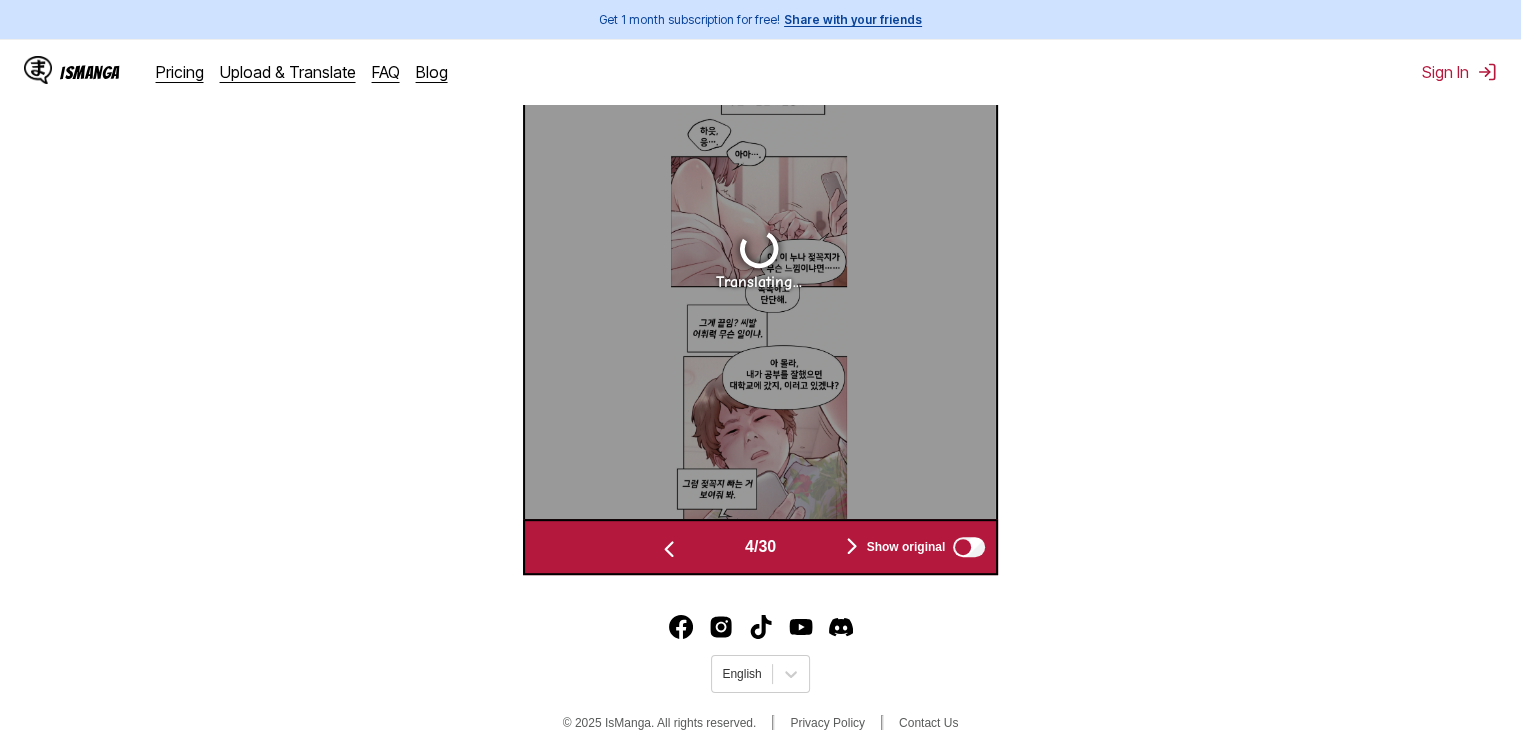 click at bounding box center (852, 546) 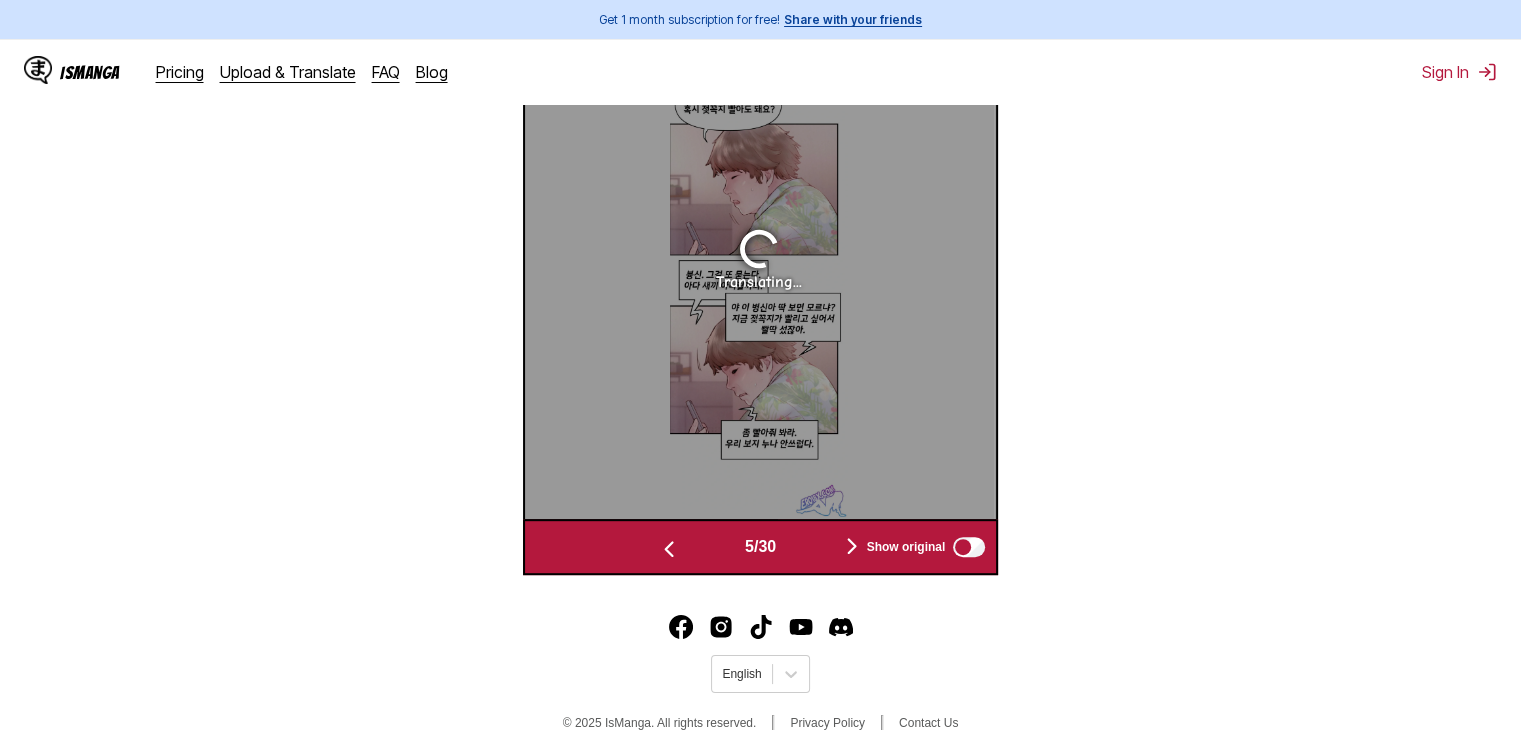 click at bounding box center (852, 546) 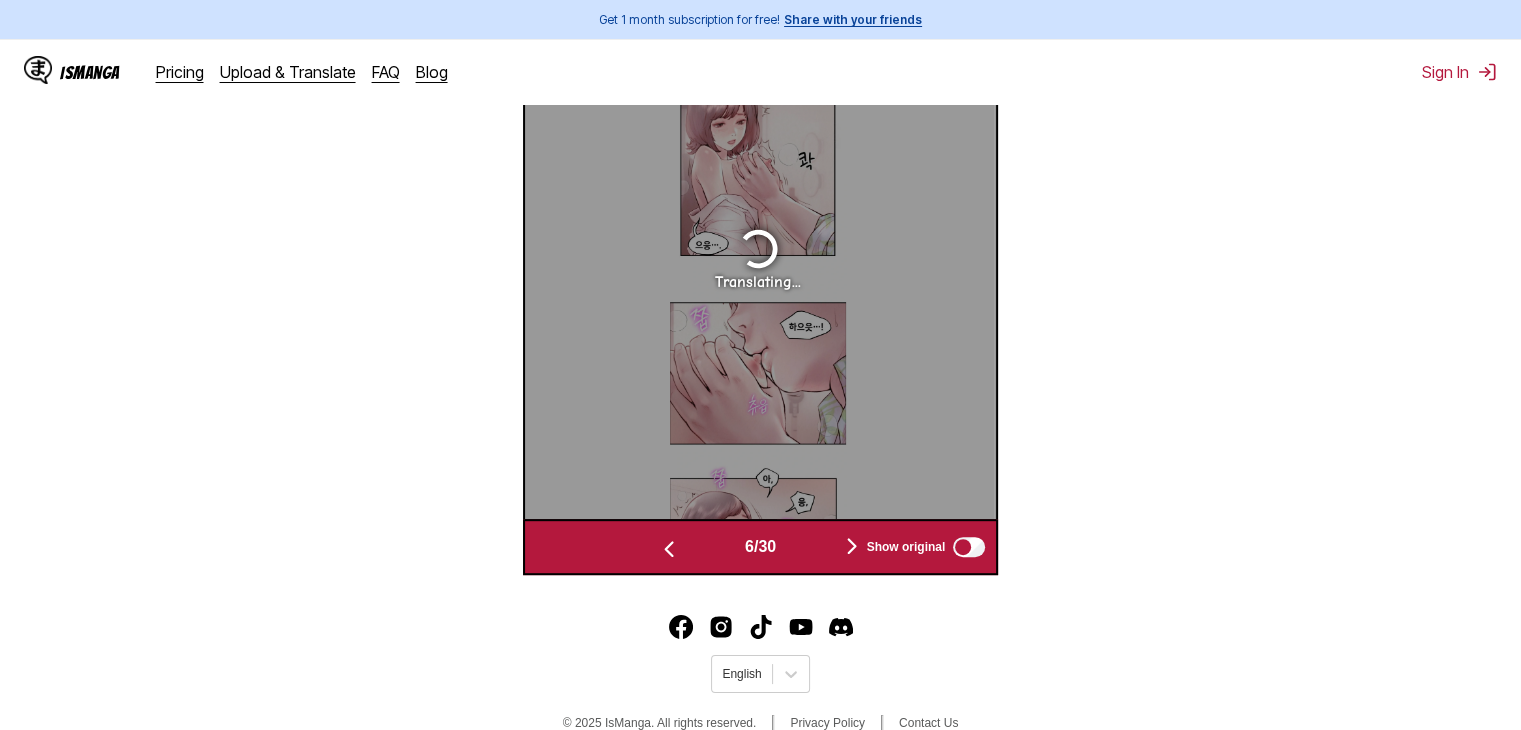 click at bounding box center (852, 546) 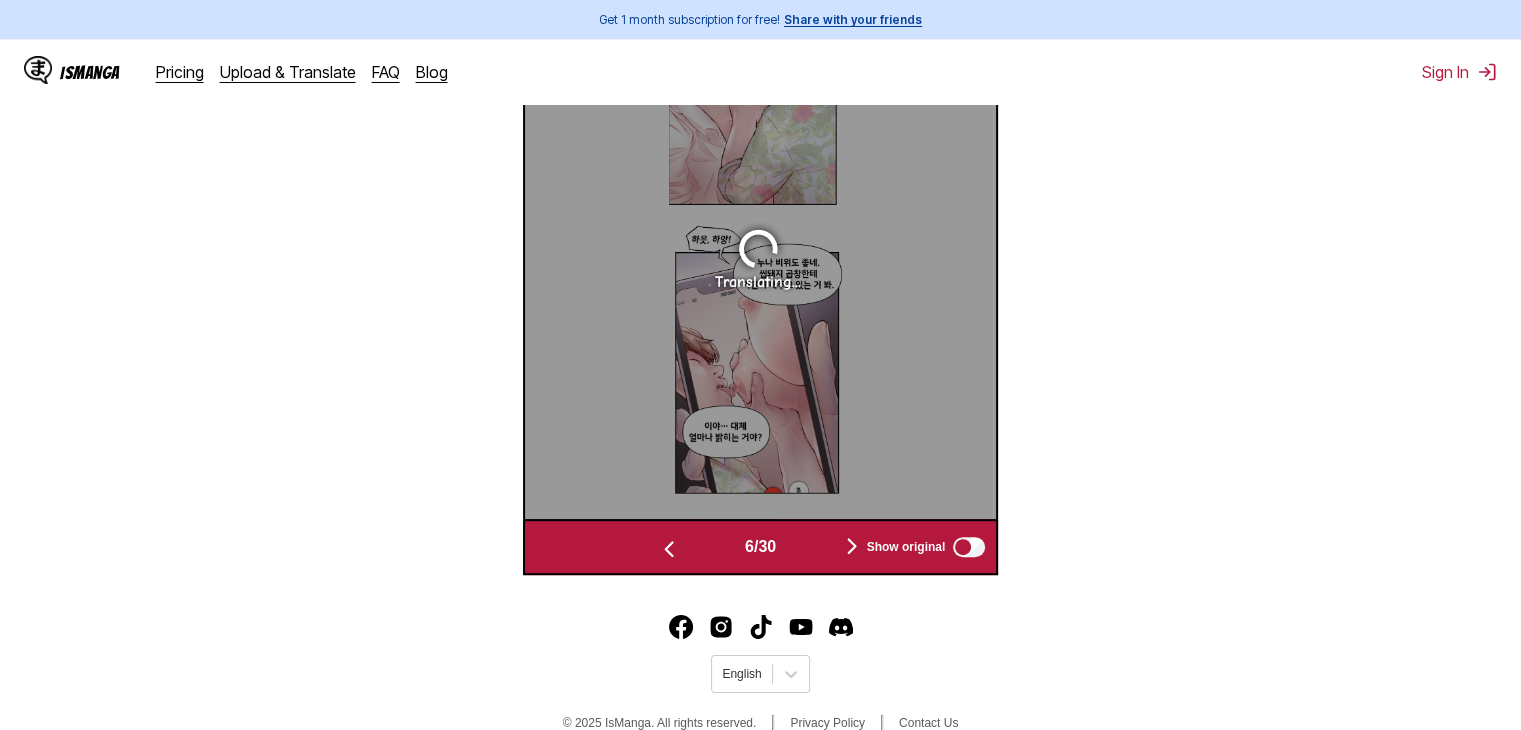 click at bounding box center (852, 546) 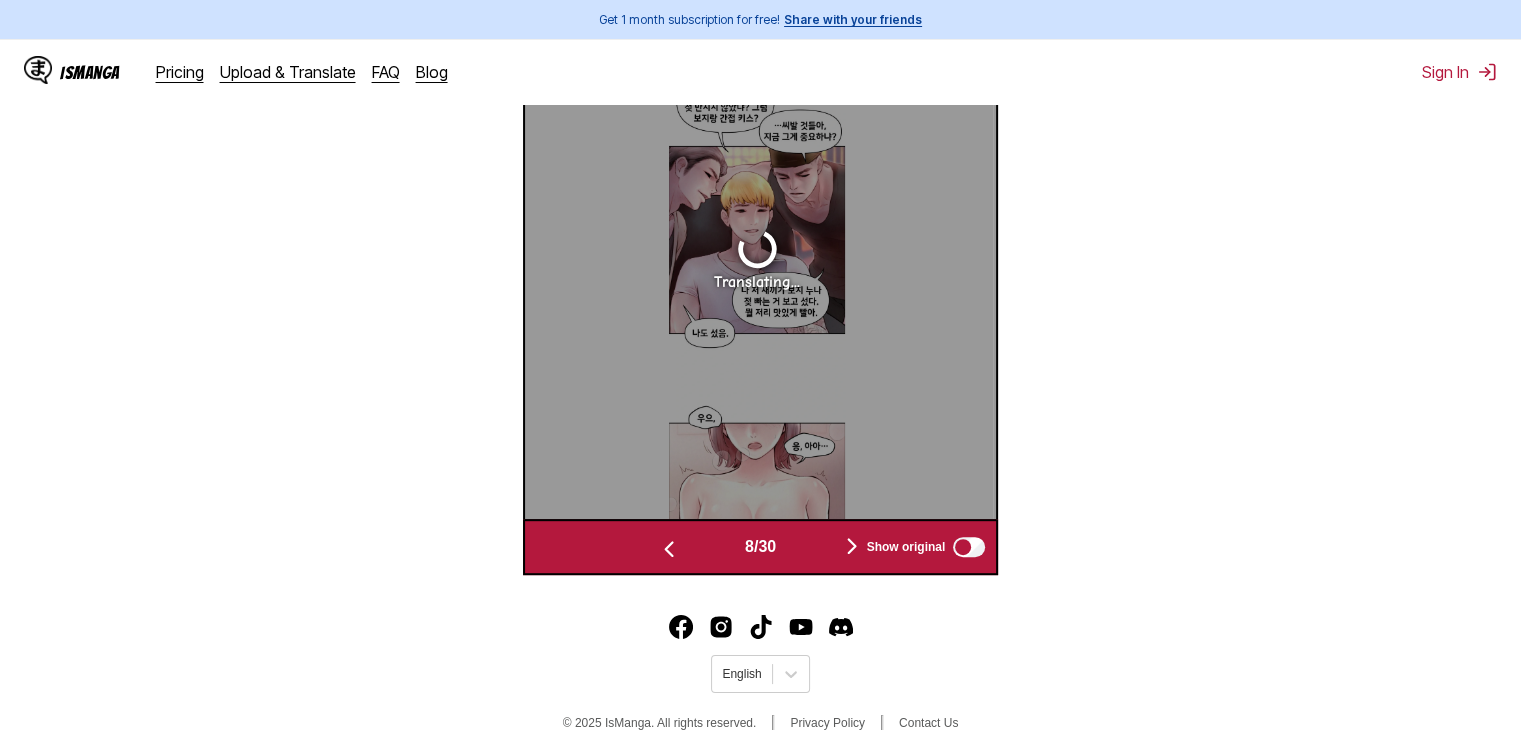 click at bounding box center [852, 546] 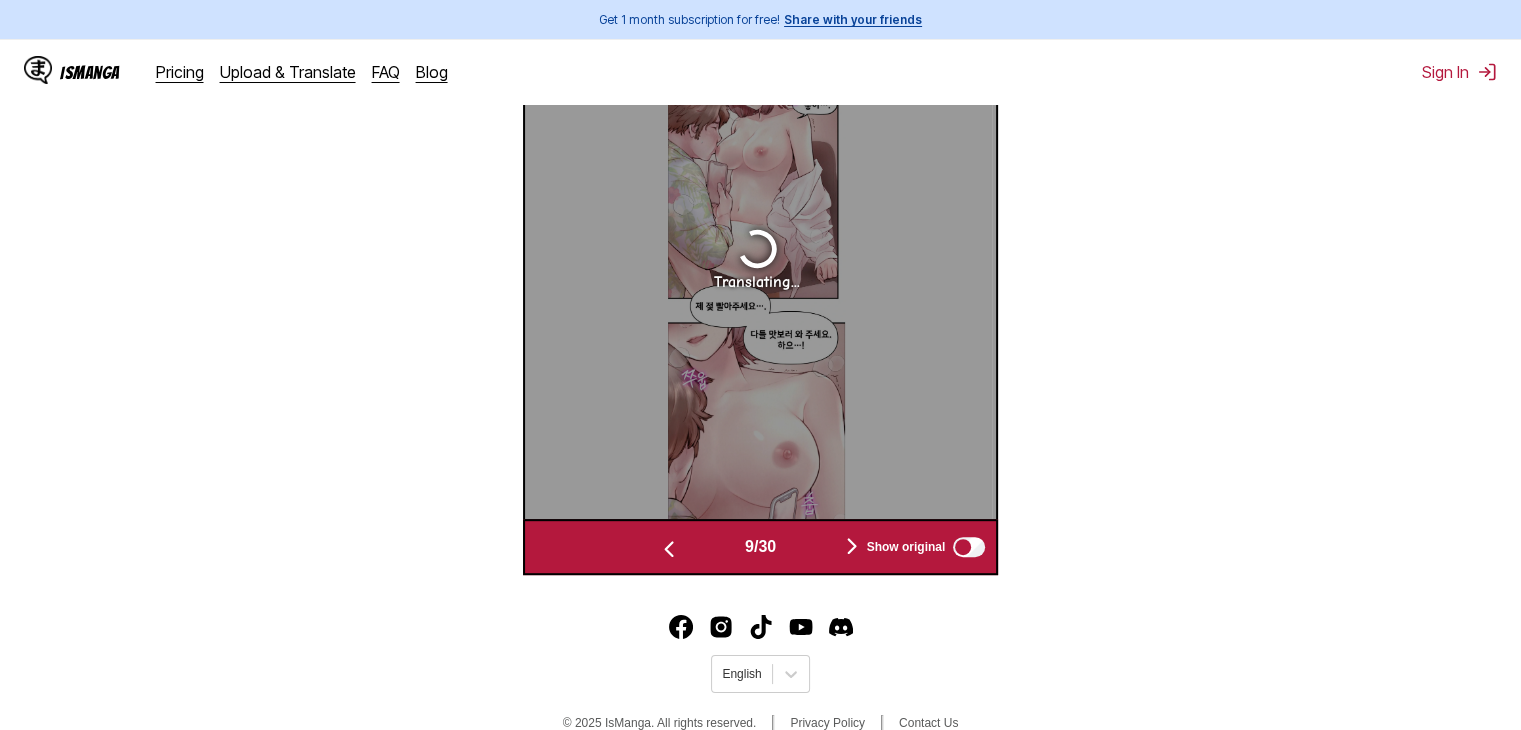 click at bounding box center (852, 546) 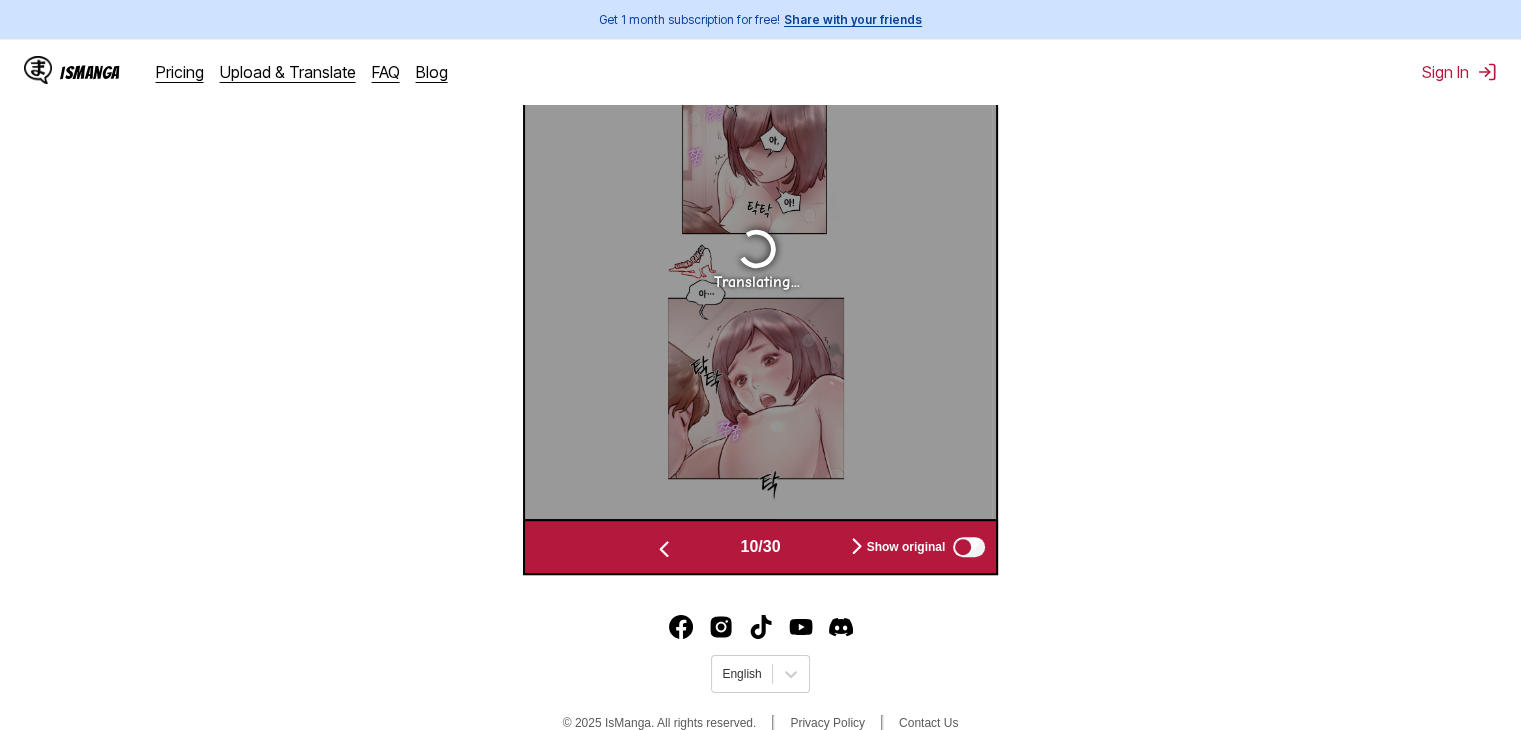 click at bounding box center [857, 546] 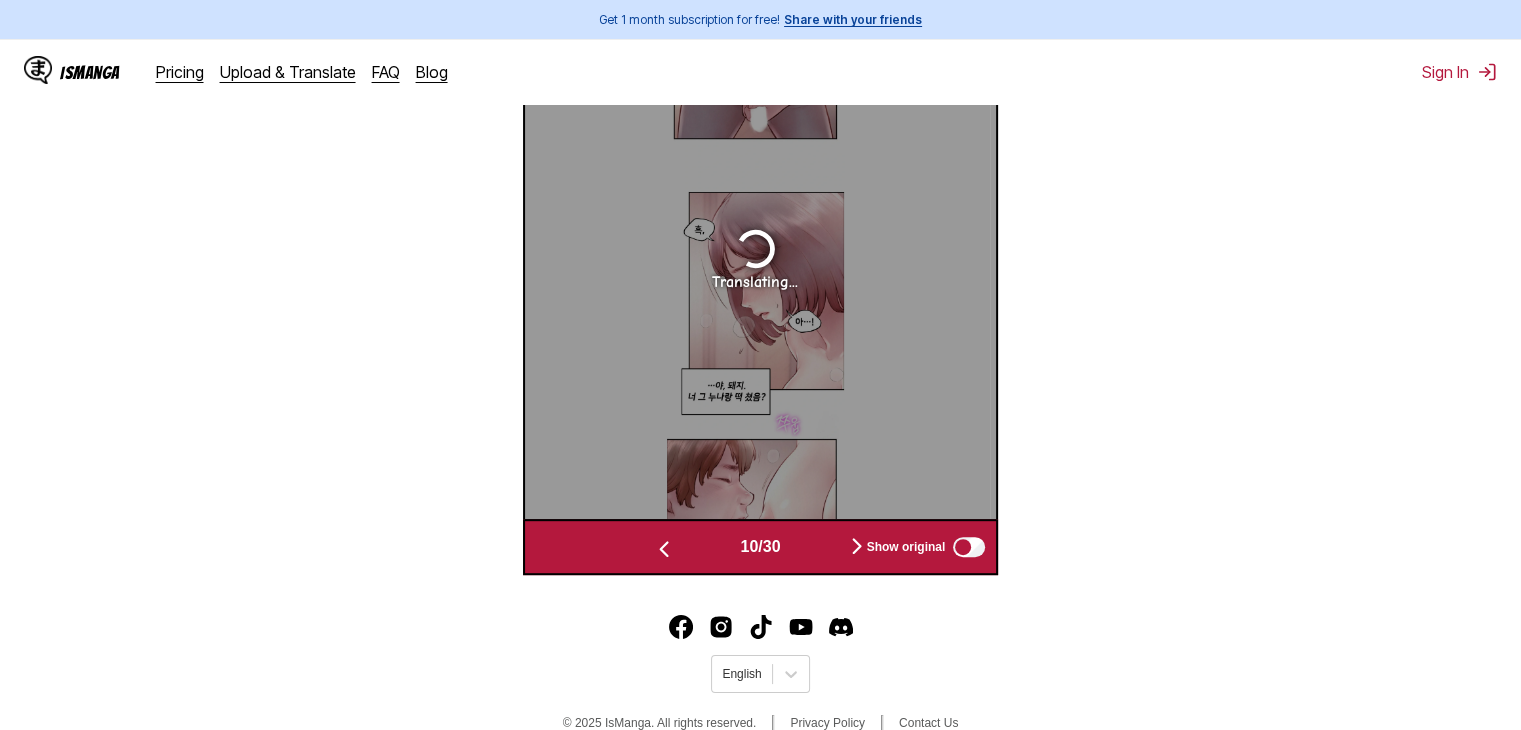 click at bounding box center [857, 546] 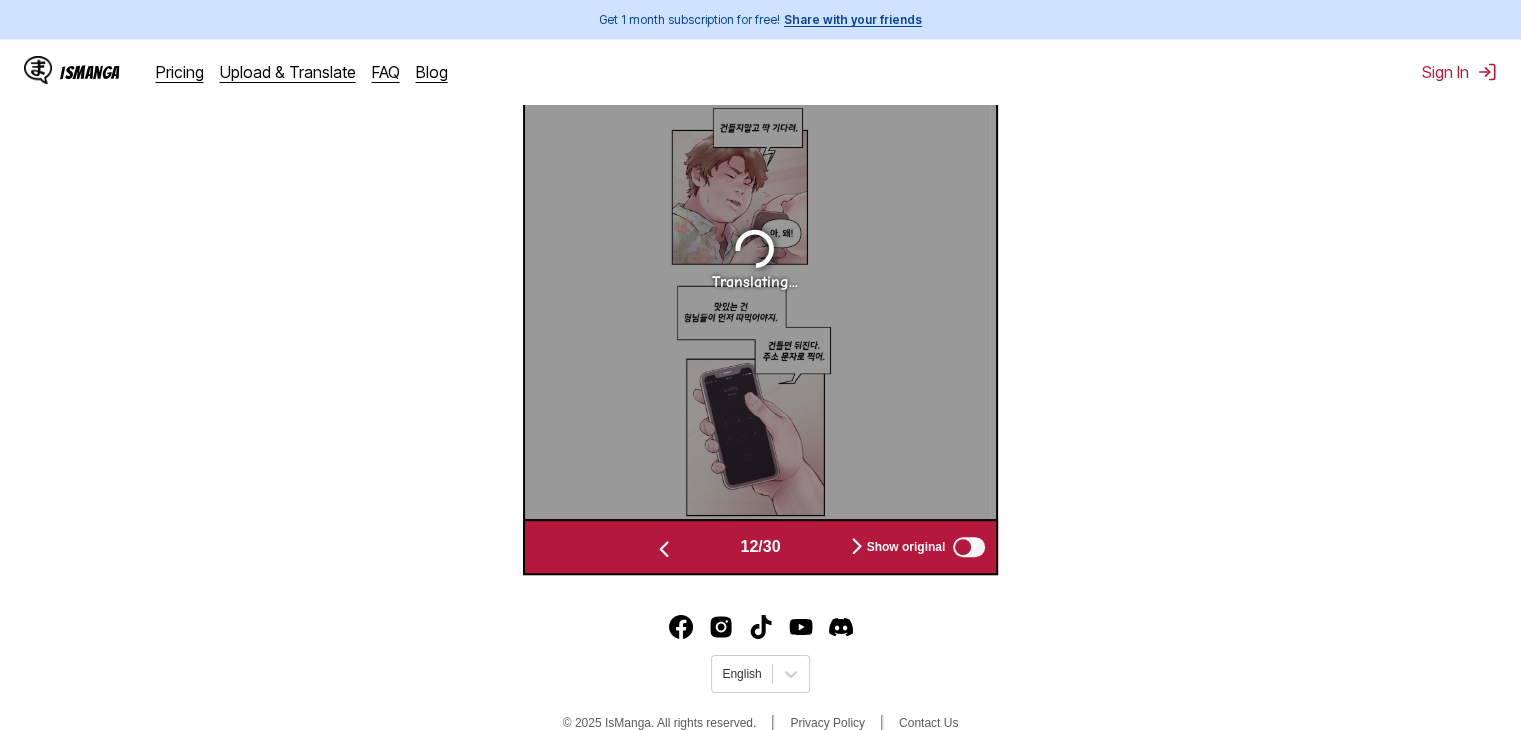 click at bounding box center (857, 546) 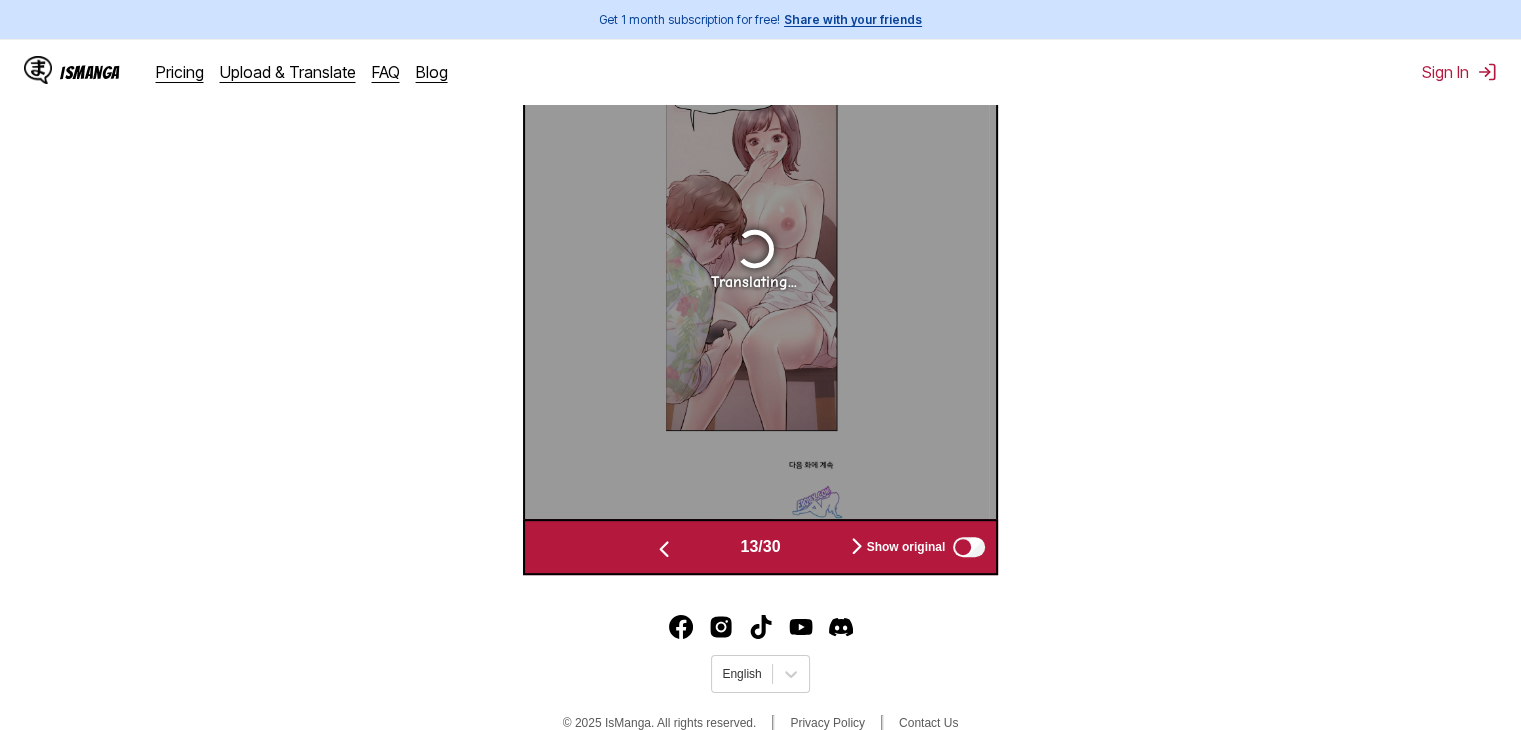 click at bounding box center [857, 546] 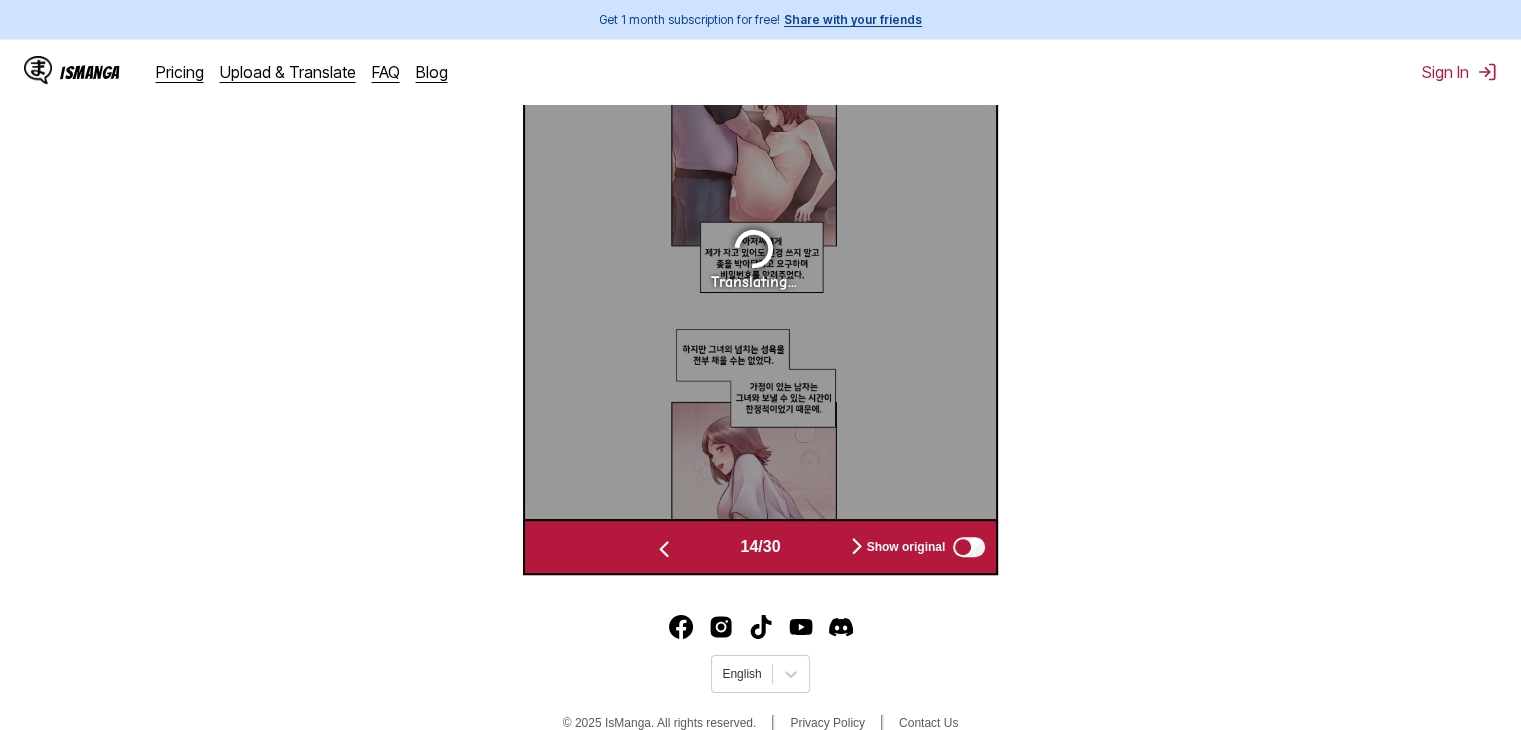 click at bounding box center (857, 546) 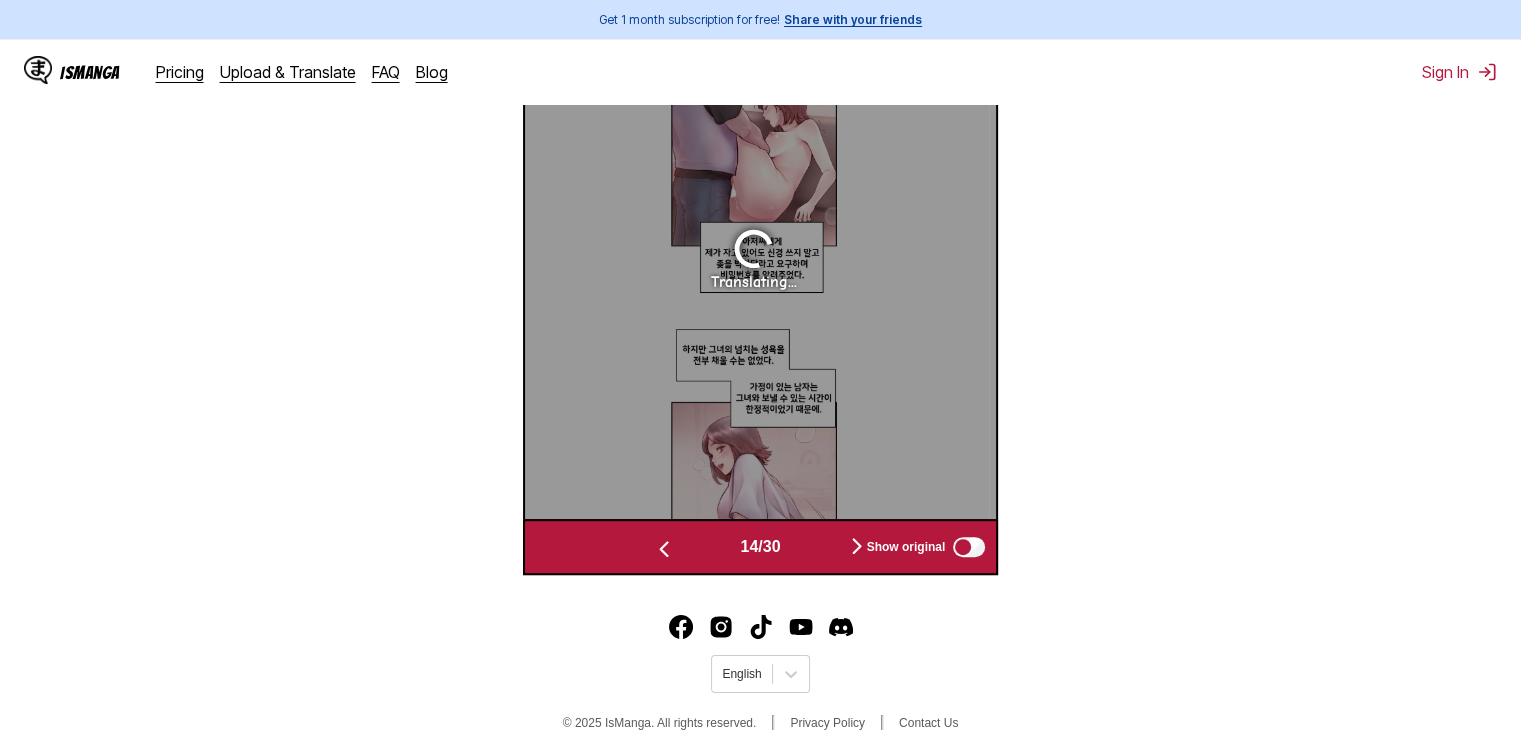 scroll, scrollTop: 0, scrollLeft: 6608, axis: horizontal 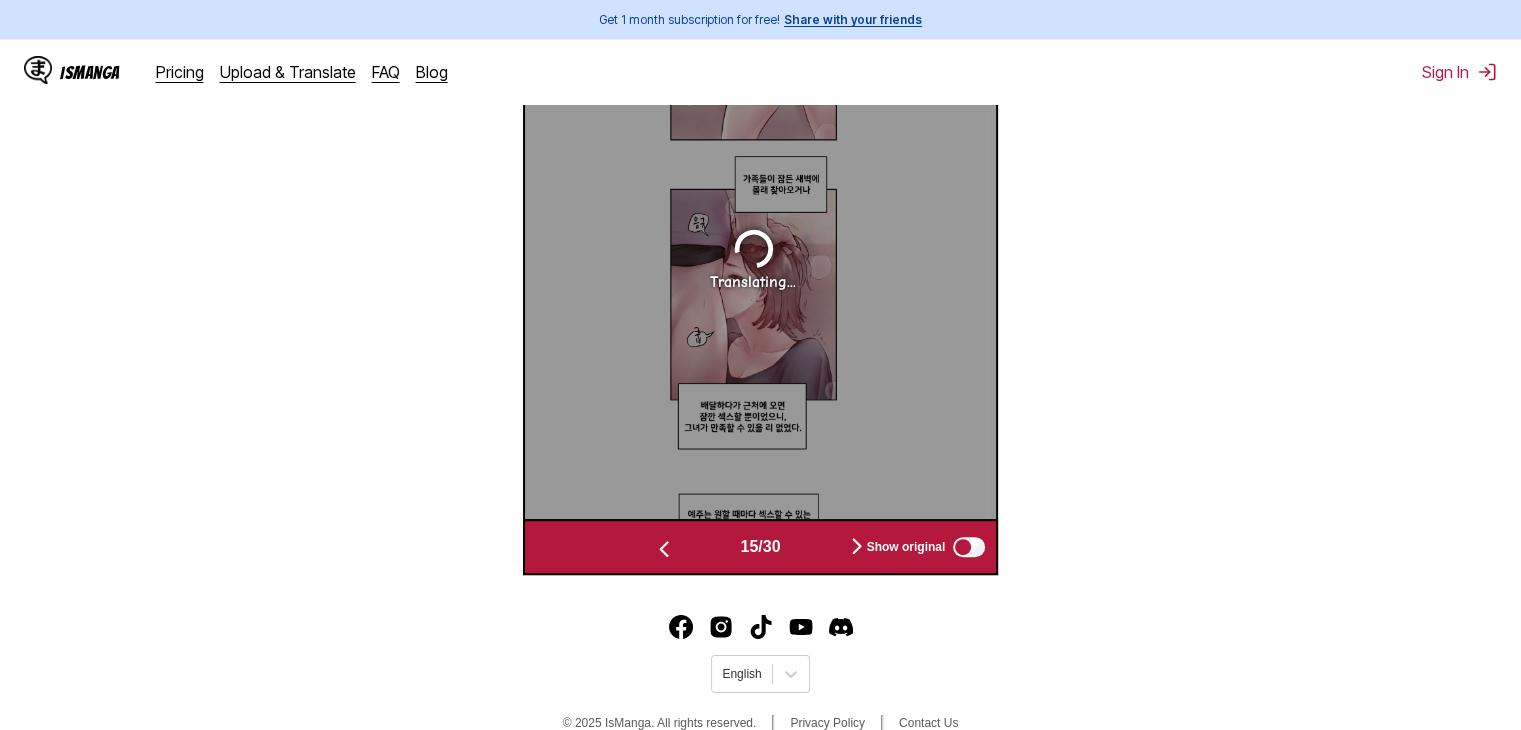 click at bounding box center (664, 549) 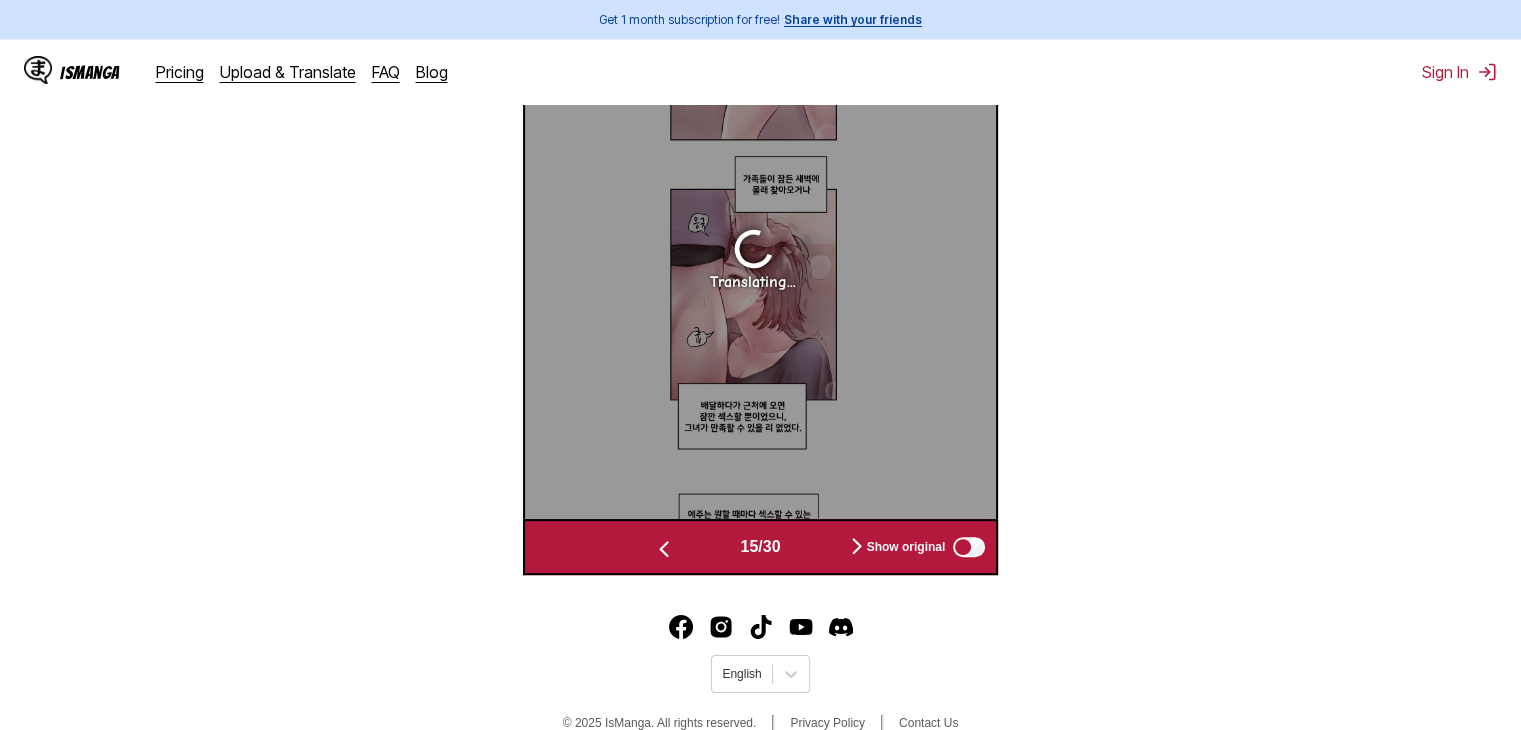 scroll, scrollTop: 0, scrollLeft: 6136, axis: horizontal 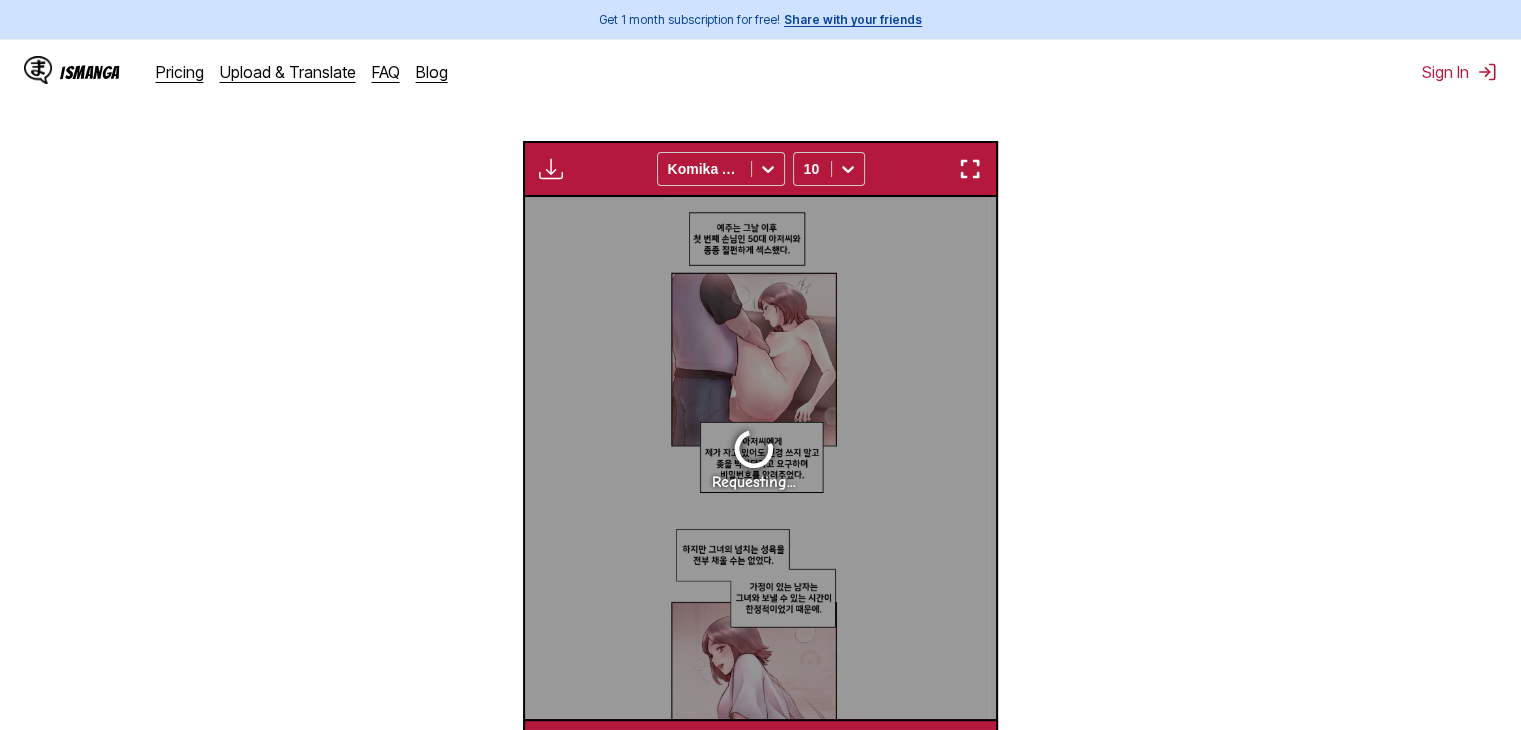 click on "Available for premium users only Komika Axis 10" at bounding box center [761, 169] 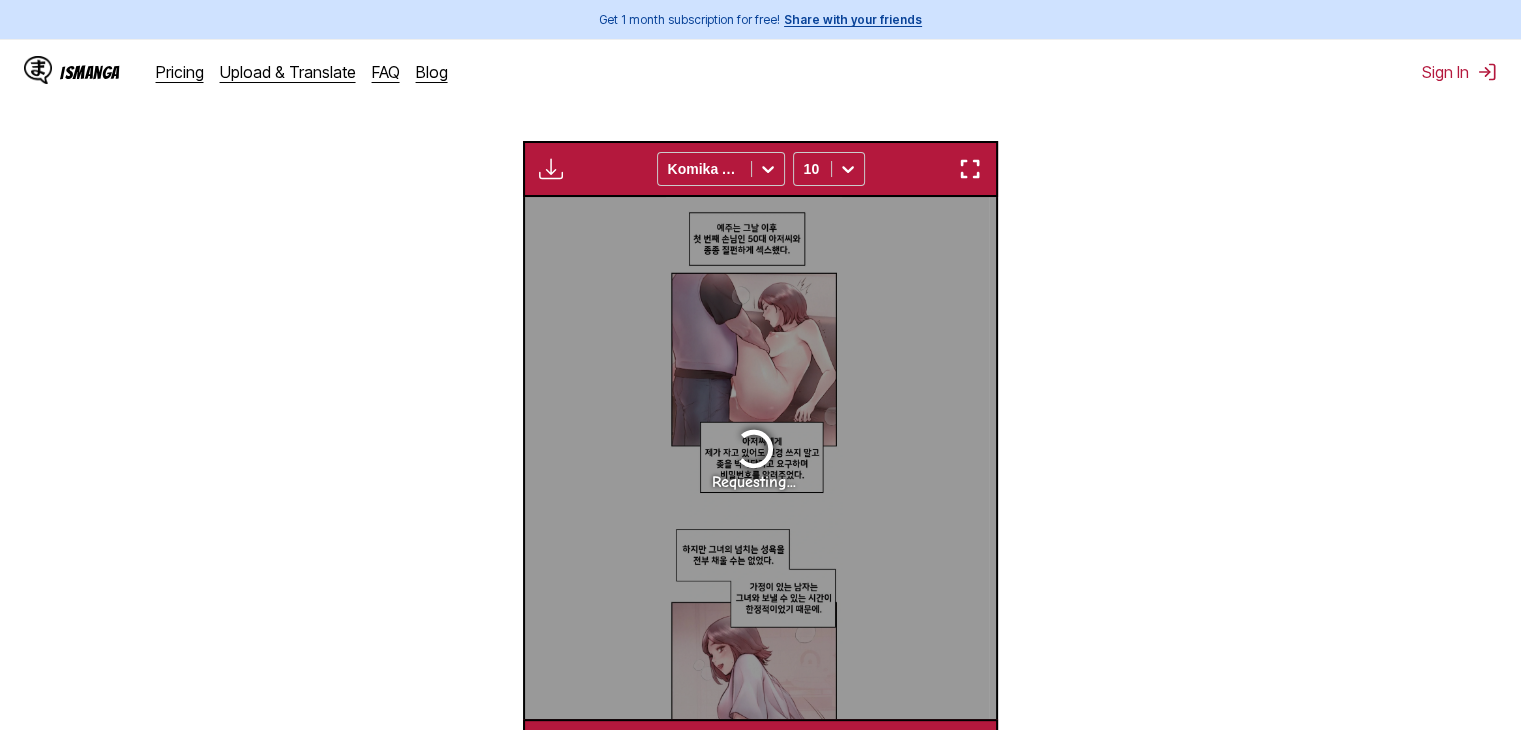 click at bounding box center [970, 169] 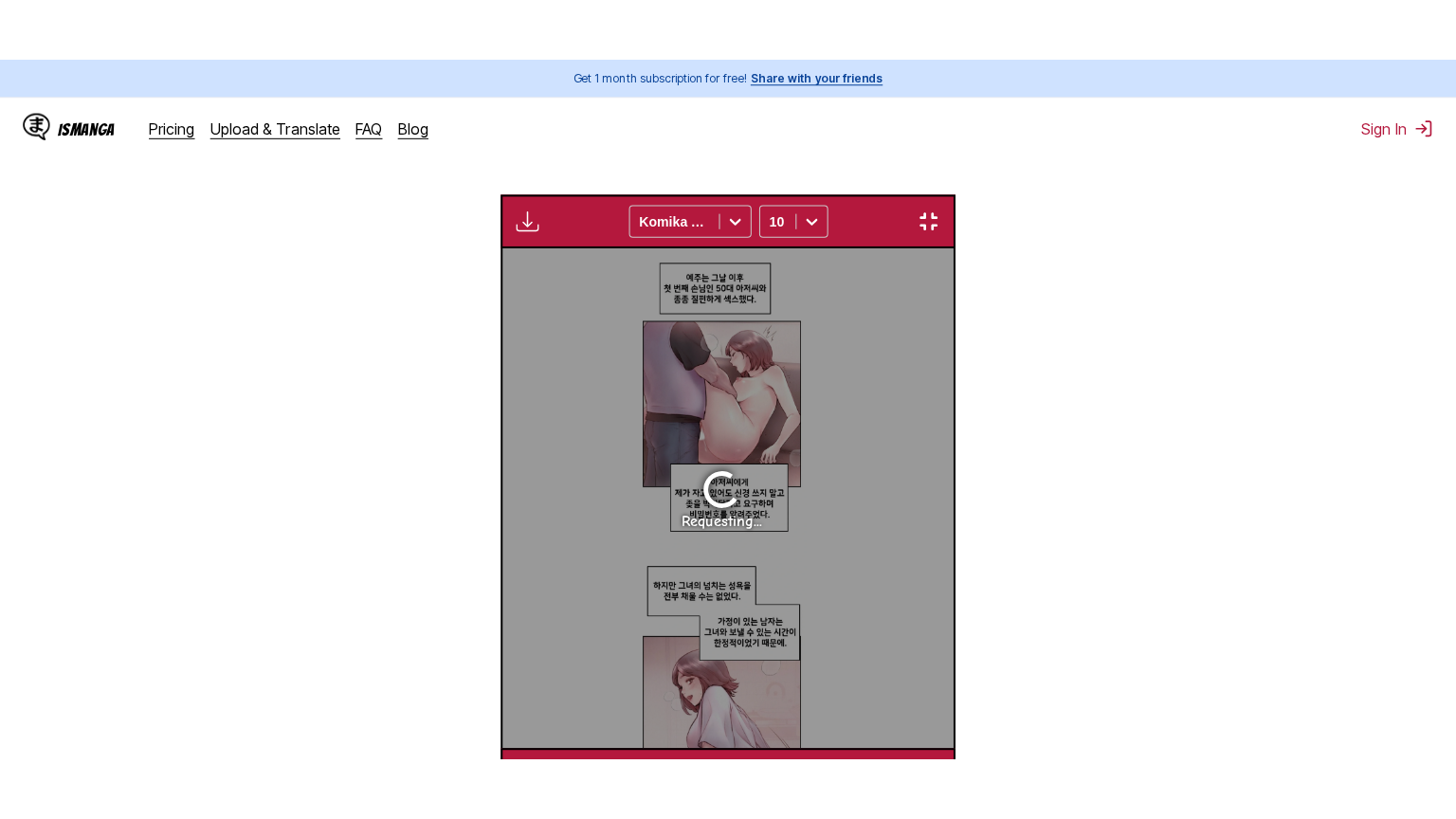 scroll, scrollTop: 220, scrollLeft: 0, axis: vertical 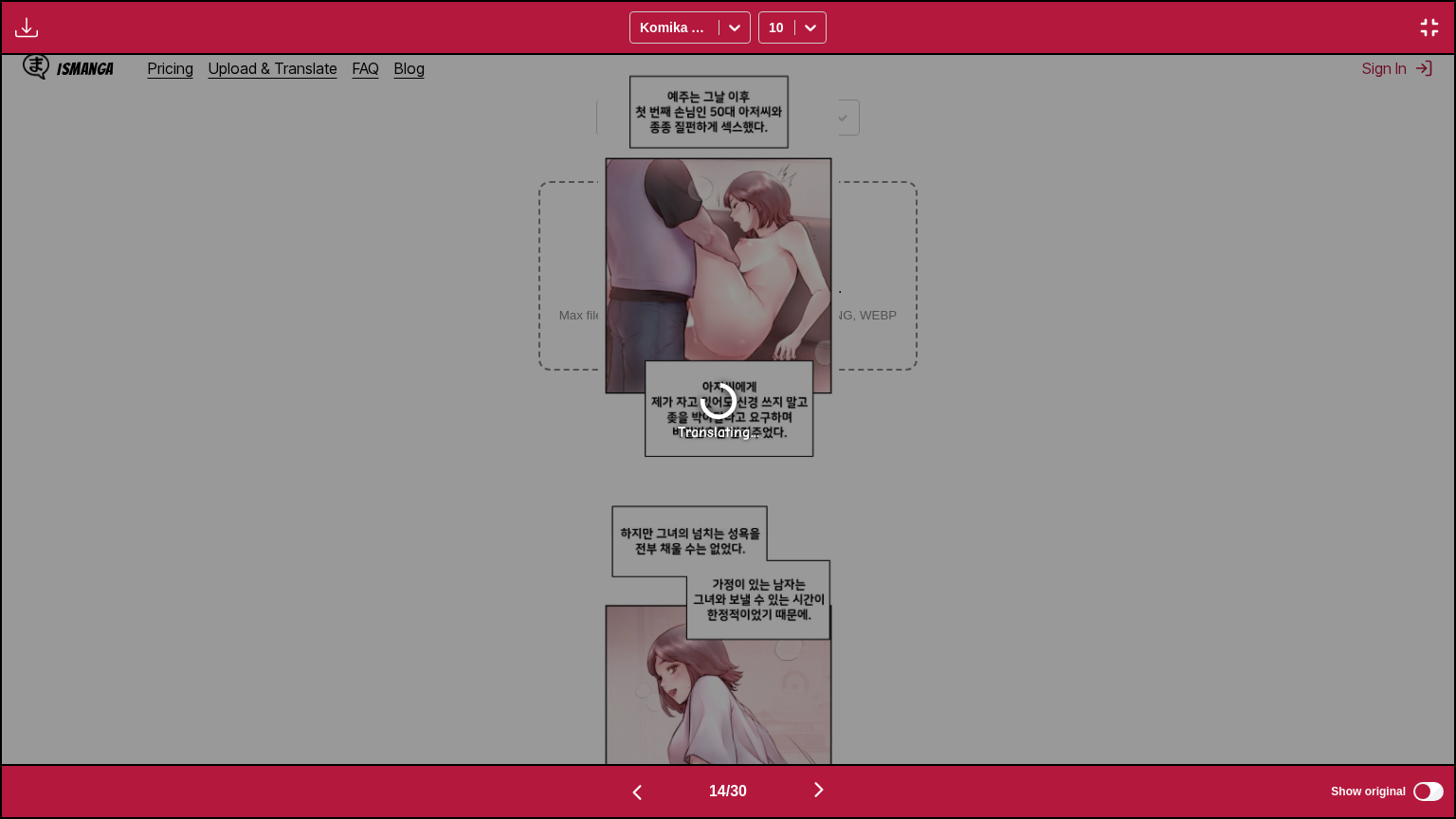 click at bounding box center (1429, 27) 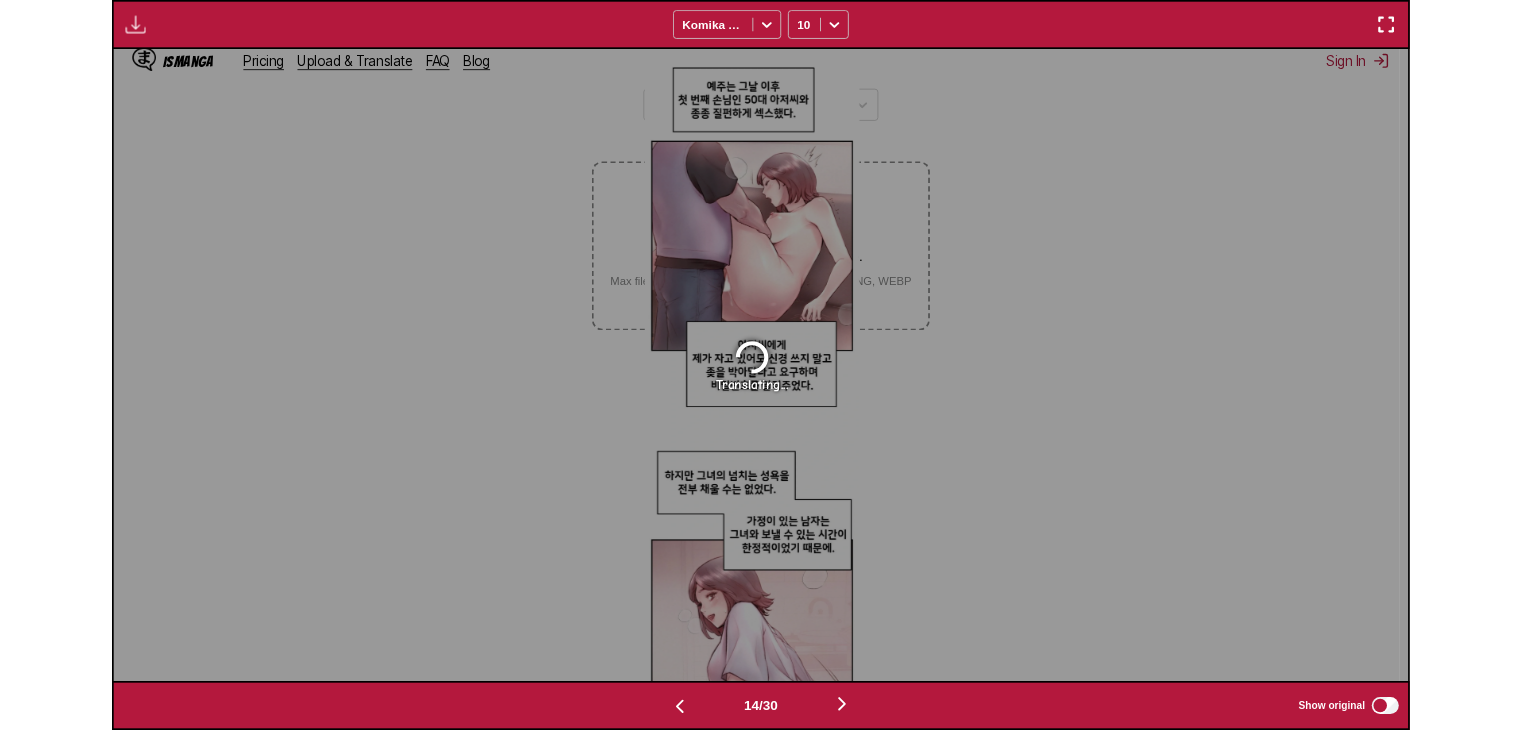 scroll, scrollTop: 593, scrollLeft: 0, axis: vertical 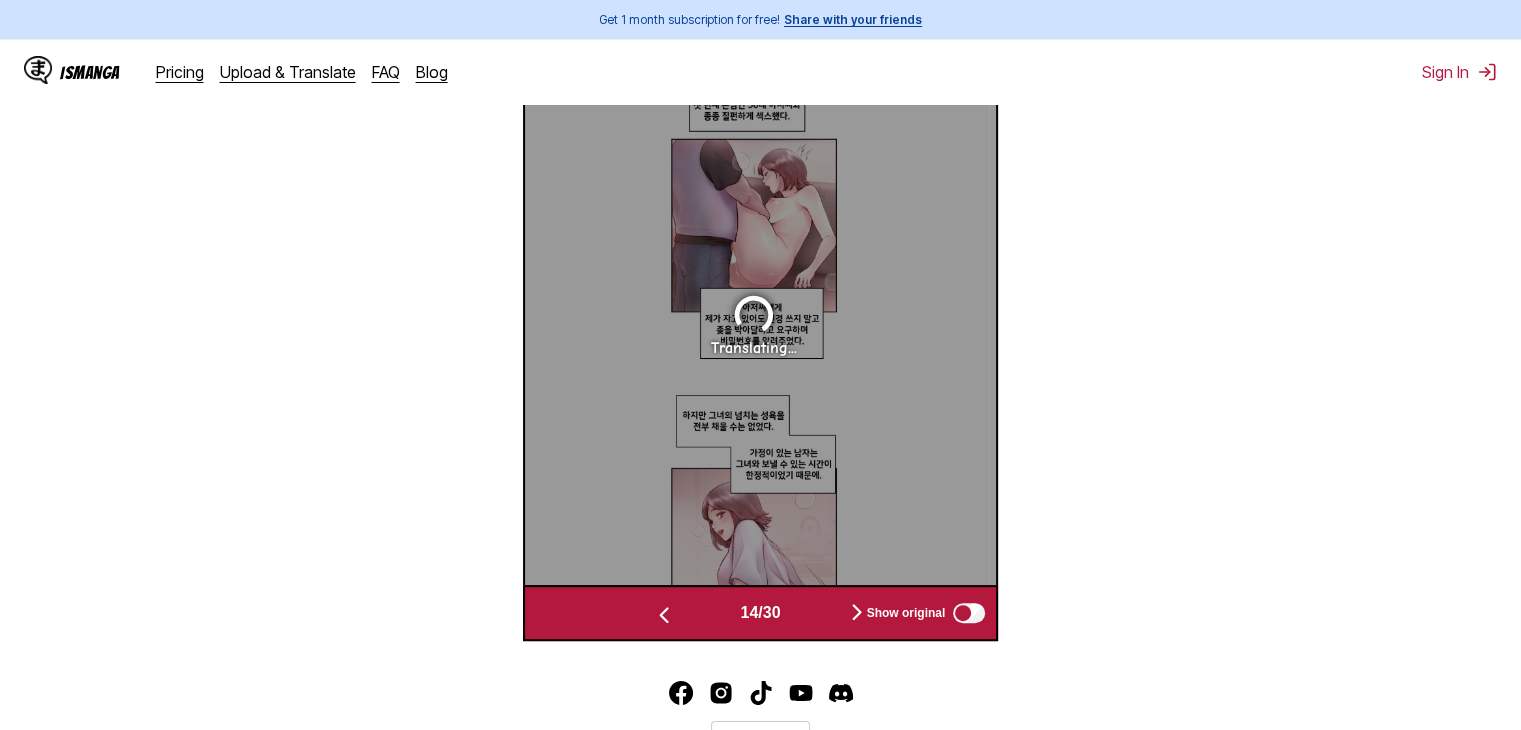 click at bounding box center (664, 615) 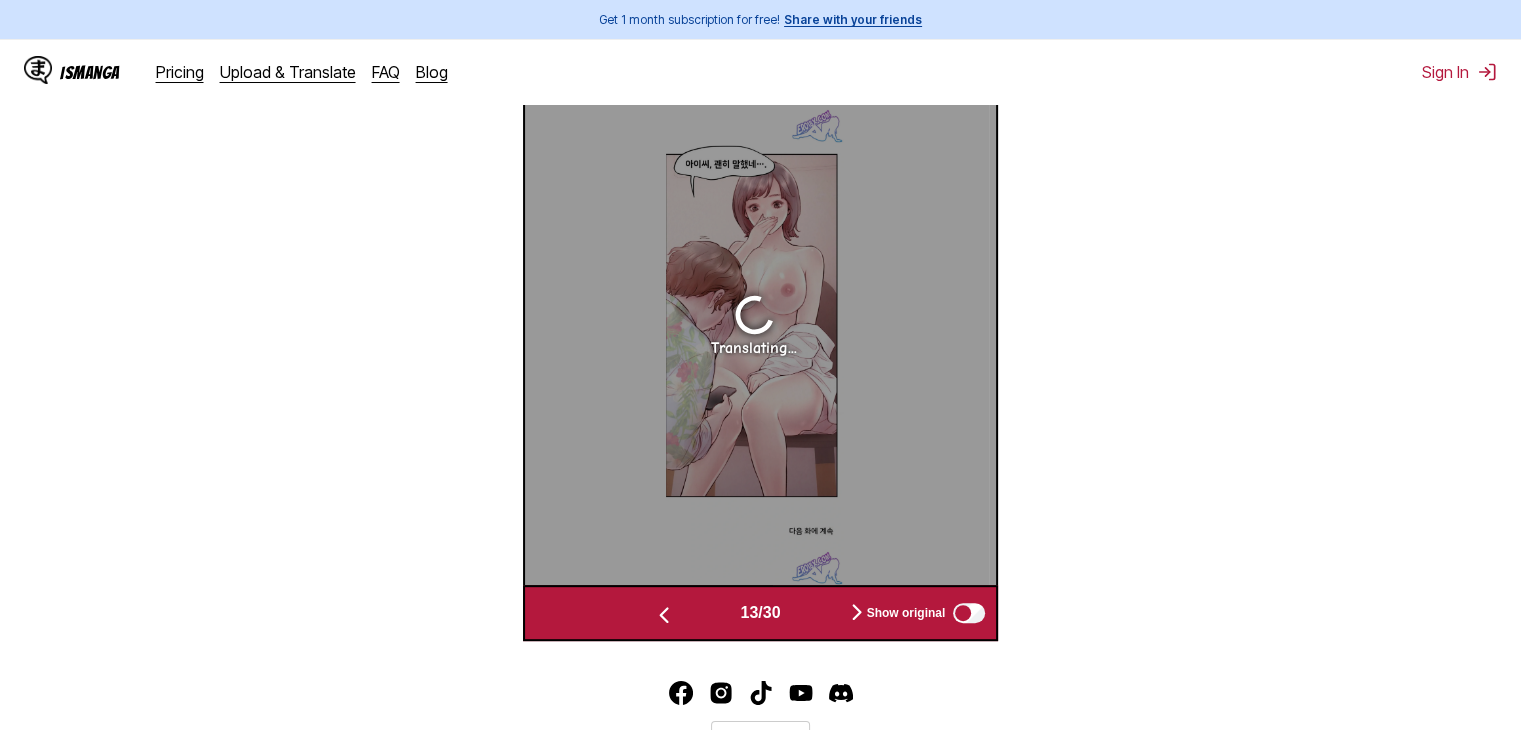 click at bounding box center [664, 615] 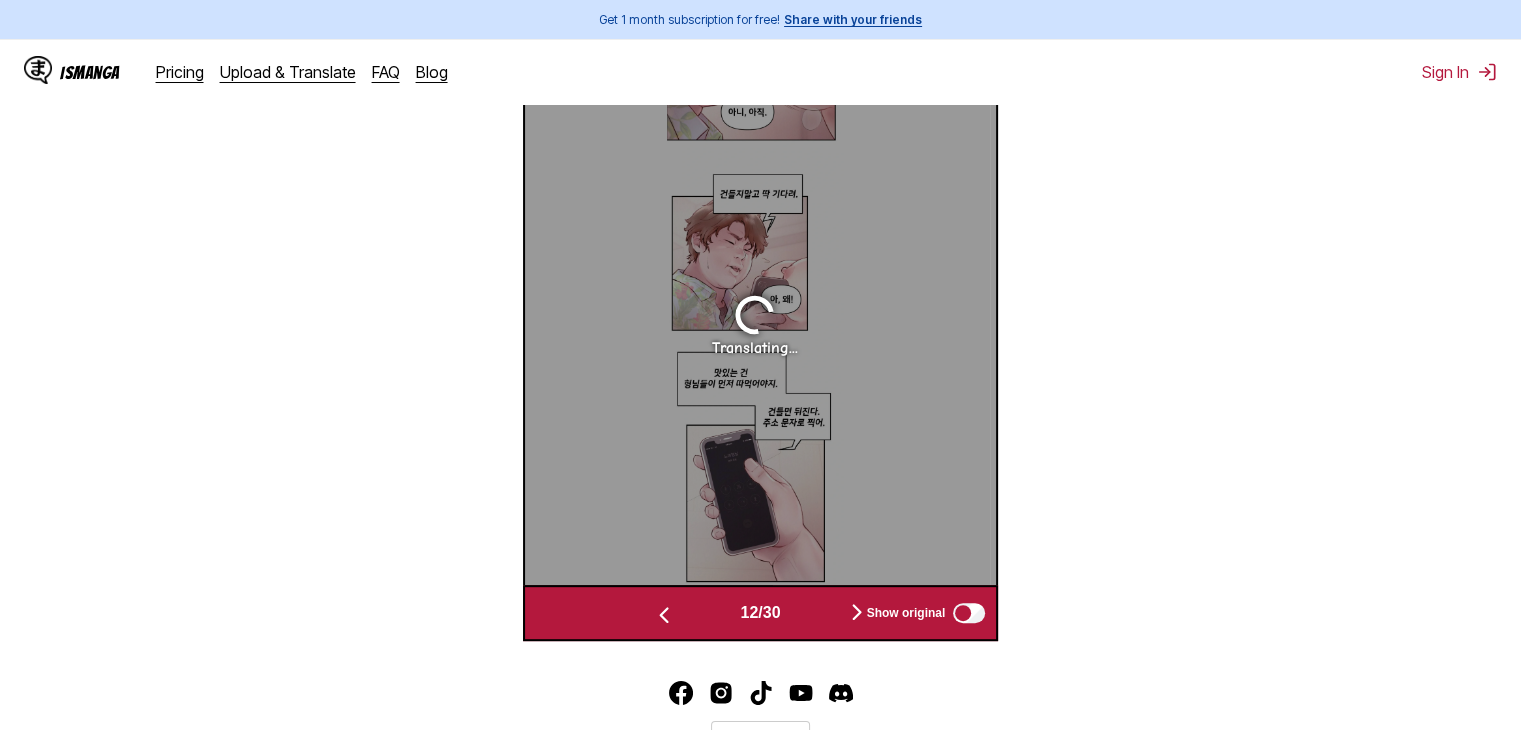click at bounding box center [664, 615] 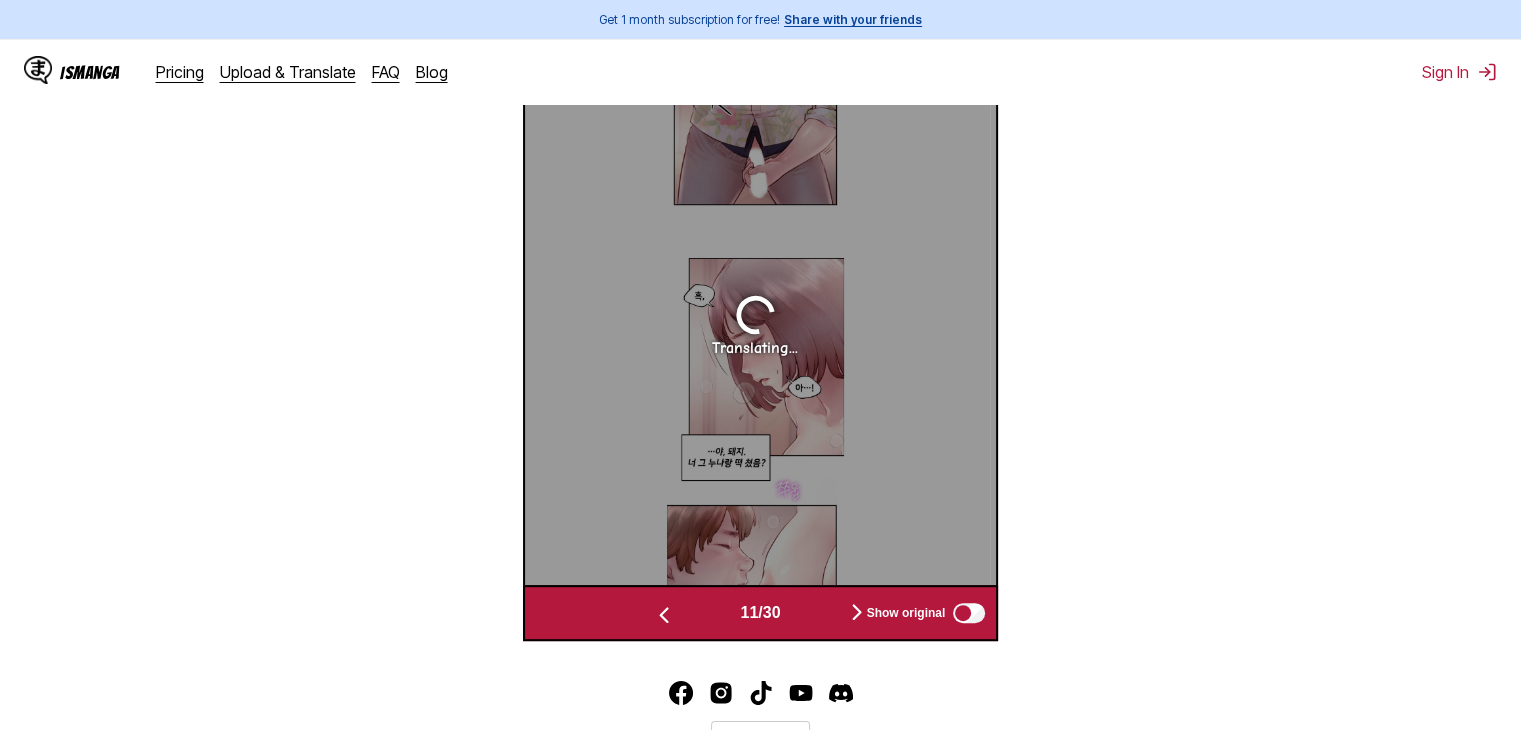 click at bounding box center (664, 615) 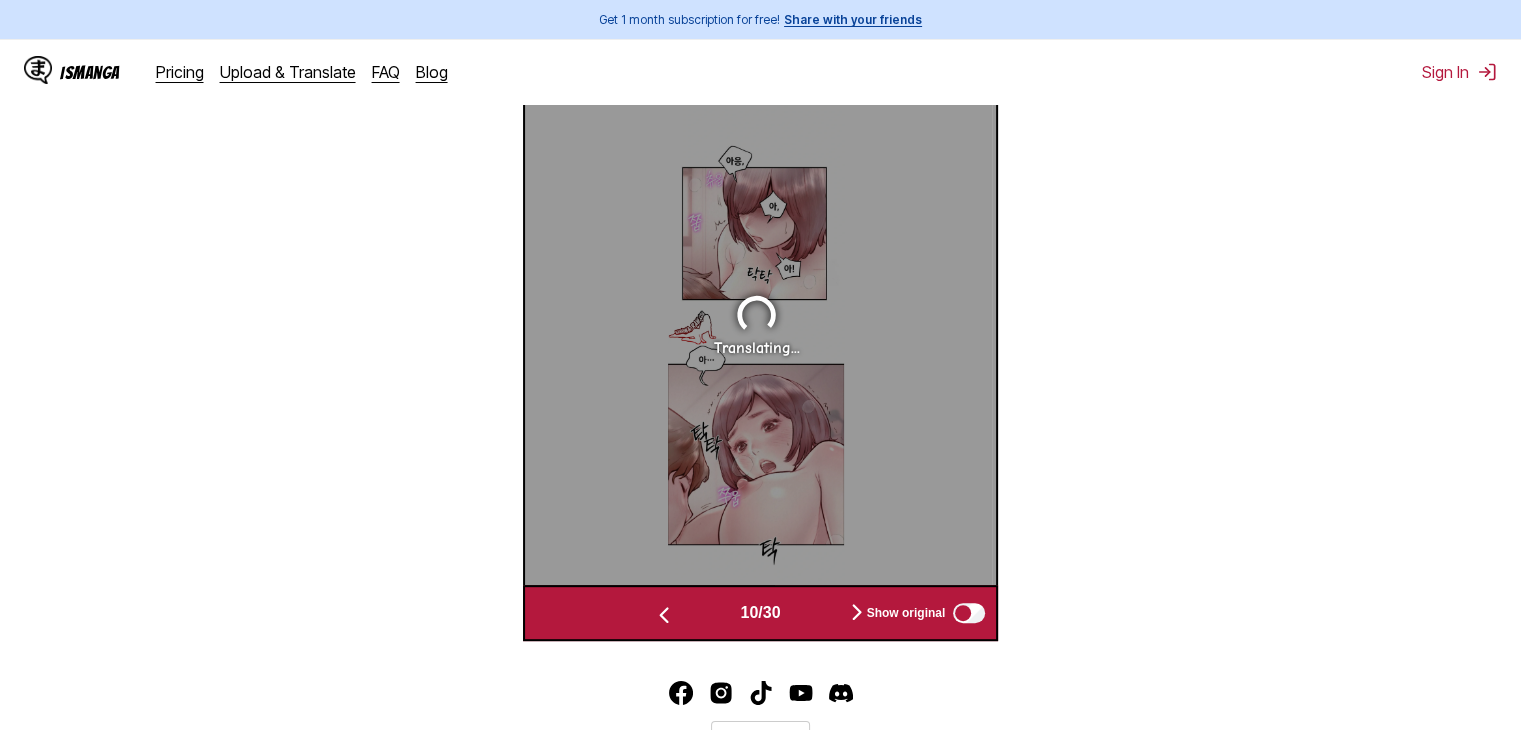 click at bounding box center [664, 615] 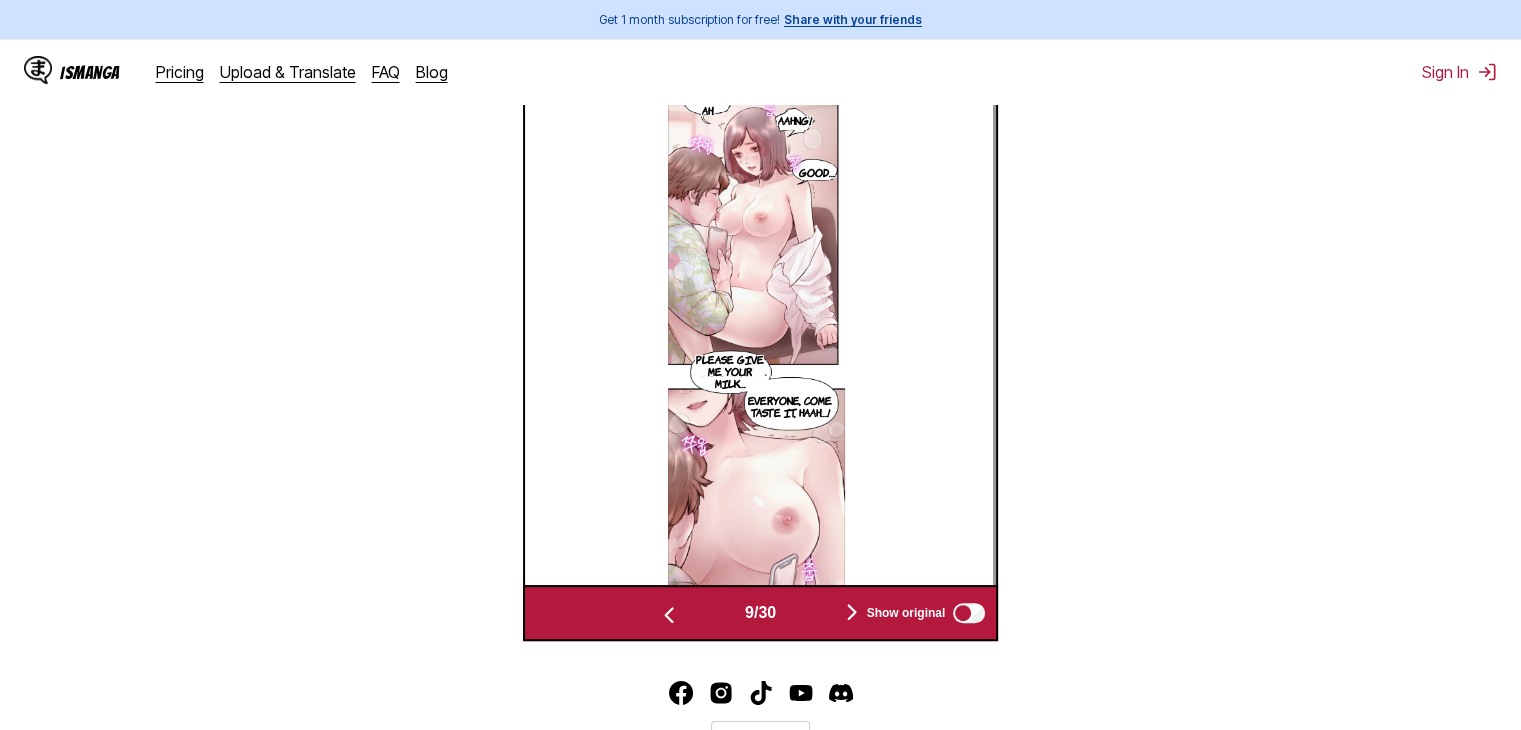 click at bounding box center (669, 615) 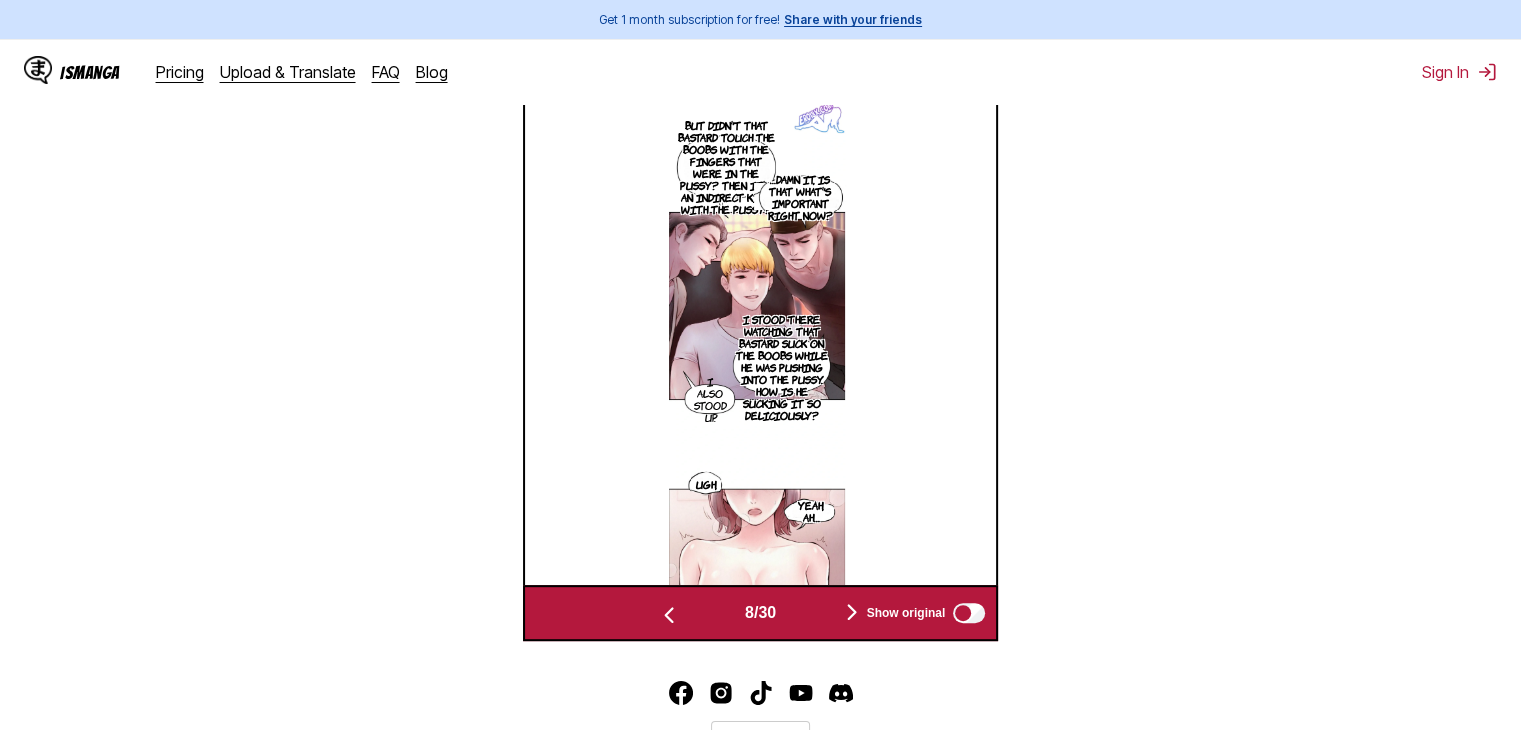 click at bounding box center [669, 615] 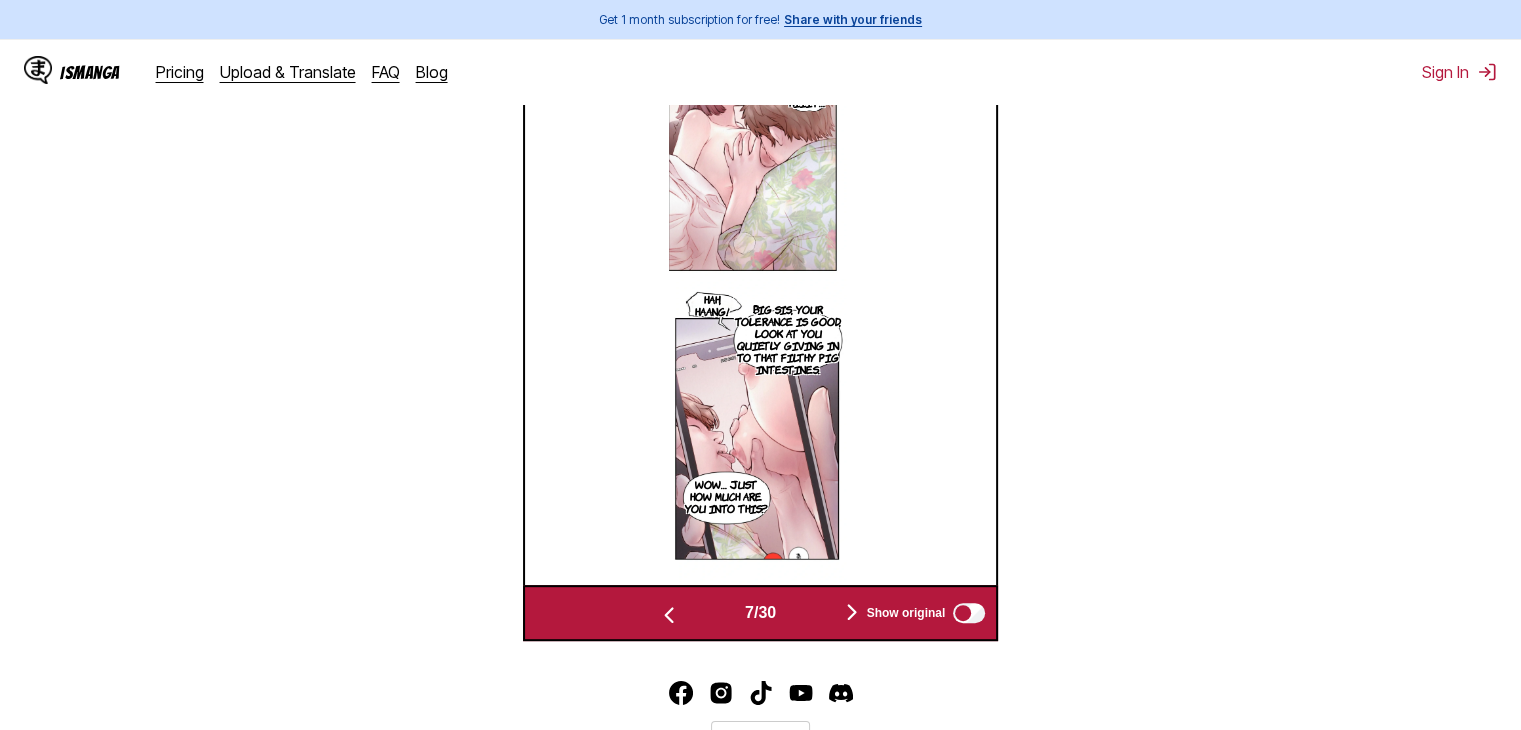 click at bounding box center (669, 615) 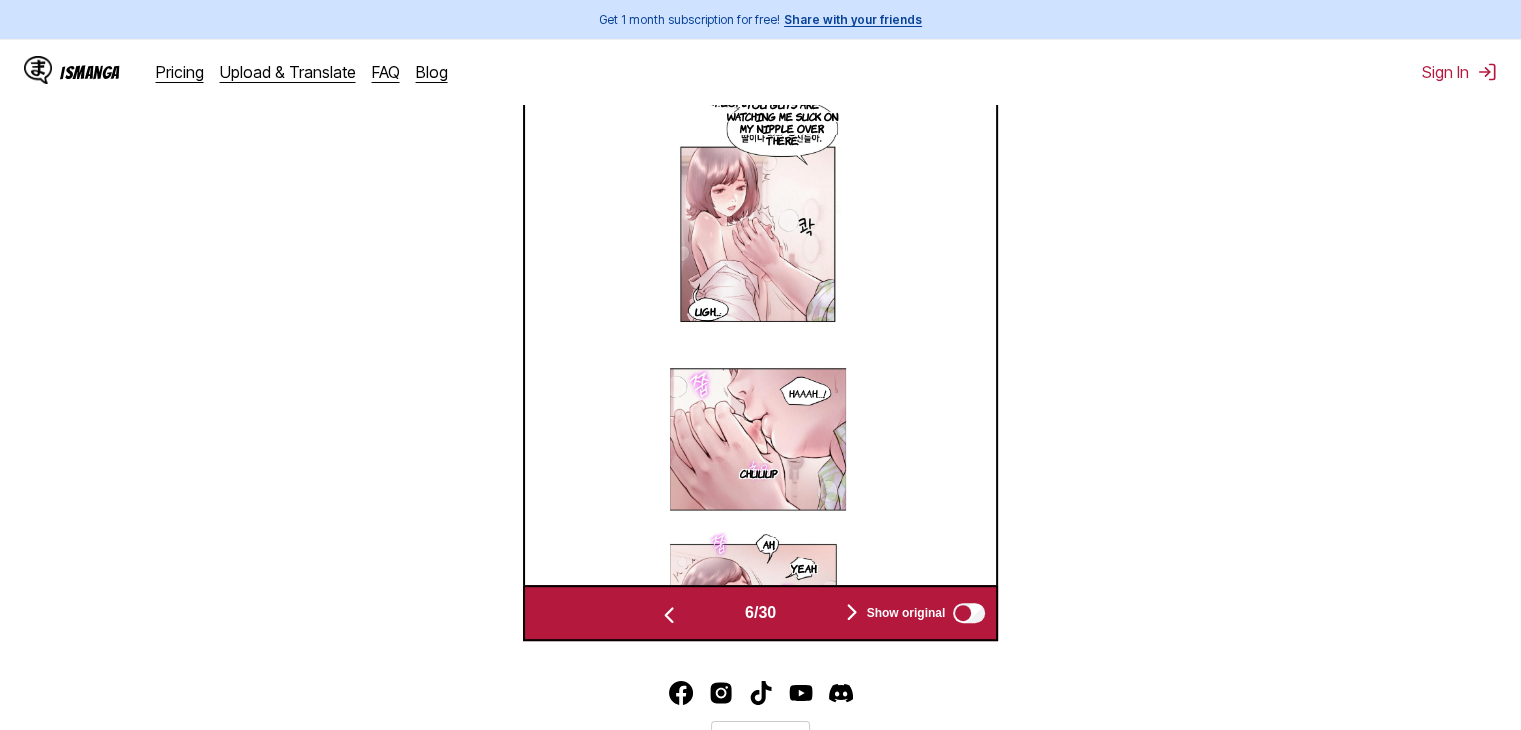 click at bounding box center (669, 615) 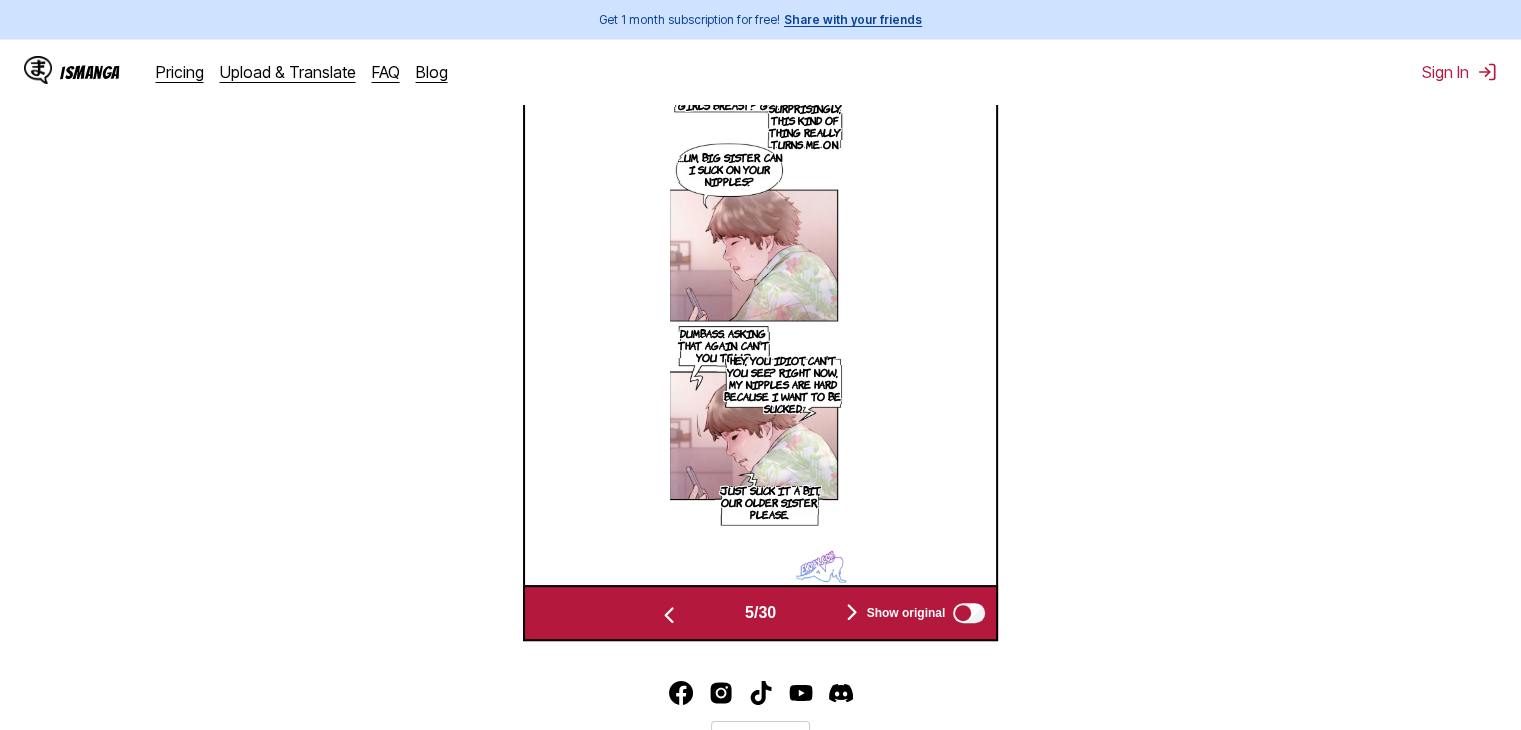 click at bounding box center (669, 615) 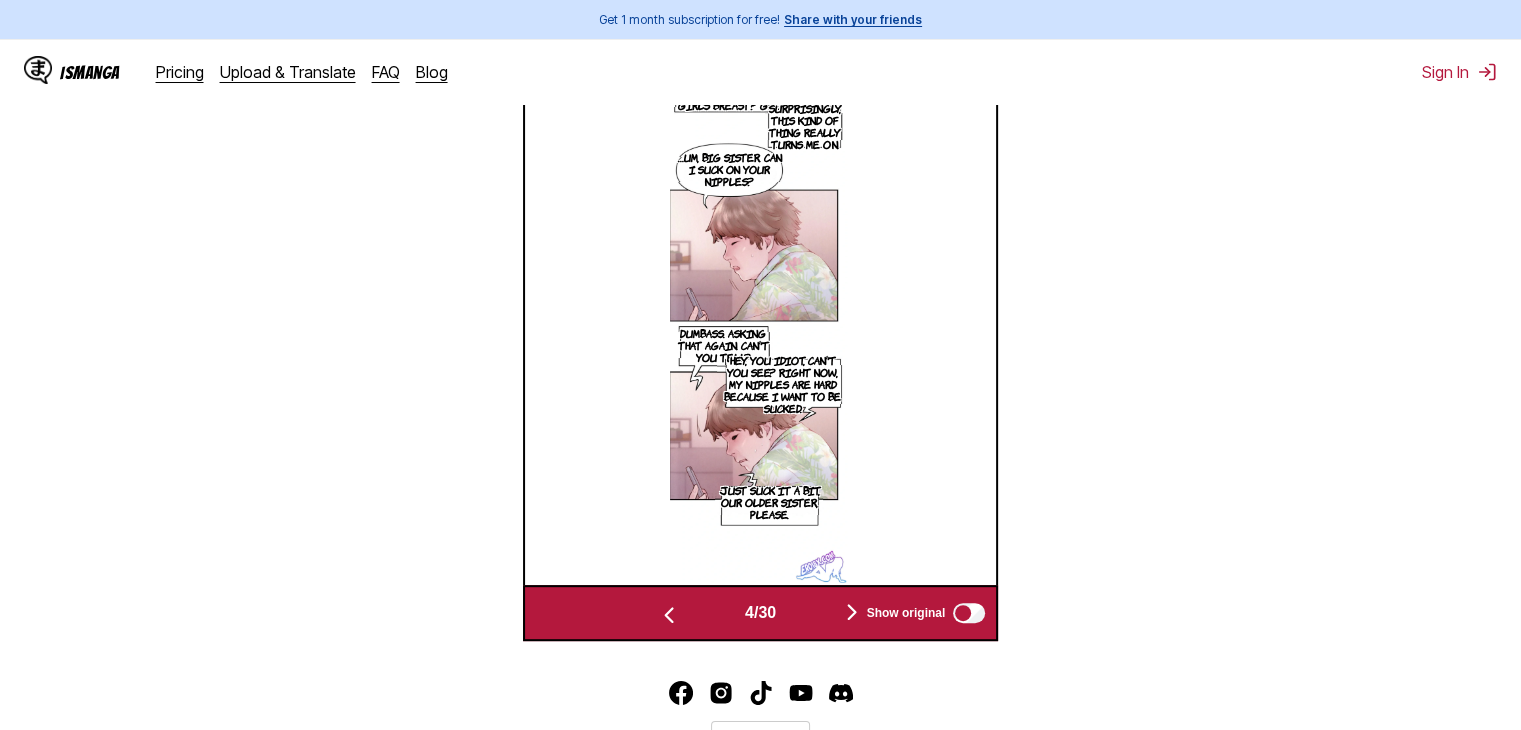 scroll, scrollTop: 0, scrollLeft: 1416, axis: horizontal 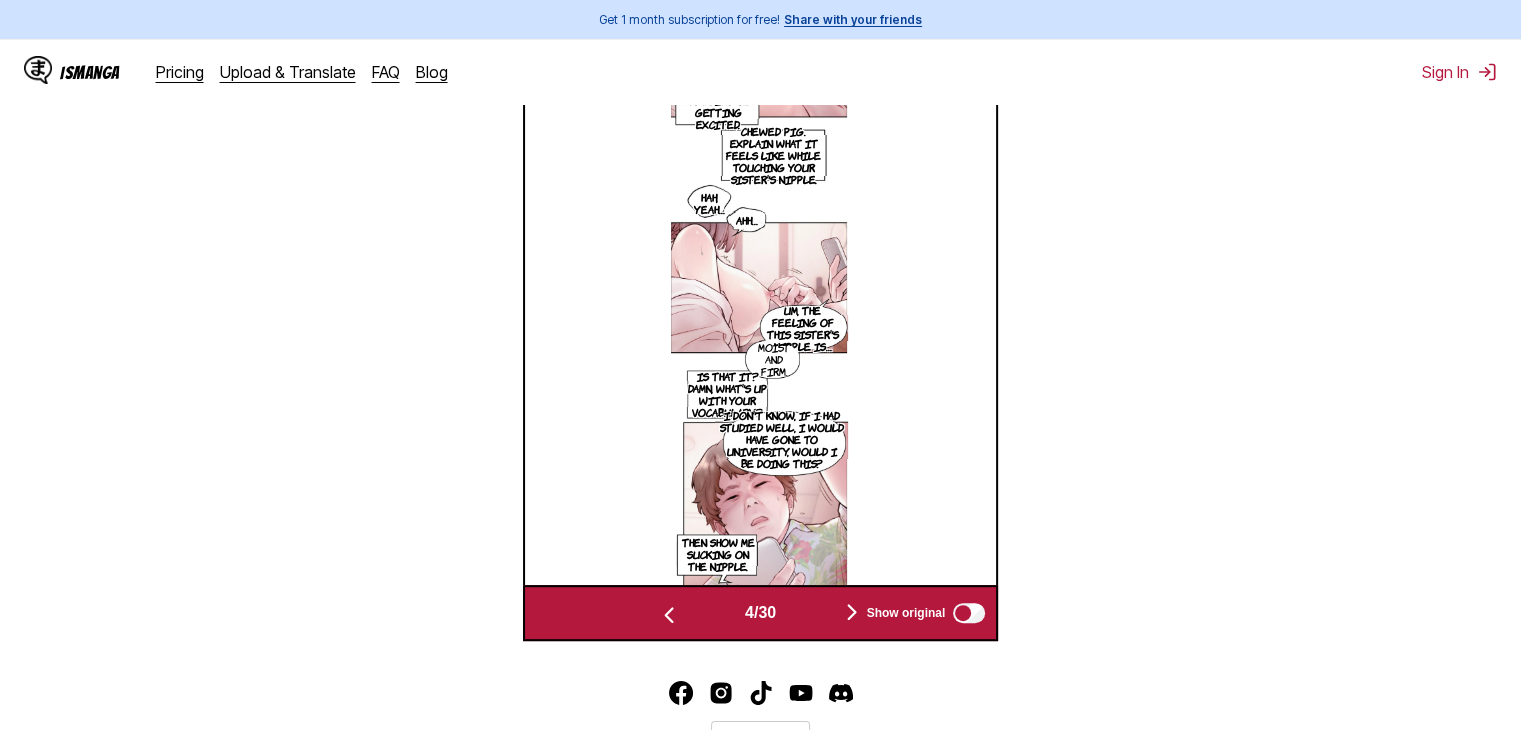 click at bounding box center (669, 615) 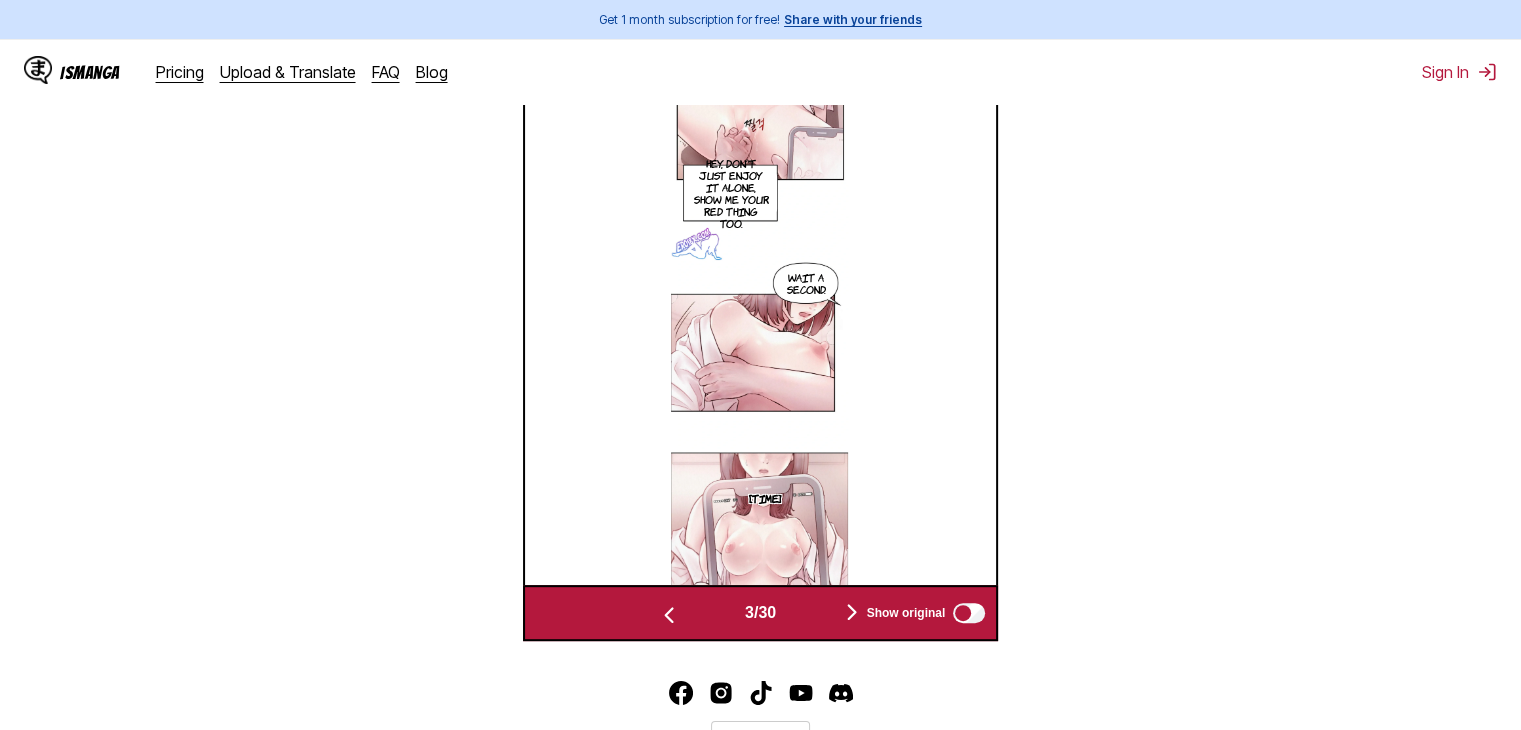 click at bounding box center [669, 615] 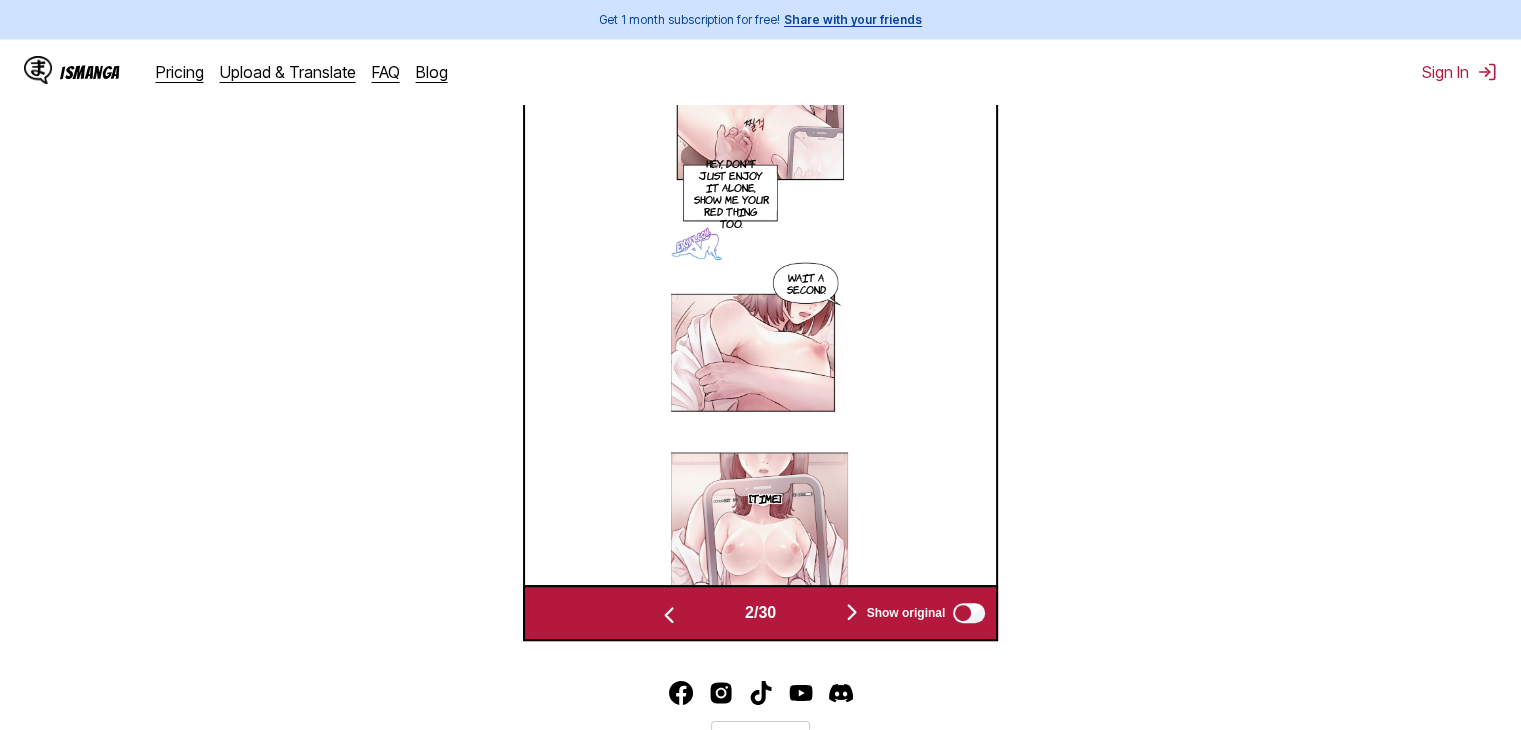 scroll, scrollTop: 0, scrollLeft: 472, axis: horizontal 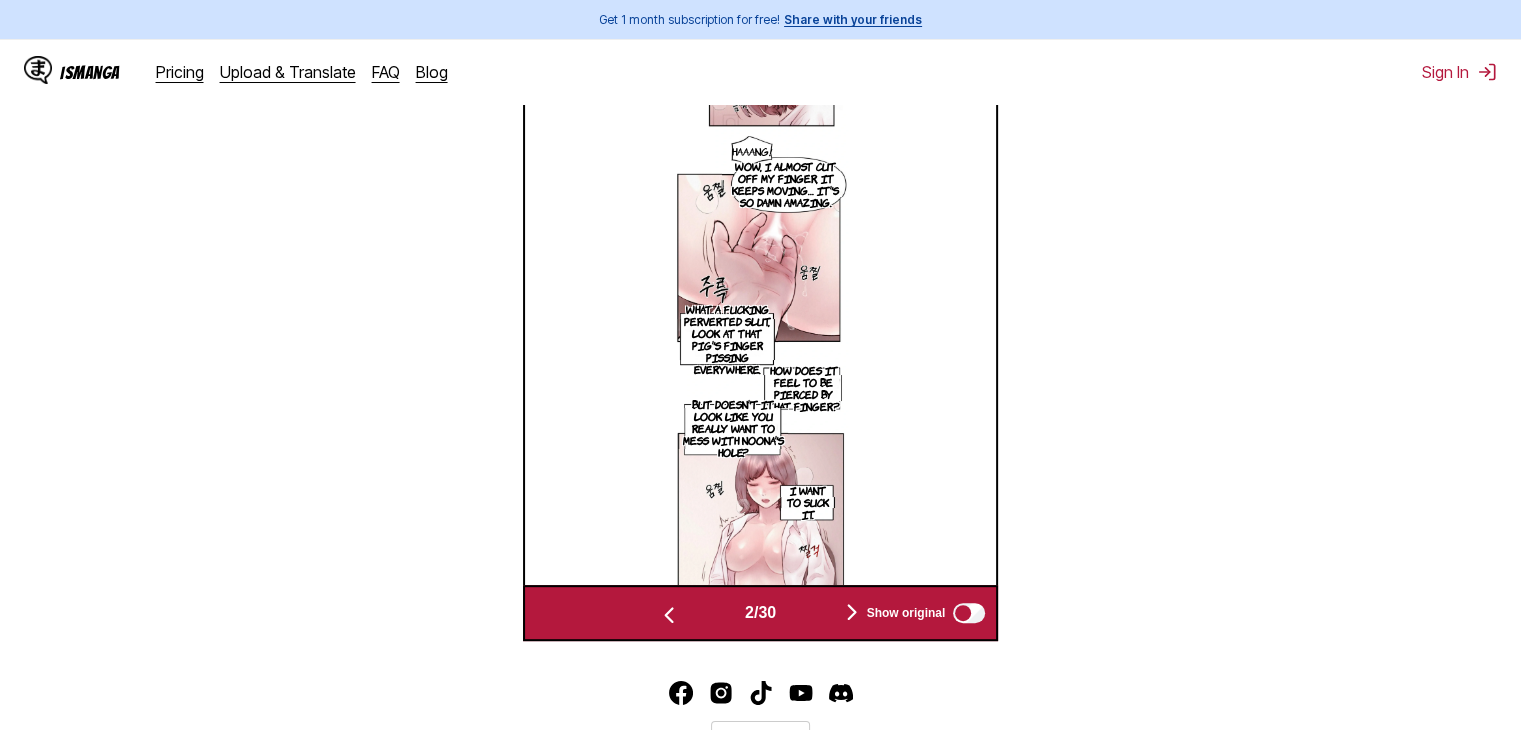 click at bounding box center [669, 615] 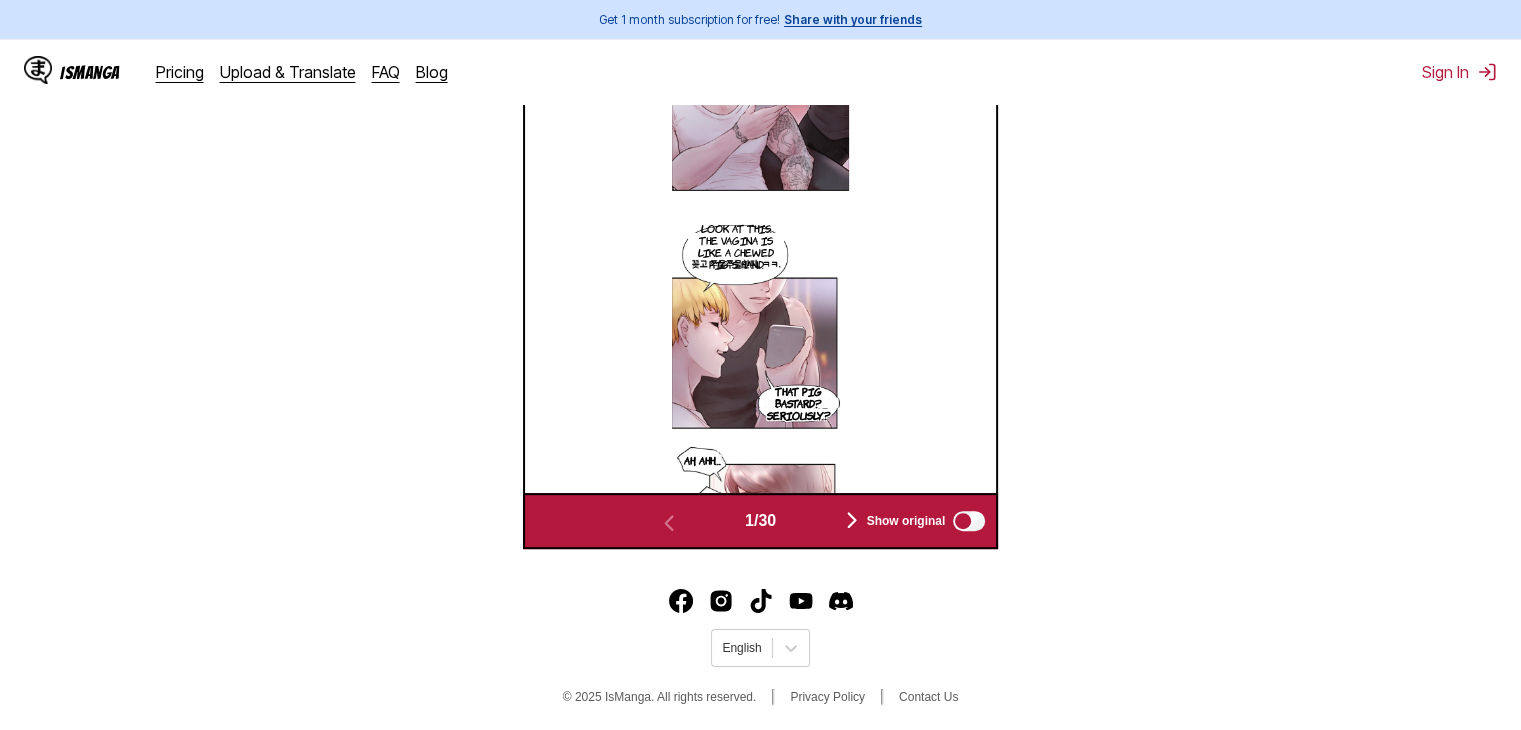 scroll, scrollTop: 835, scrollLeft: 0, axis: vertical 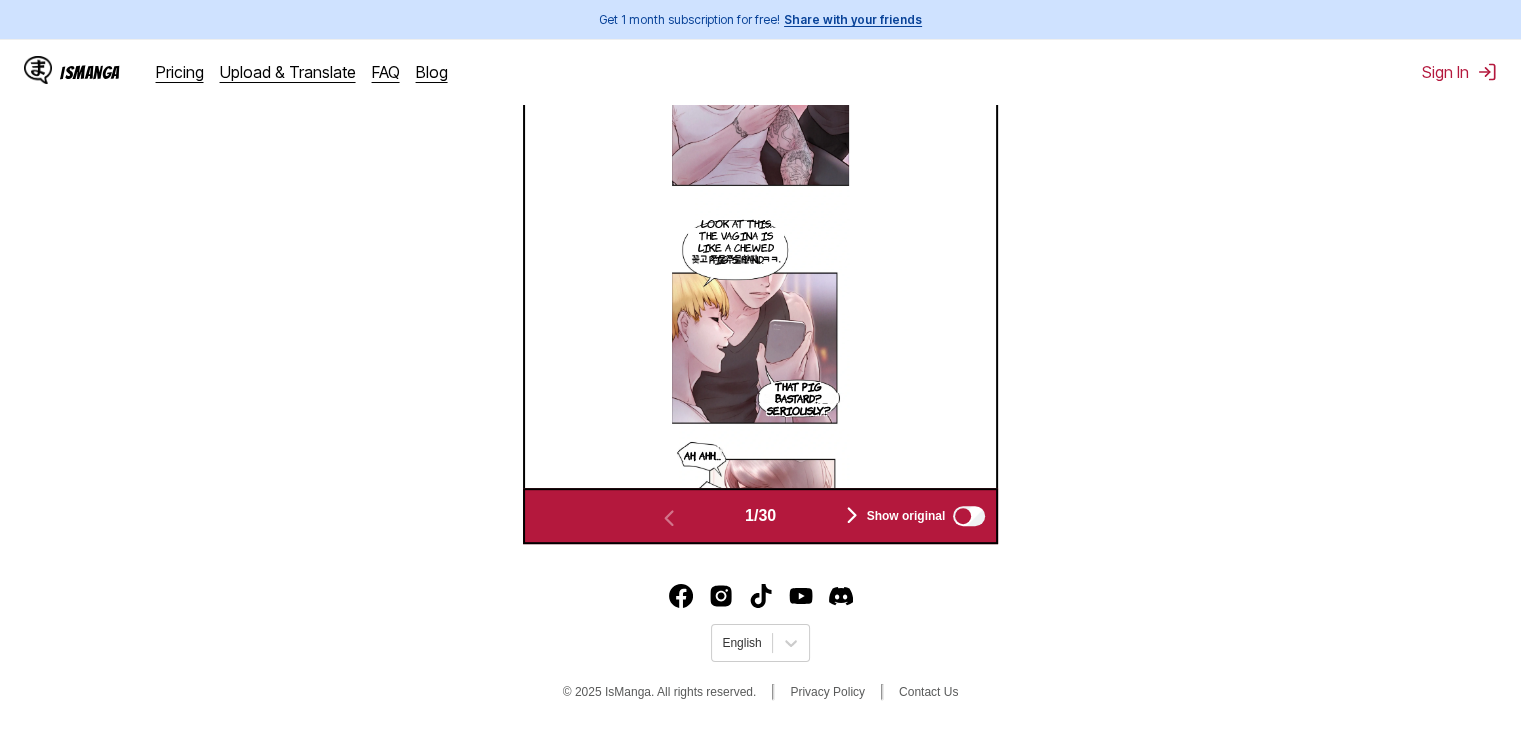 click at bounding box center [852, 515] 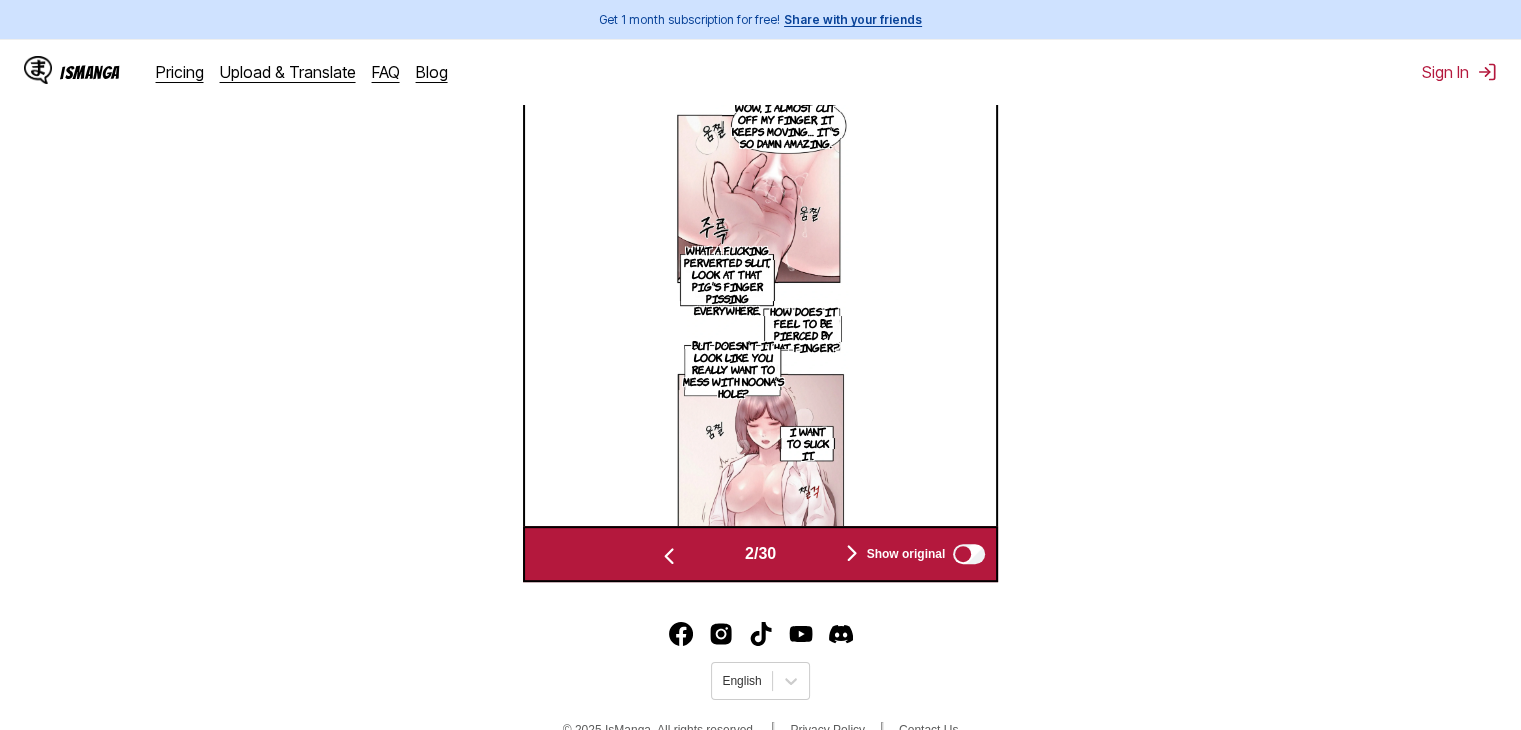 scroll, scrollTop: 801, scrollLeft: 0, axis: vertical 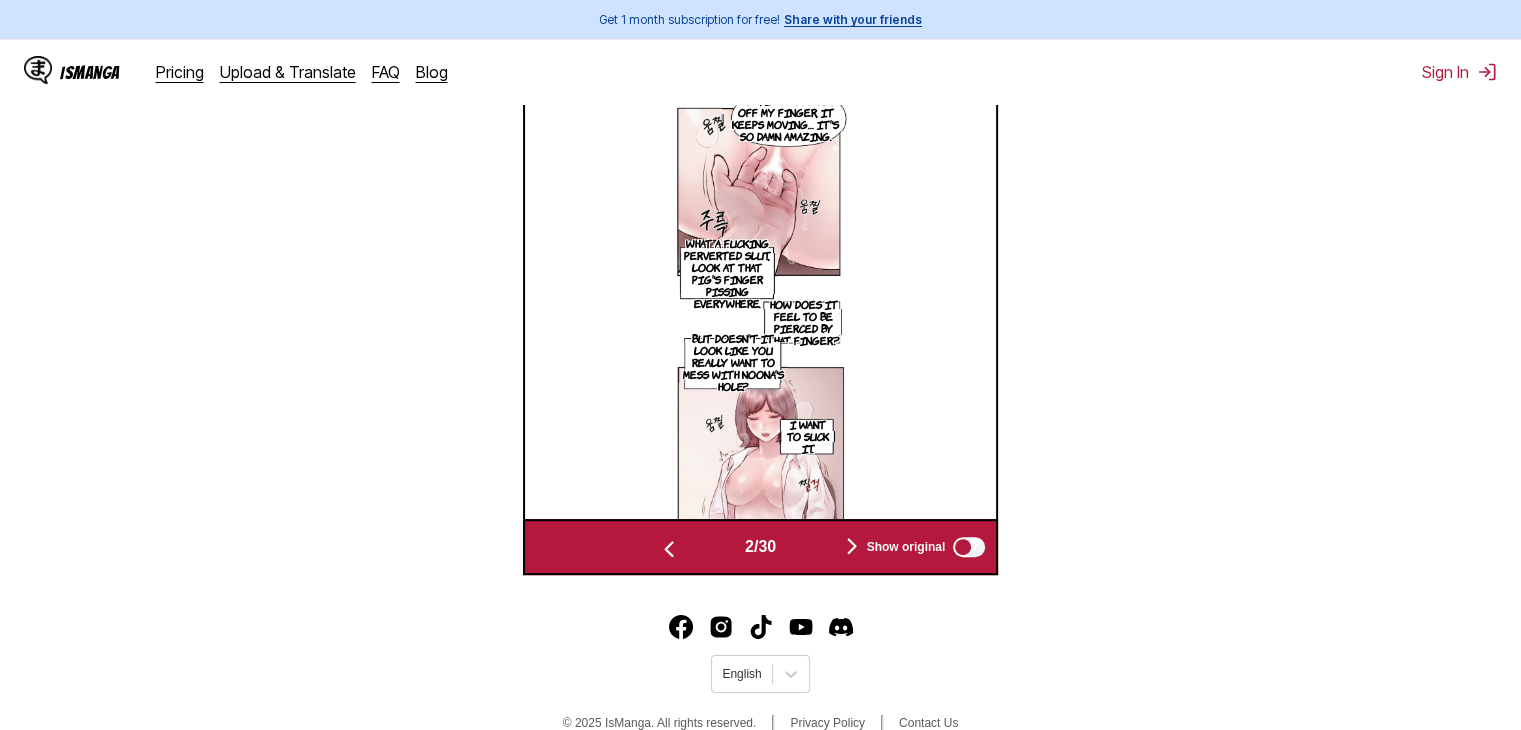 click on "Show original" at bounding box center (922, 547) 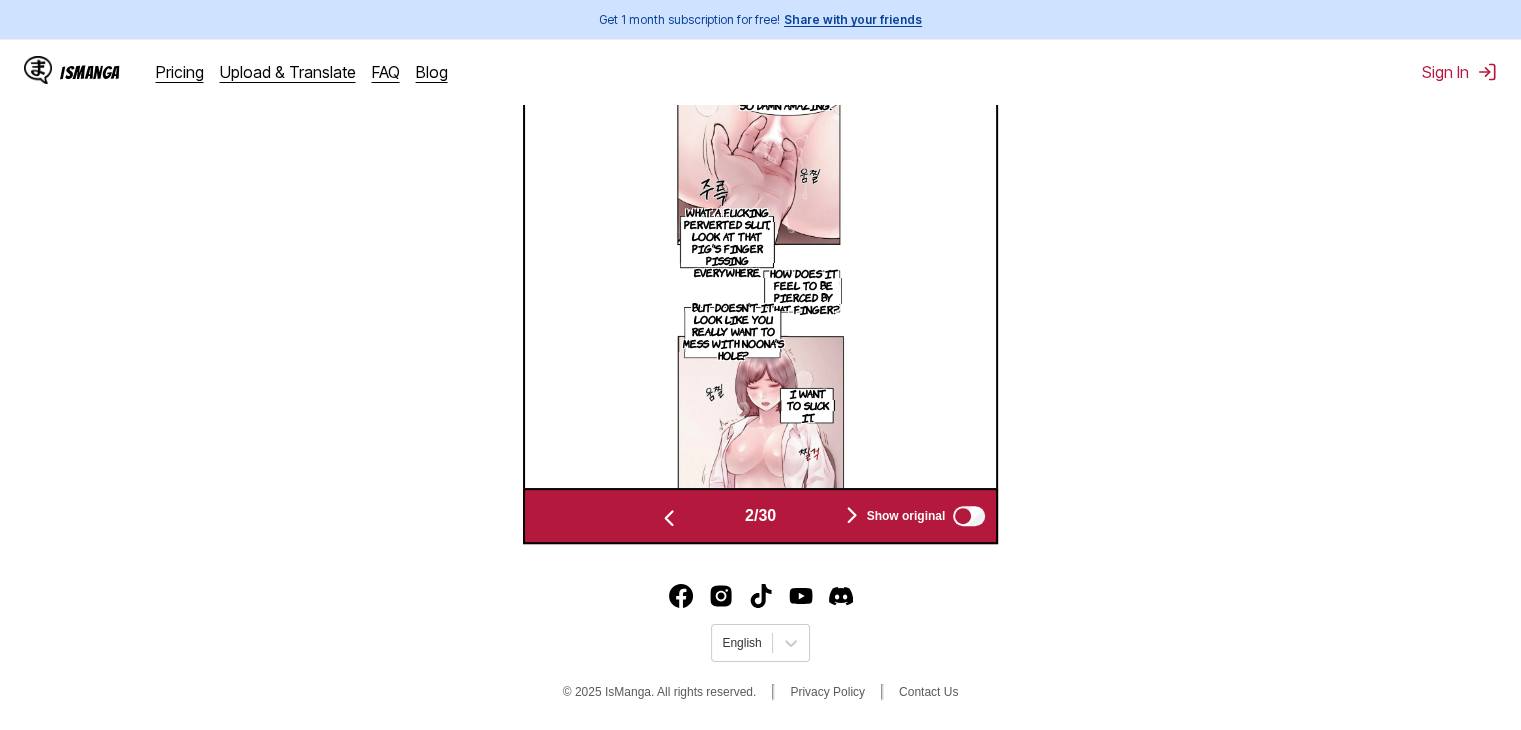 scroll, scrollTop: 835, scrollLeft: 0, axis: vertical 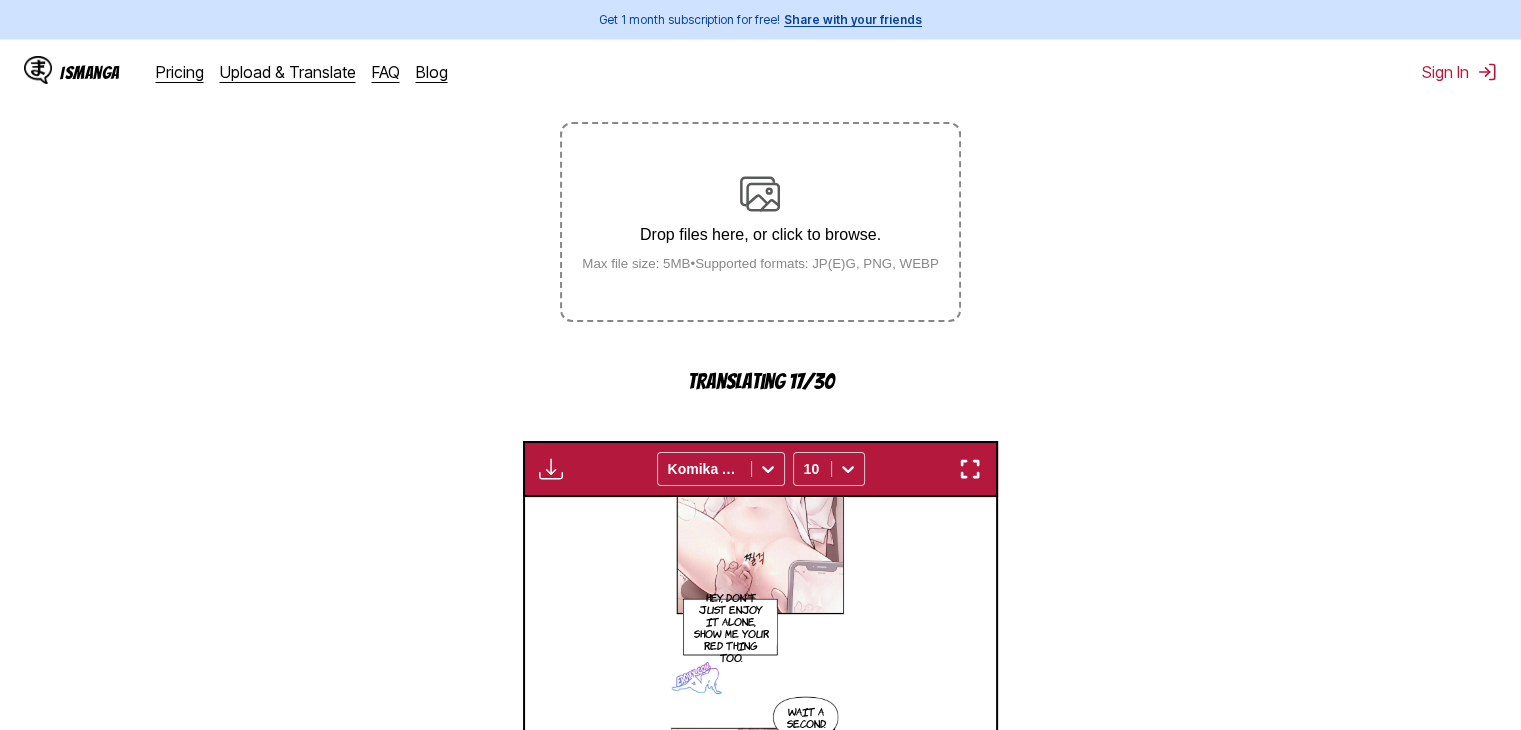 click at bounding box center (970, 469) 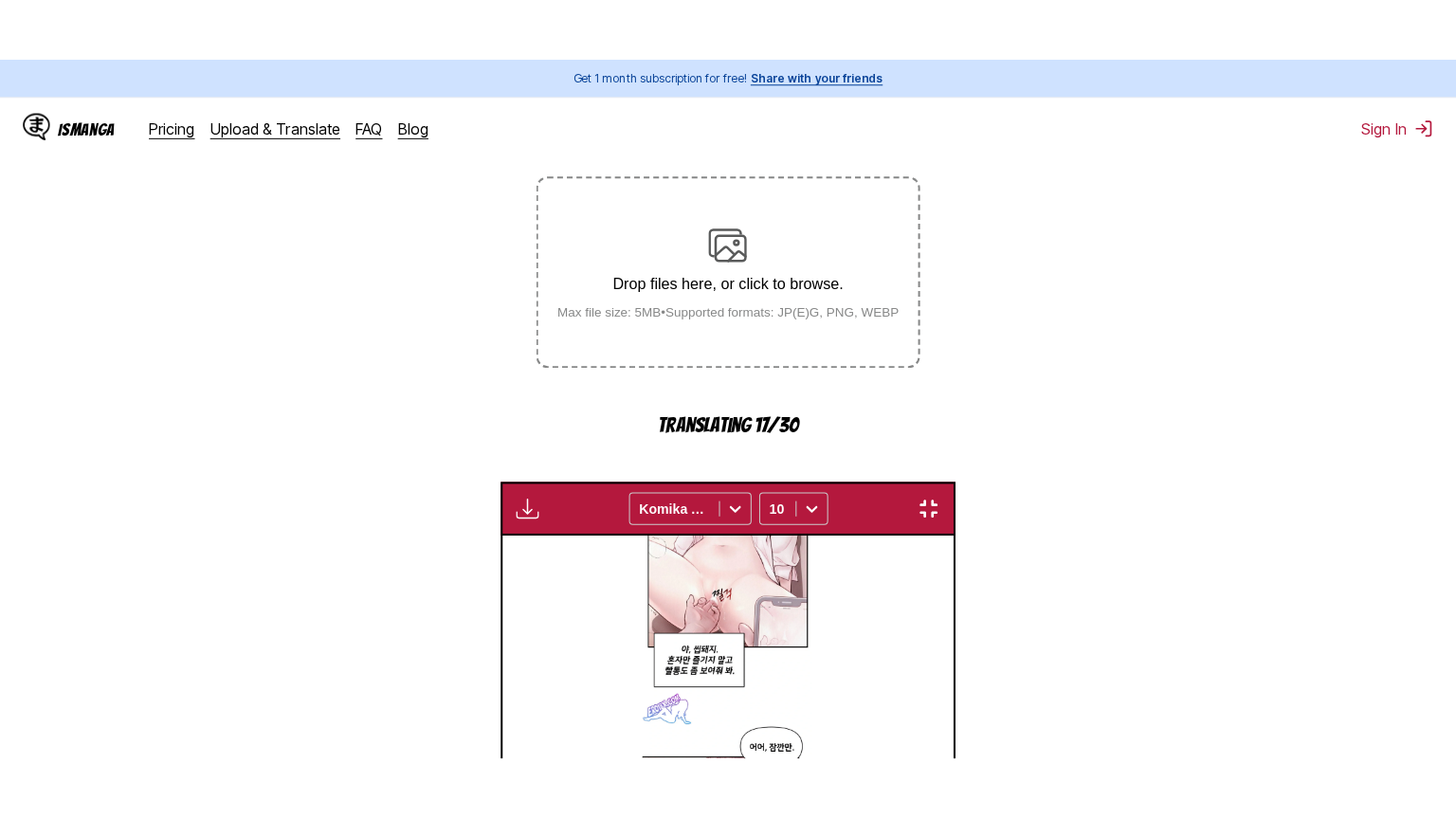 scroll, scrollTop: 220, scrollLeft: 0, axis: vertical 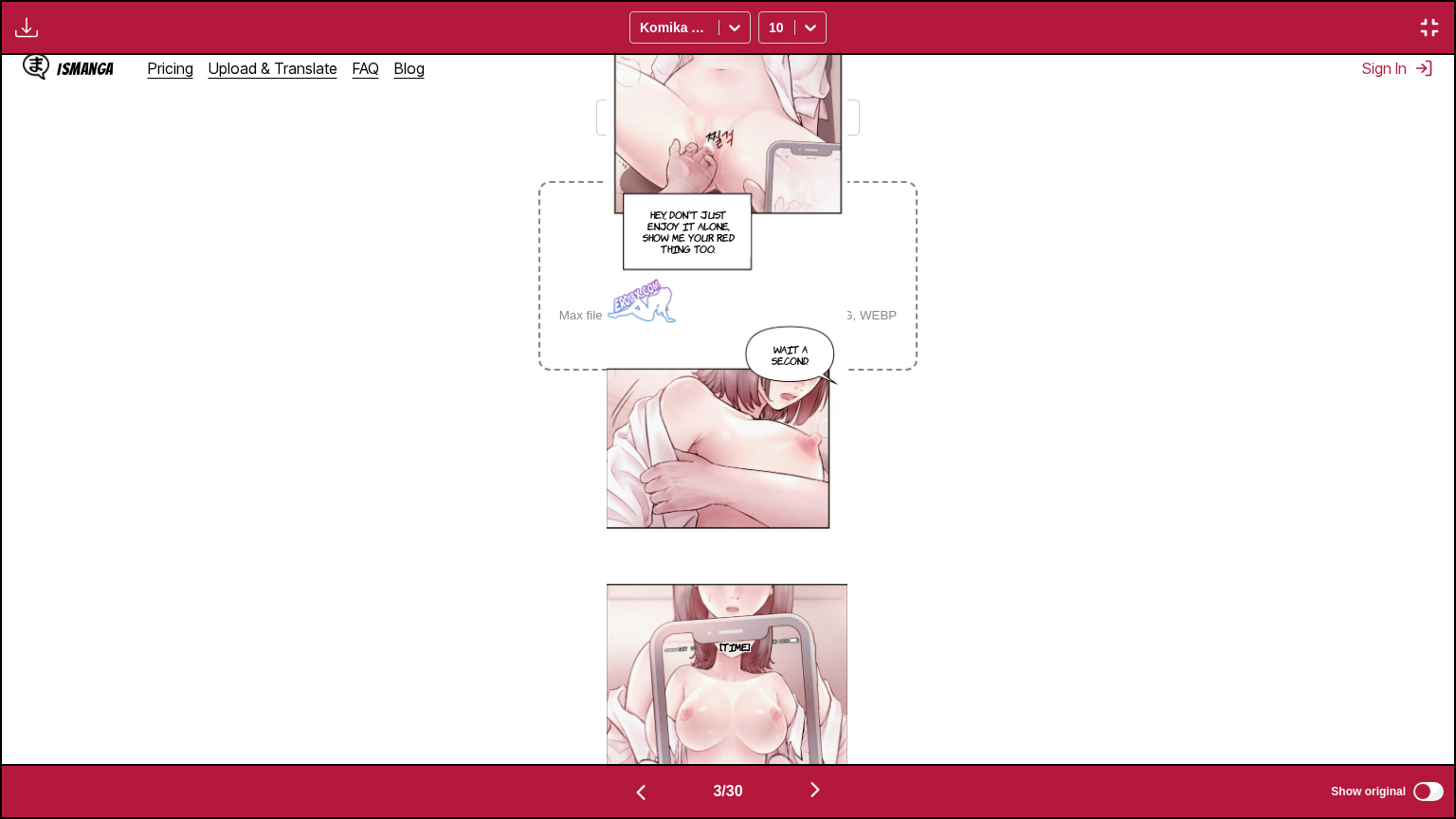 click on "Hey, don't just enjoy it alone, show me your red thing too. Wait a second. [TIME]" at bounding box center [727, 410] 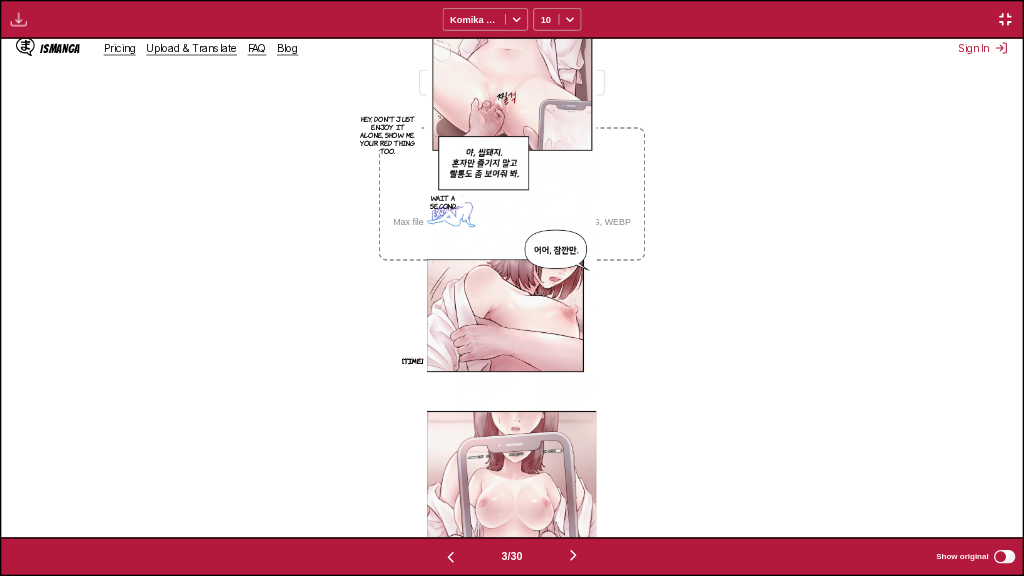 scroll, scrollTop: 232, scrollLeft: 0, axis: vertical 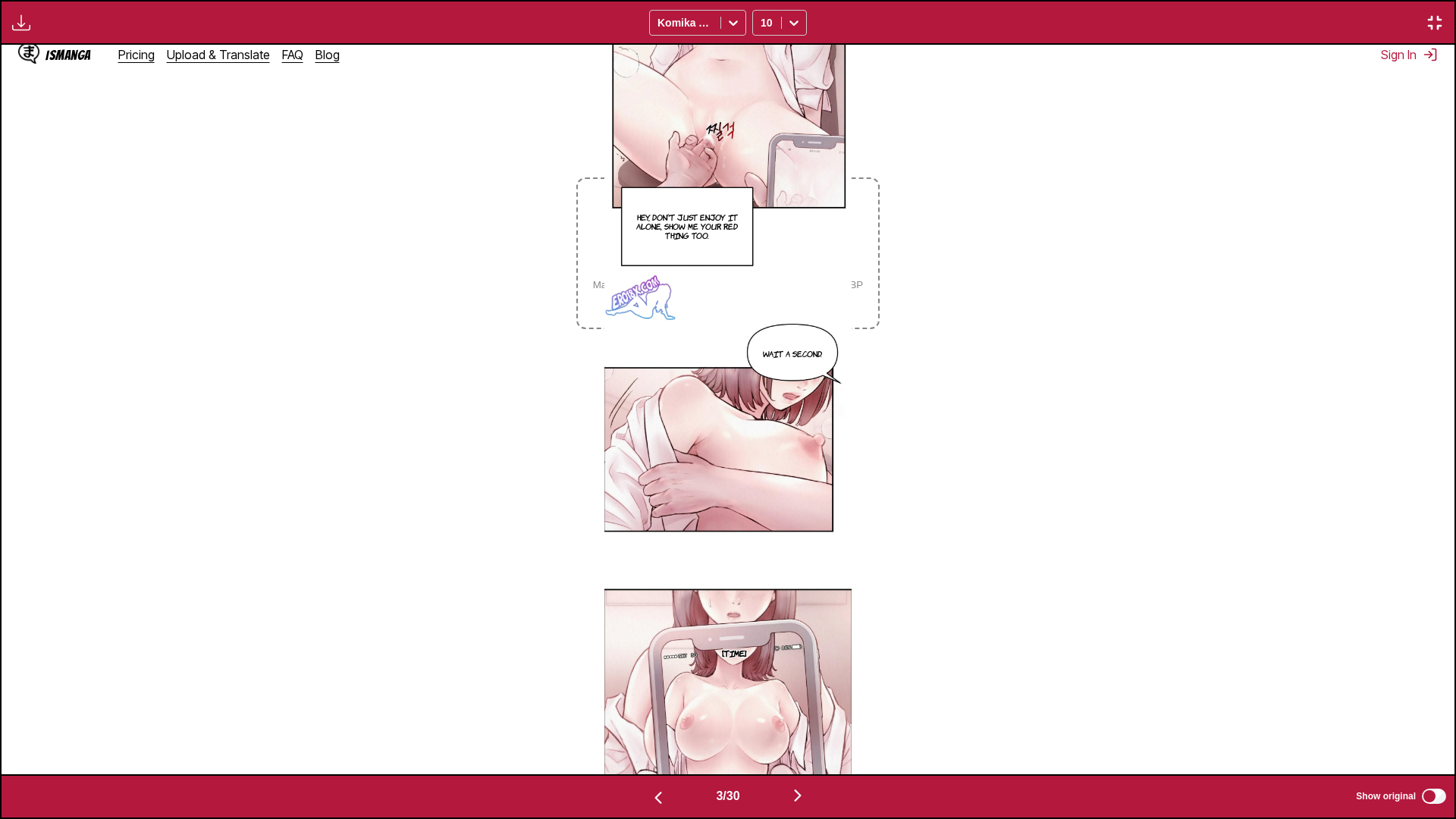 click on "Hey, don't just enjoy it alone, show me your red thing too. Wait a second. [TIME]" at bounding box center (728, 410) 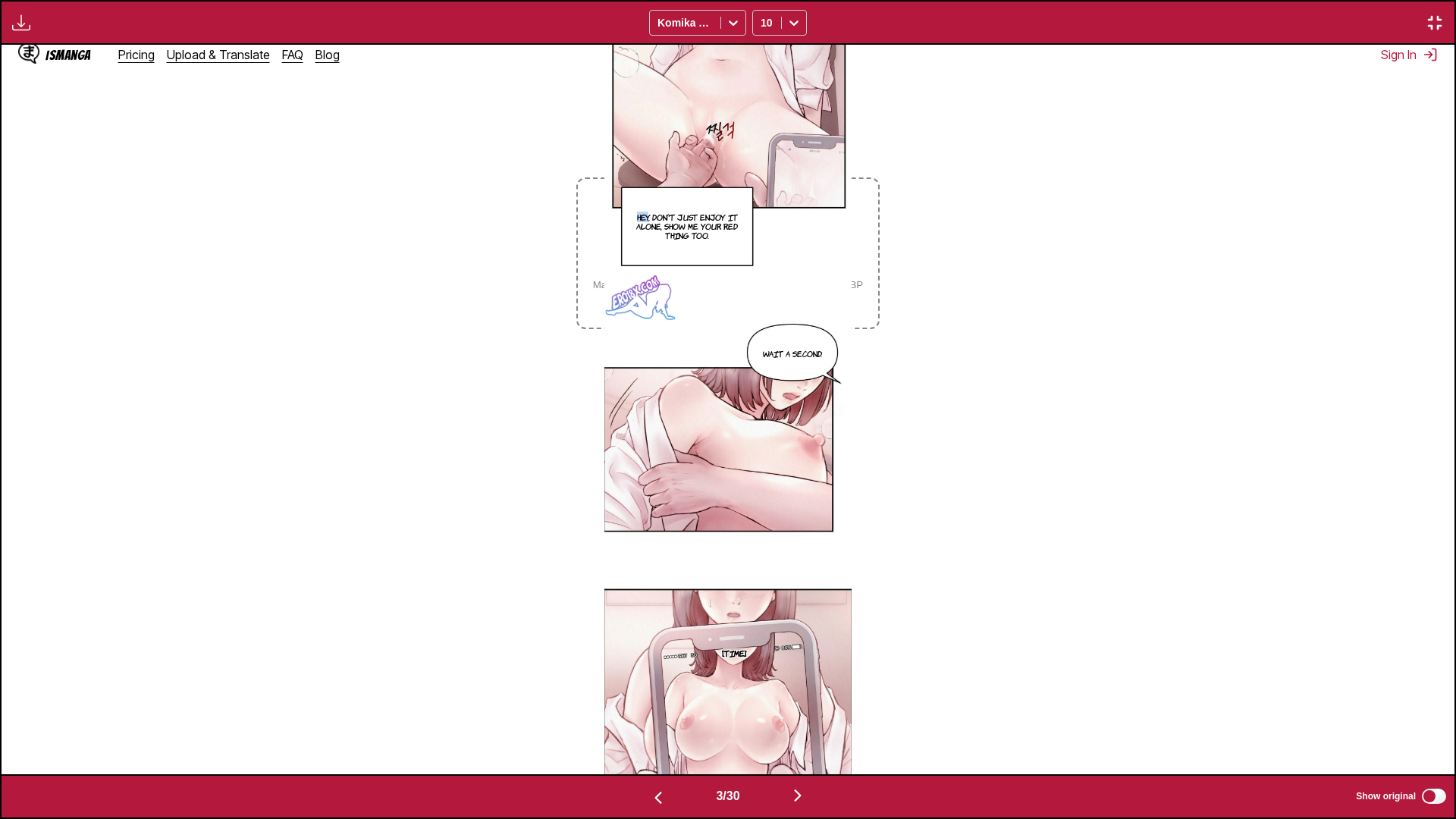 click on "Hey, don't just enjoy it alone, show me your red thing too. Wait a second. [TIME]" at bounding box center (728, 410) 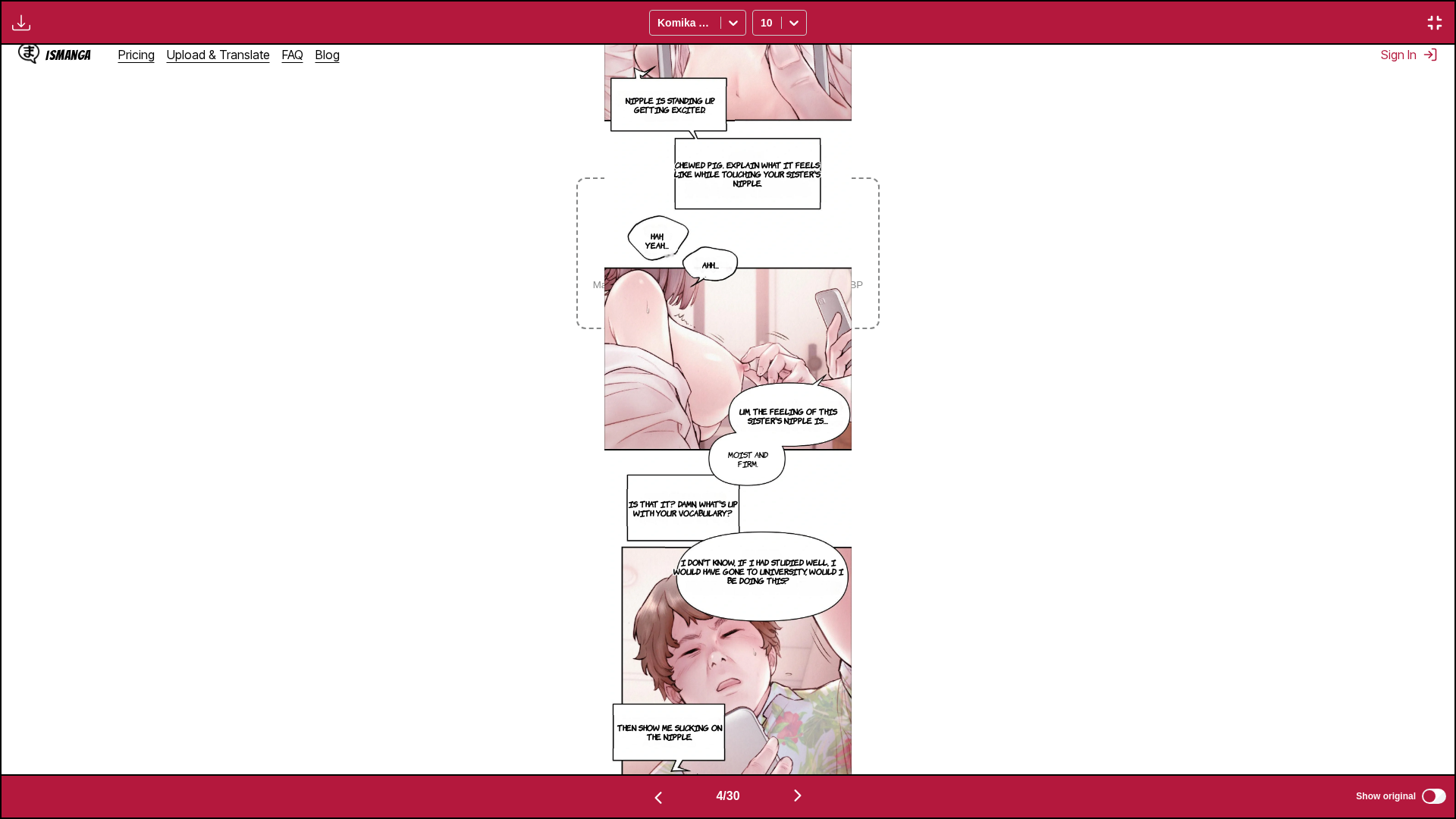 click on "Nipple is standing up. Getting excited. Chewed pig. Explain what it feels like while touching your sister's nipple. Hah, yeah… Ahh… Um, the feeling of this sister's nipple is… moist and firm. Is that it? Damn, what's up with your vocabulary? I don't know, if I had studied well, I would have gone to university, would I be doing this? Then show me sucking on the nipple." at bounding box center [728, 410] 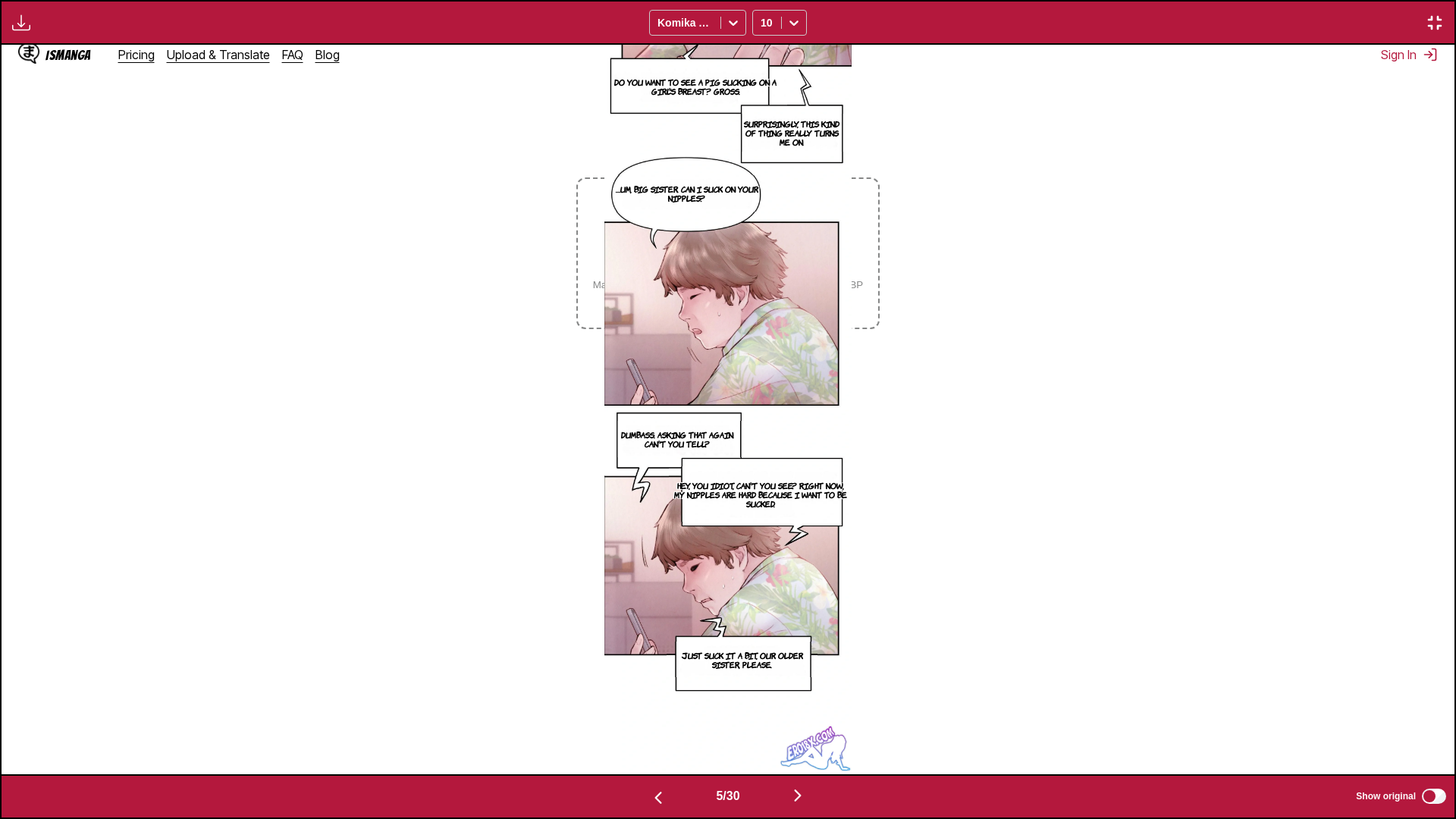 click at bounding box center (798, 795) 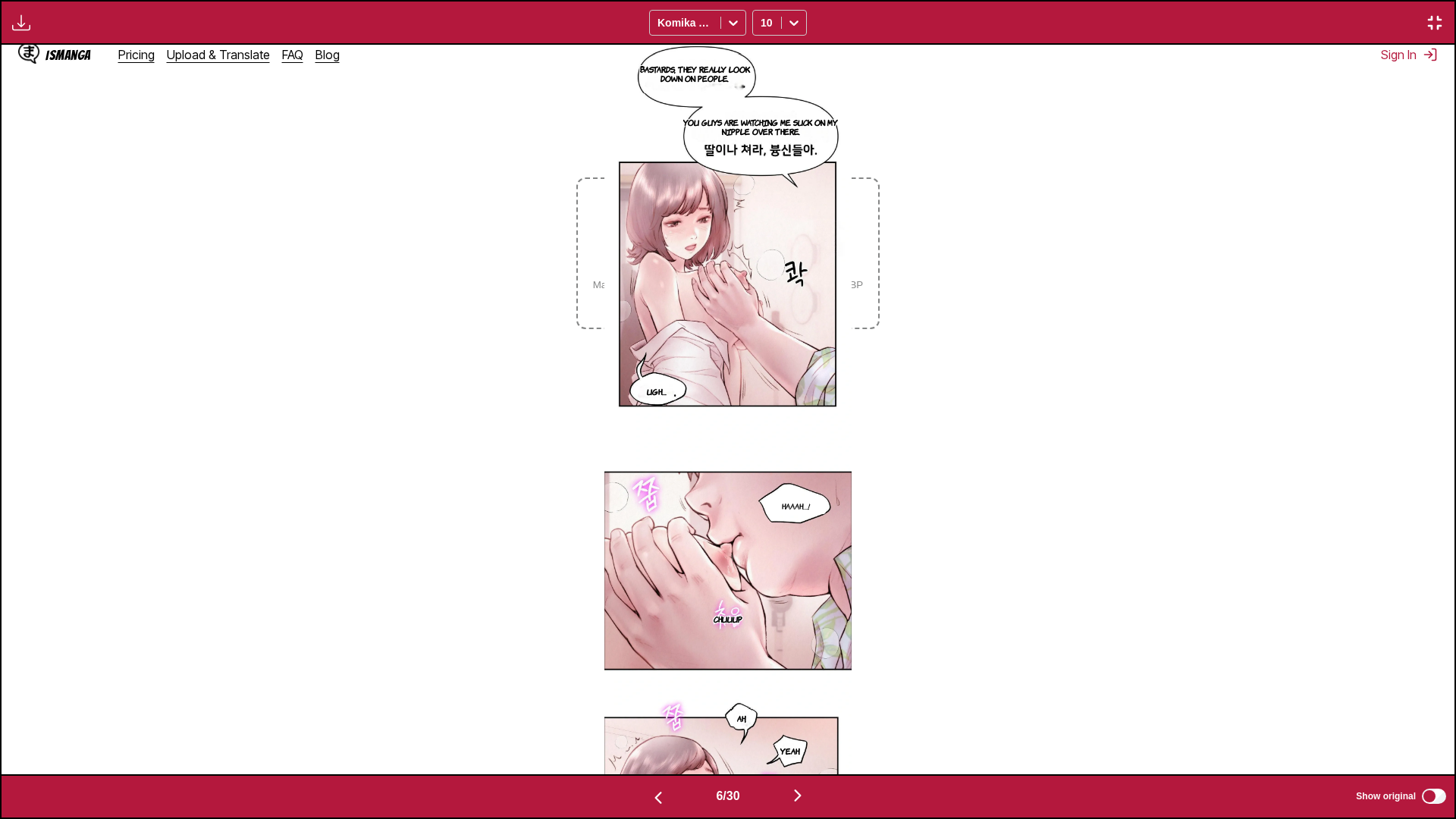 click at bounding box center [798, 795] 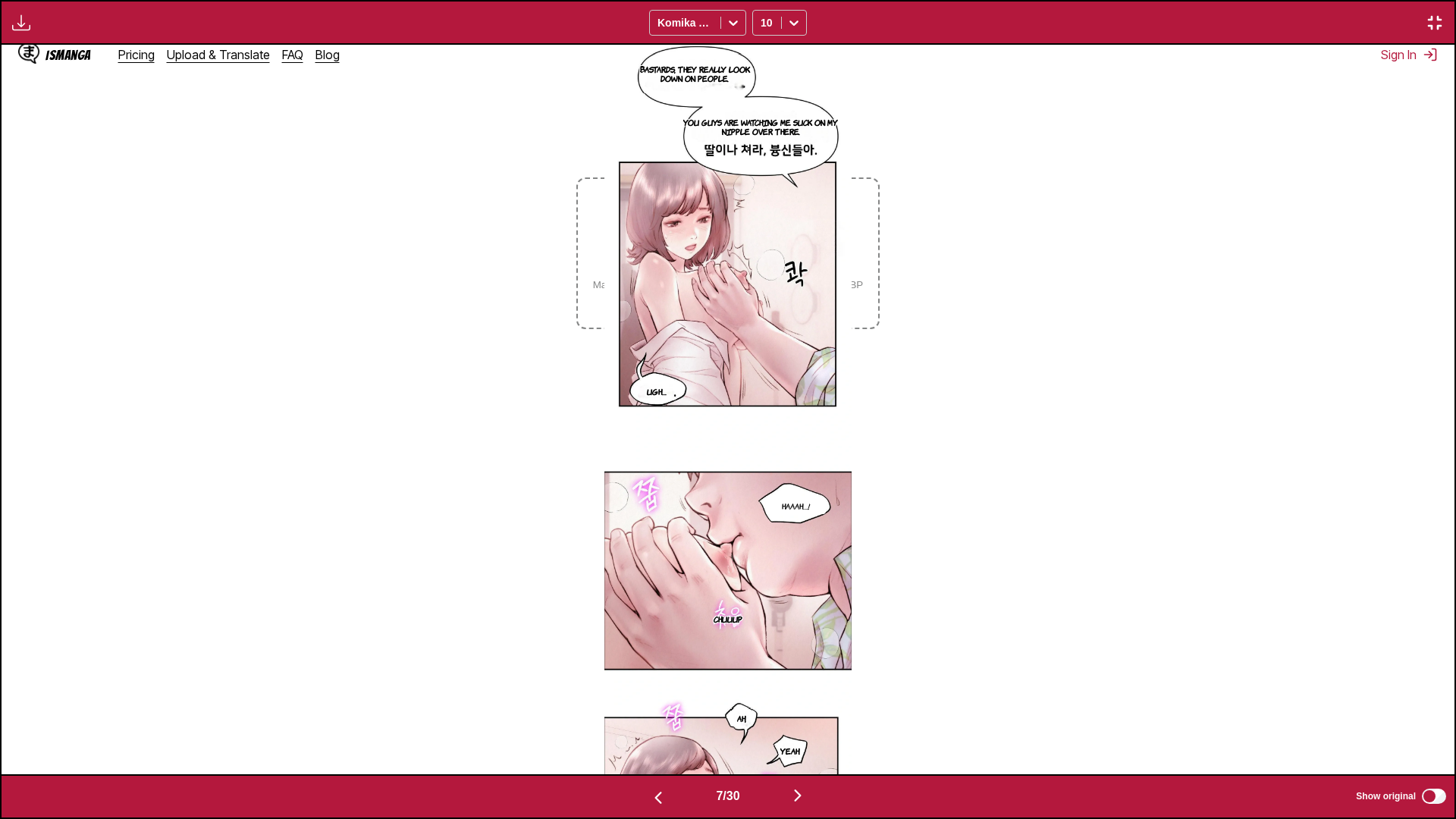 scroll, scrollTop: 0, scrollLeft: 8718, axis: horizontal 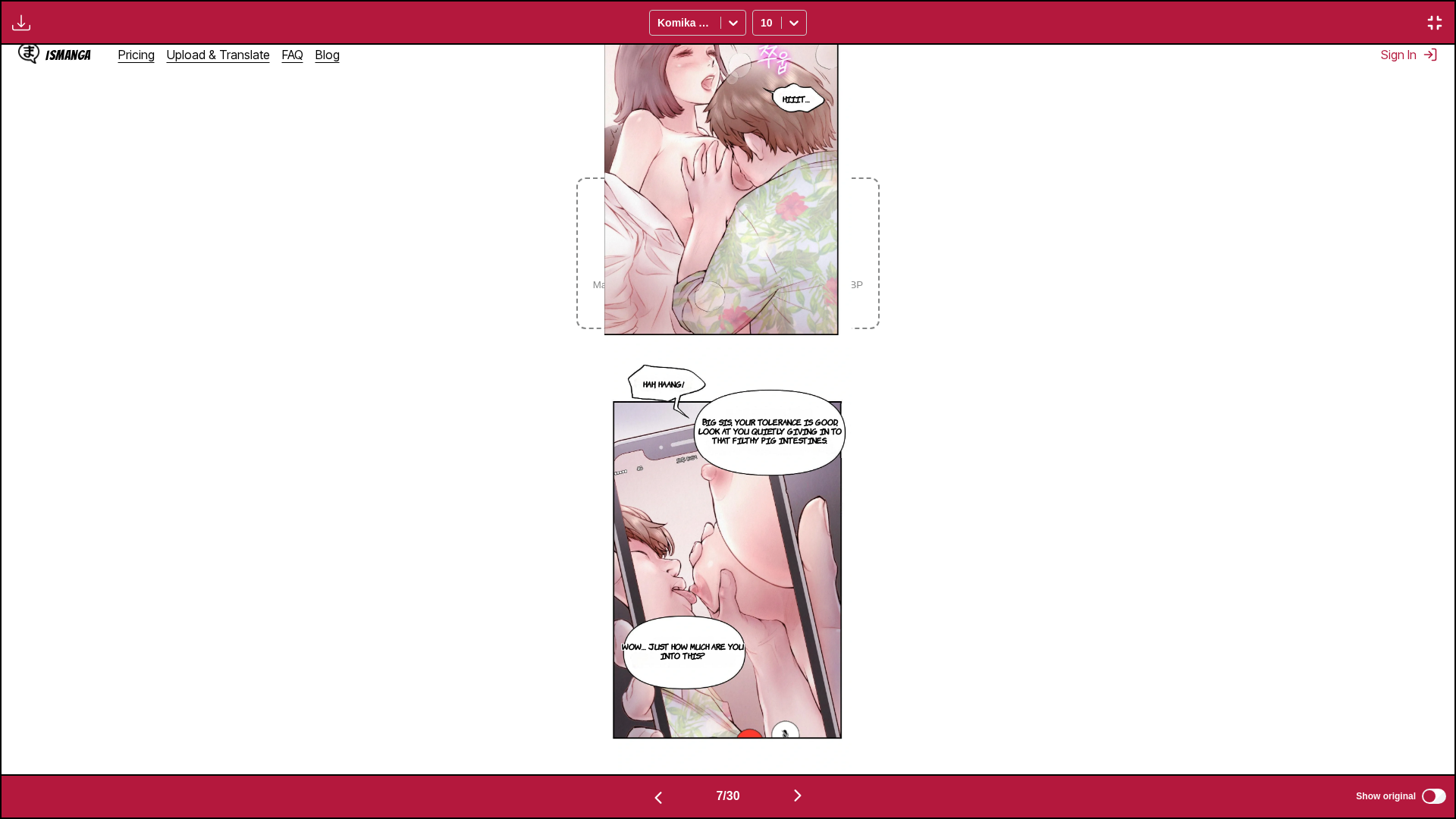 click at bounding box center [658, 798] 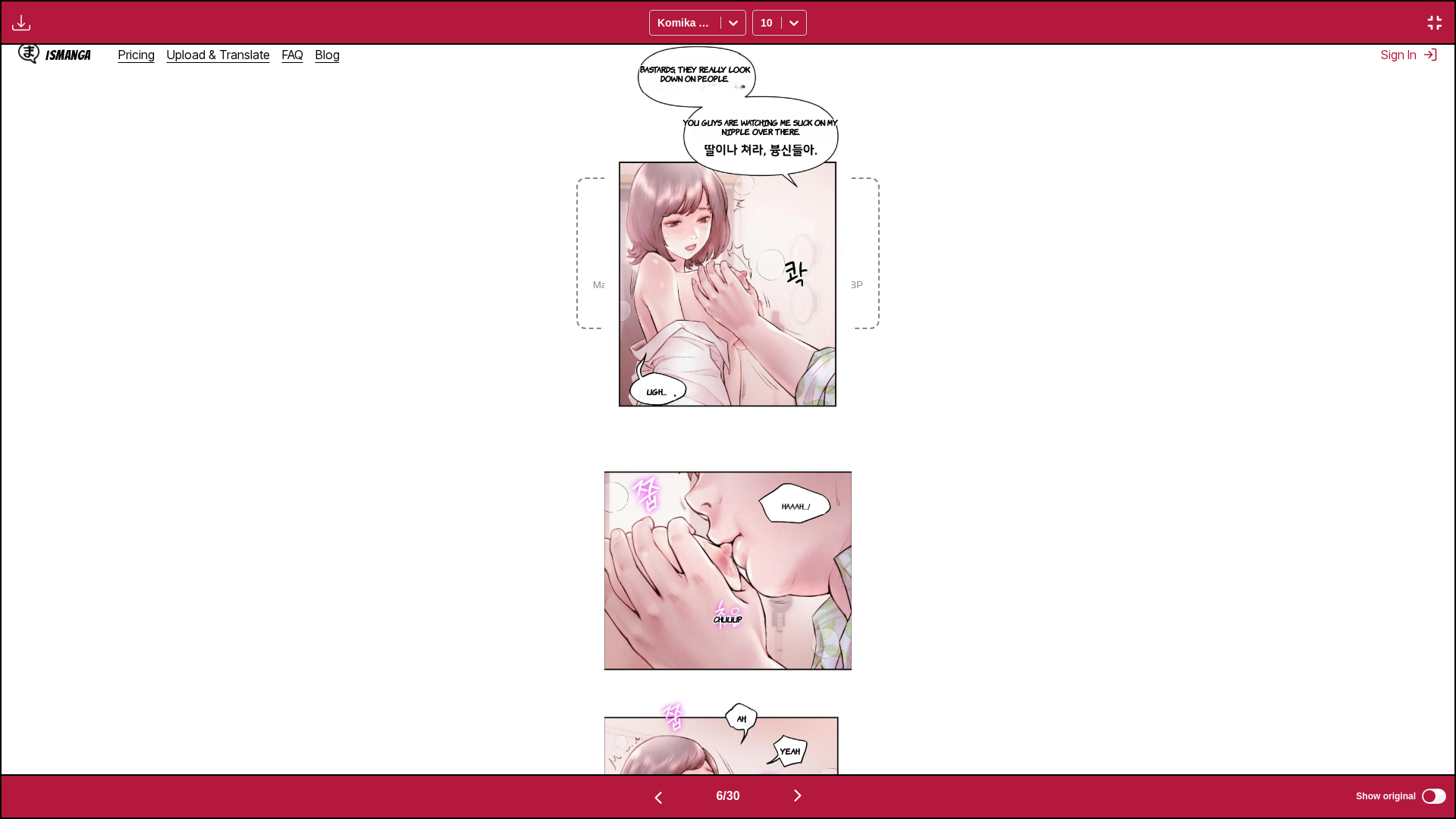 click at bounding box center [798, 795] 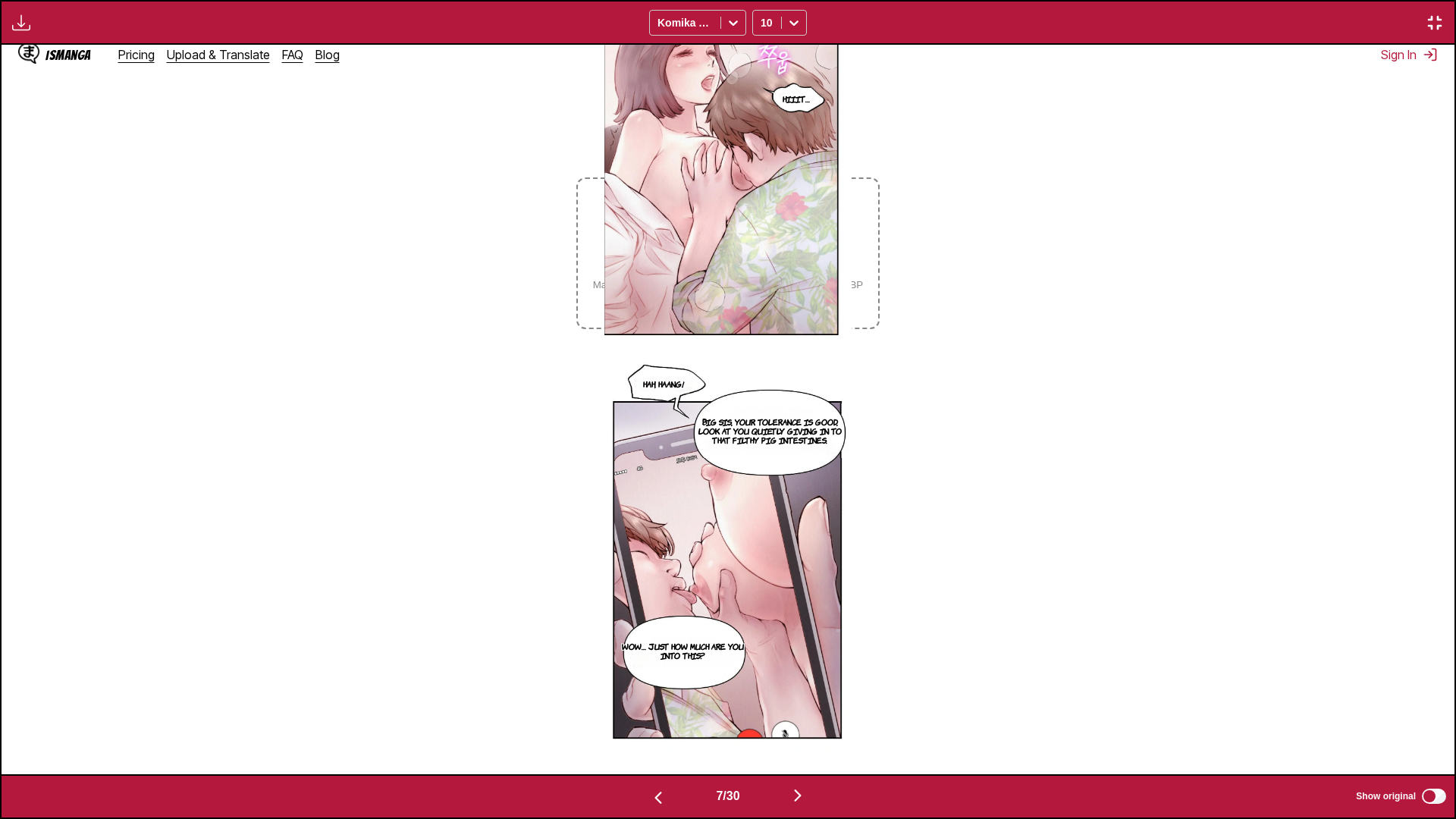 click at bounding box center [798, 795] 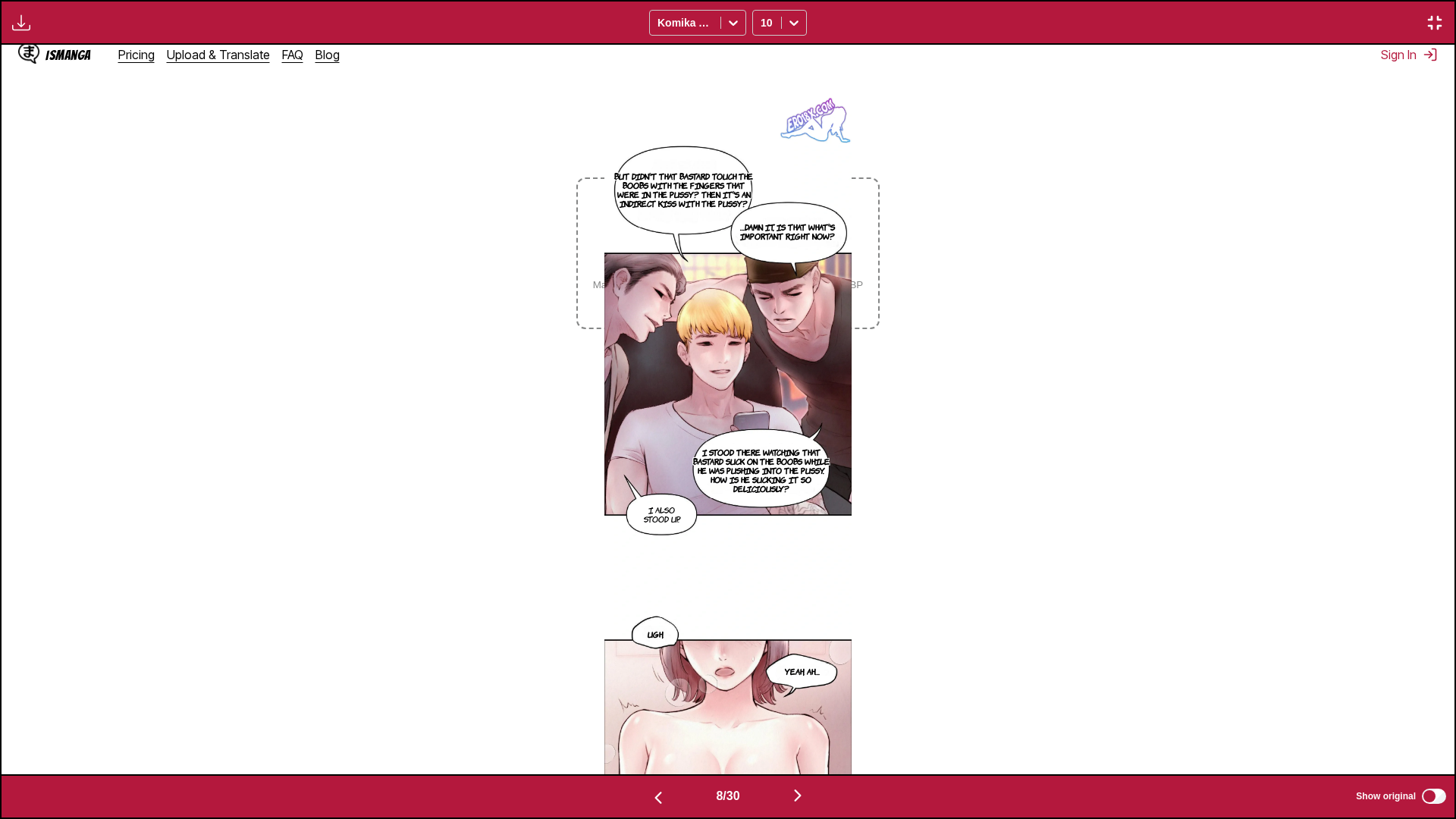 click at bounding box center (798, 795) 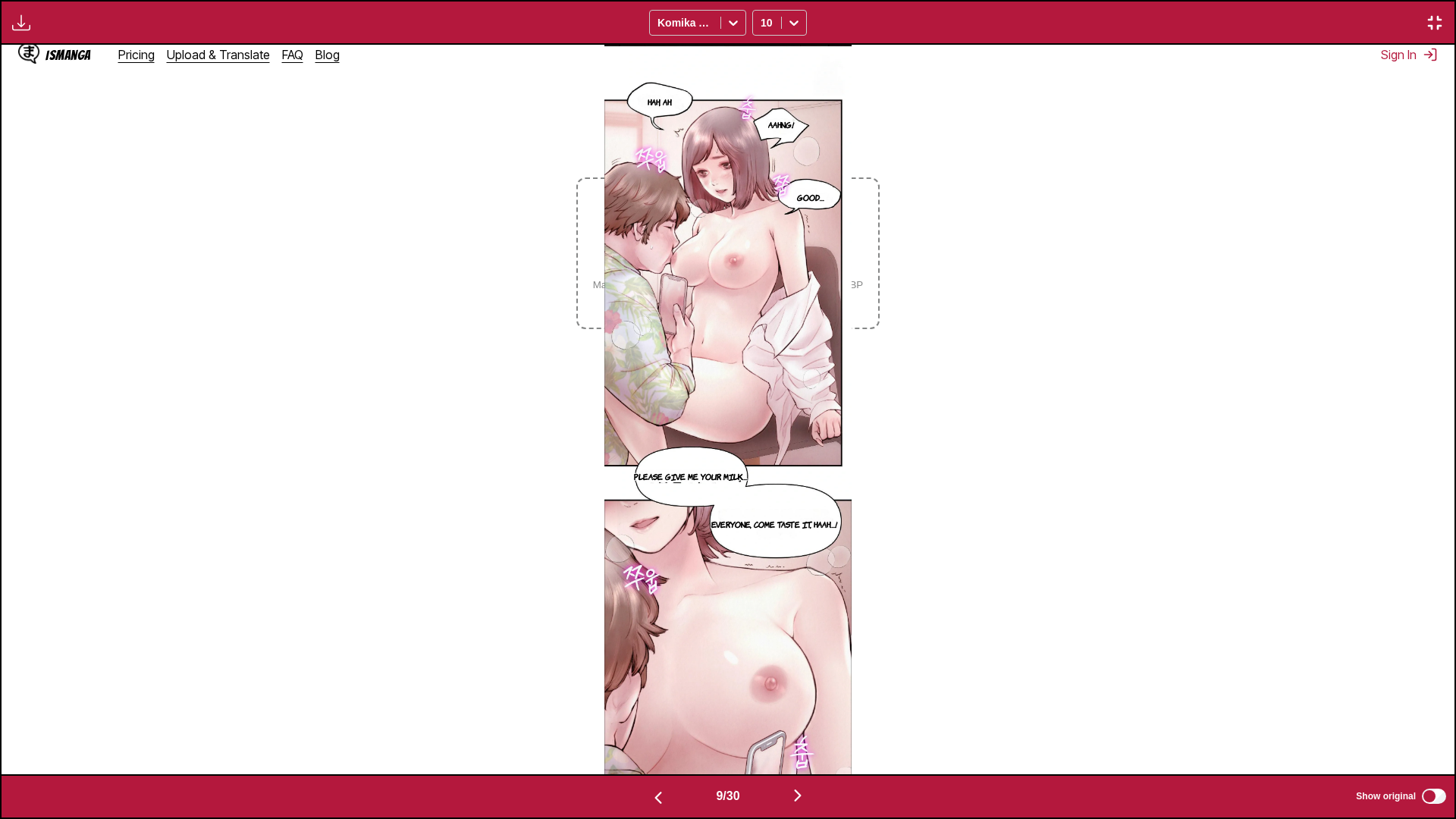 click at bounding box center (798, 795) 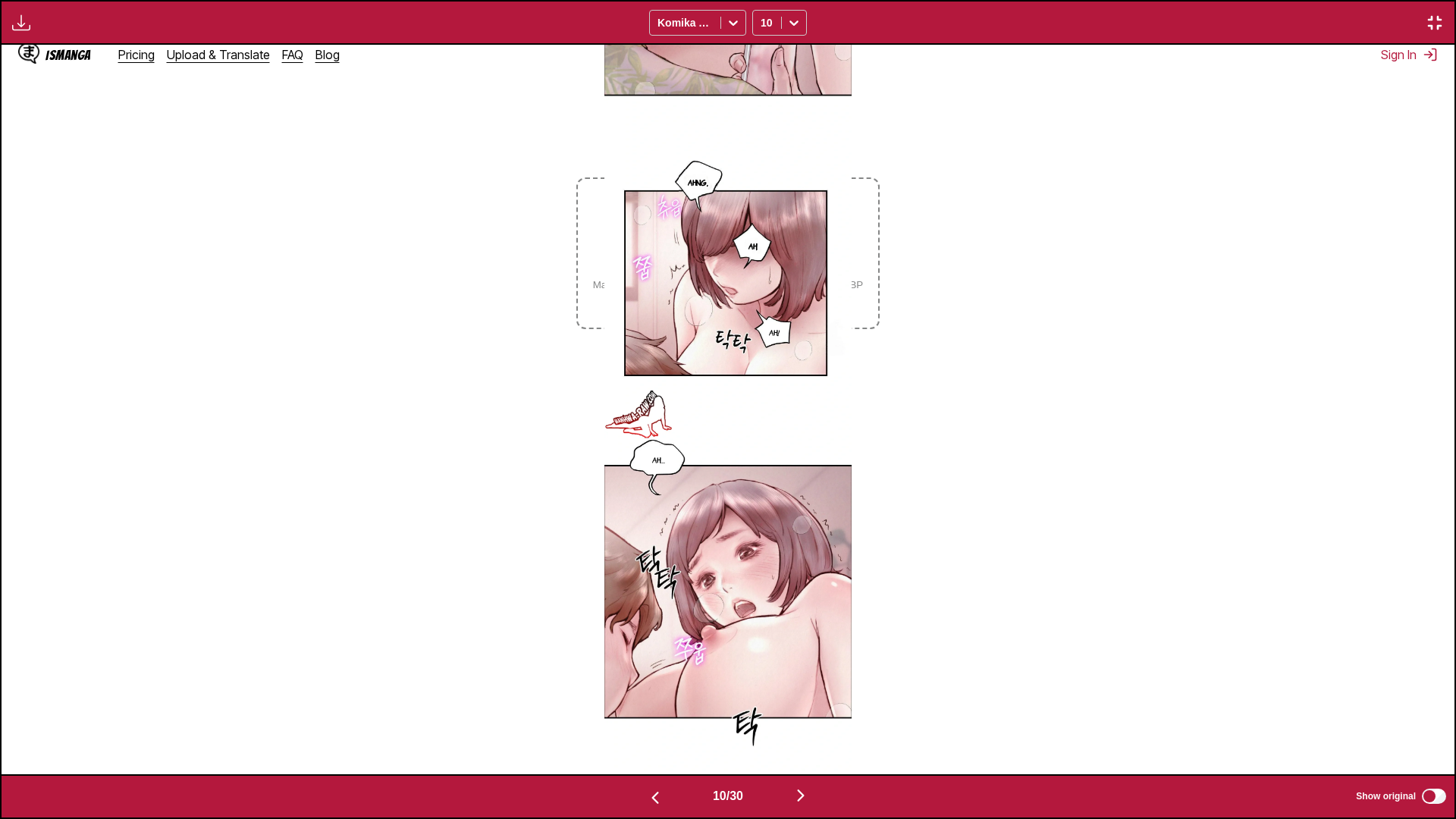 click at bounding box center (801, 795) 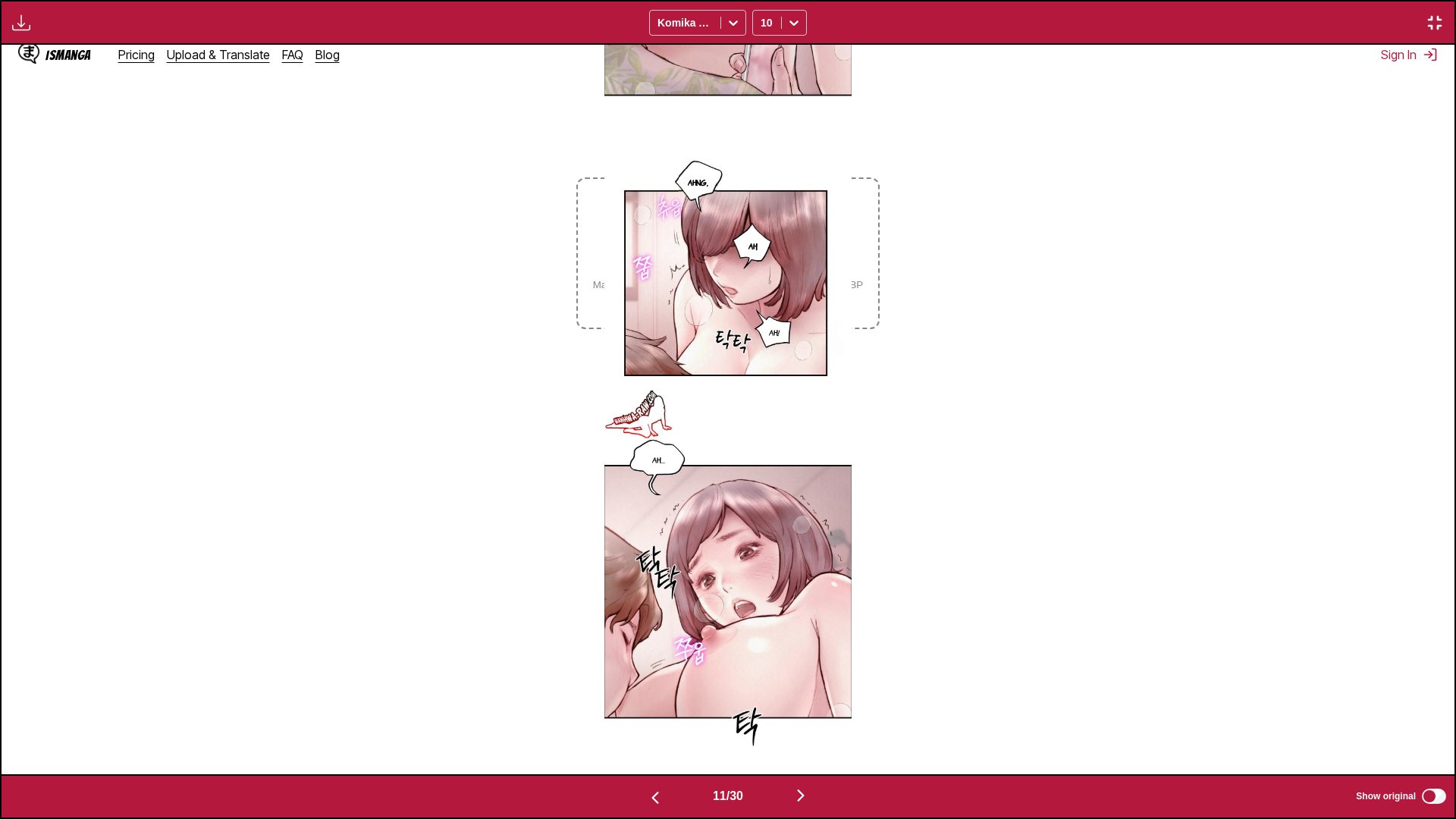 scroll, scrollTop: 0, scrollLeft: 14530, axis: horizontal 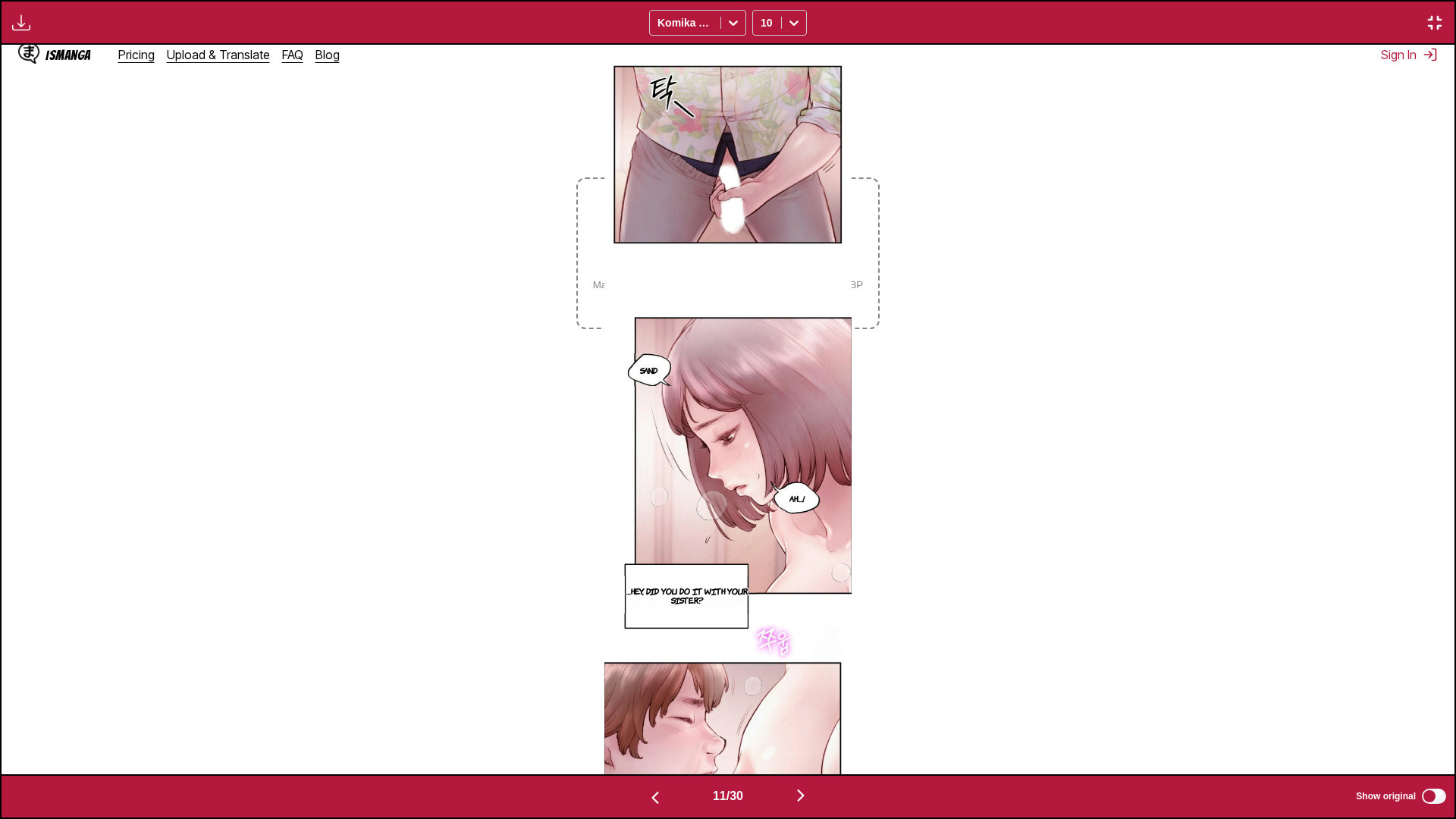 click at bounding box center (801, 795) 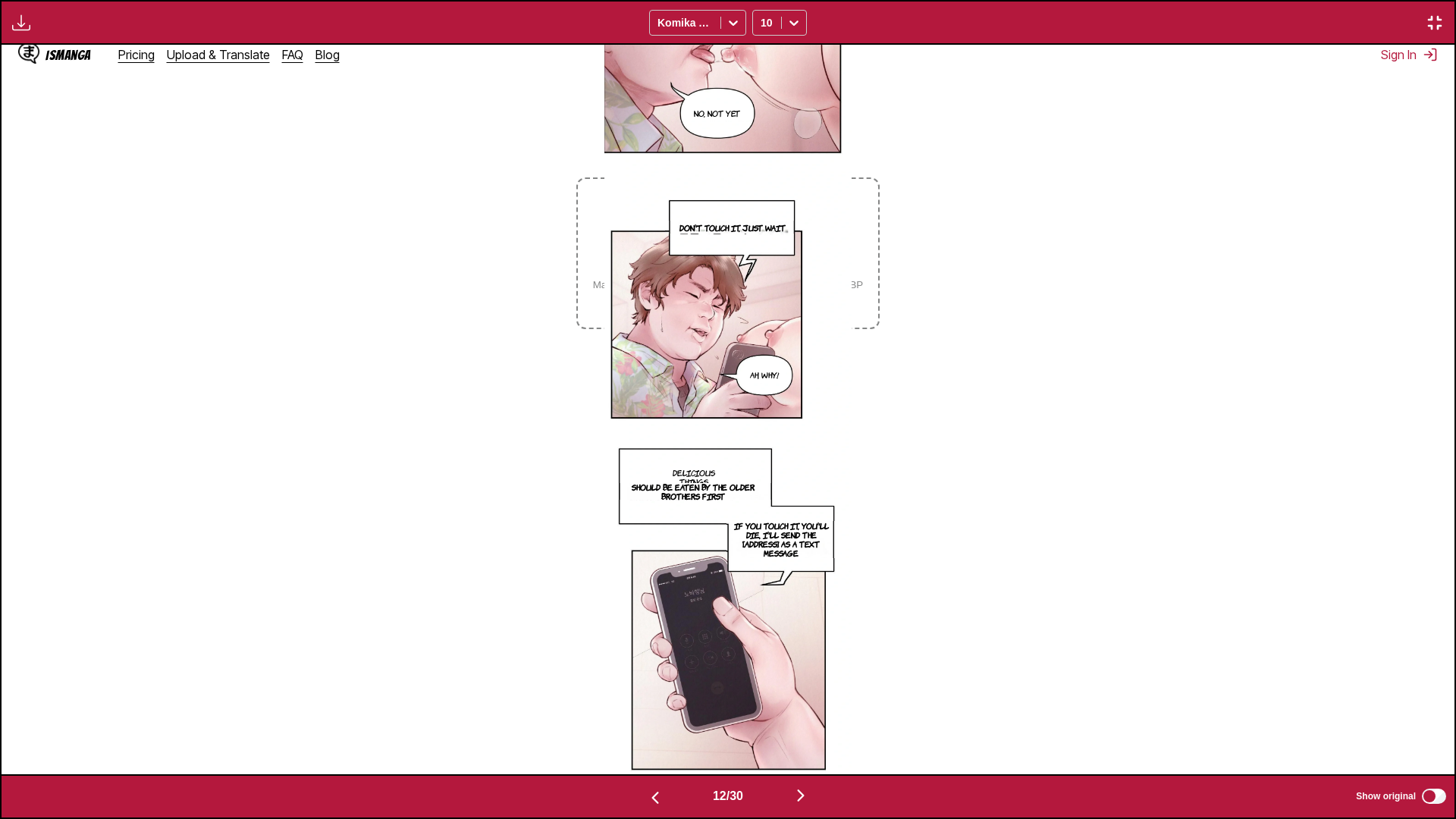 click at bounding box center [801, 795] 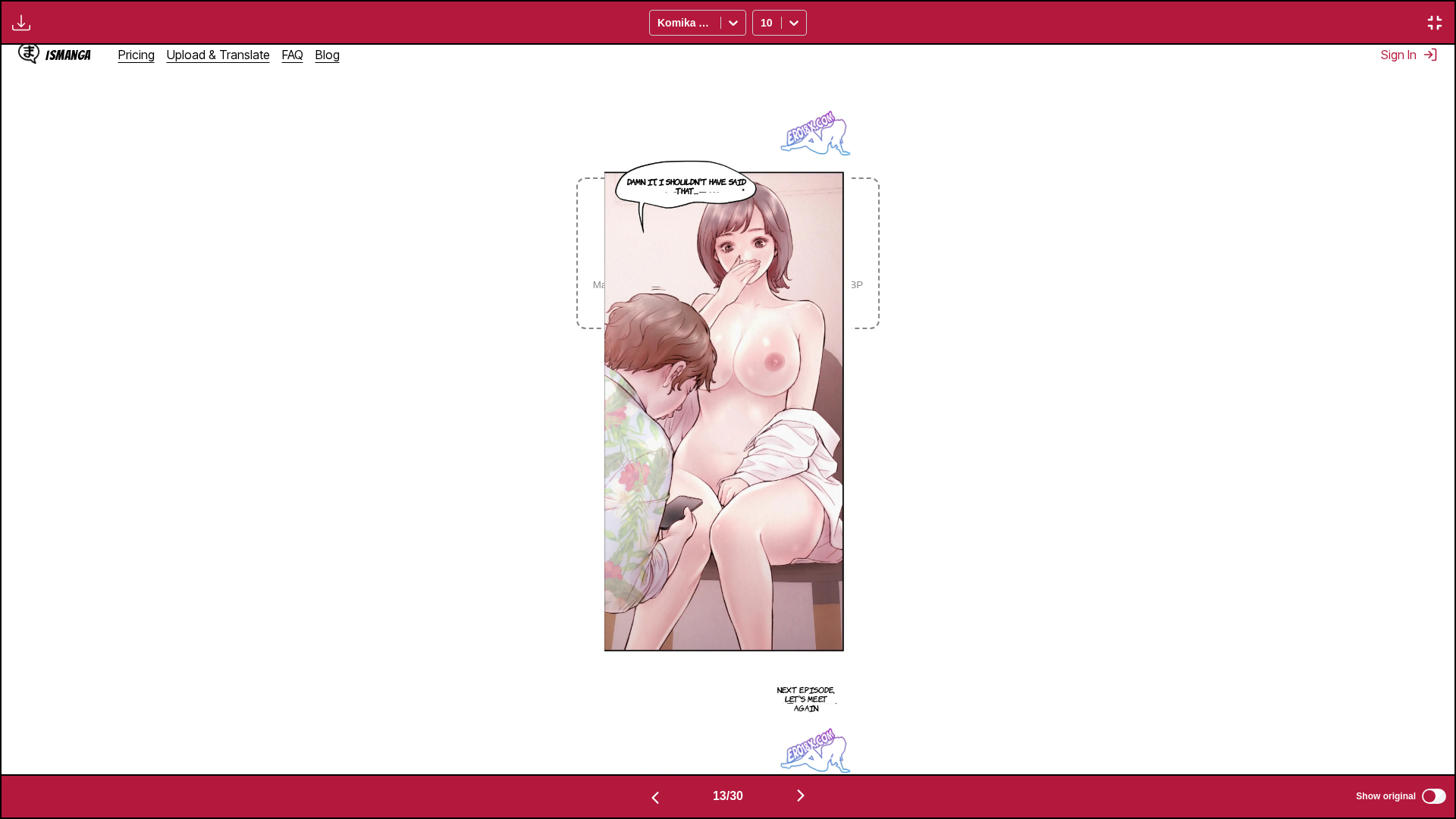 click at bounding box center [801, 795] 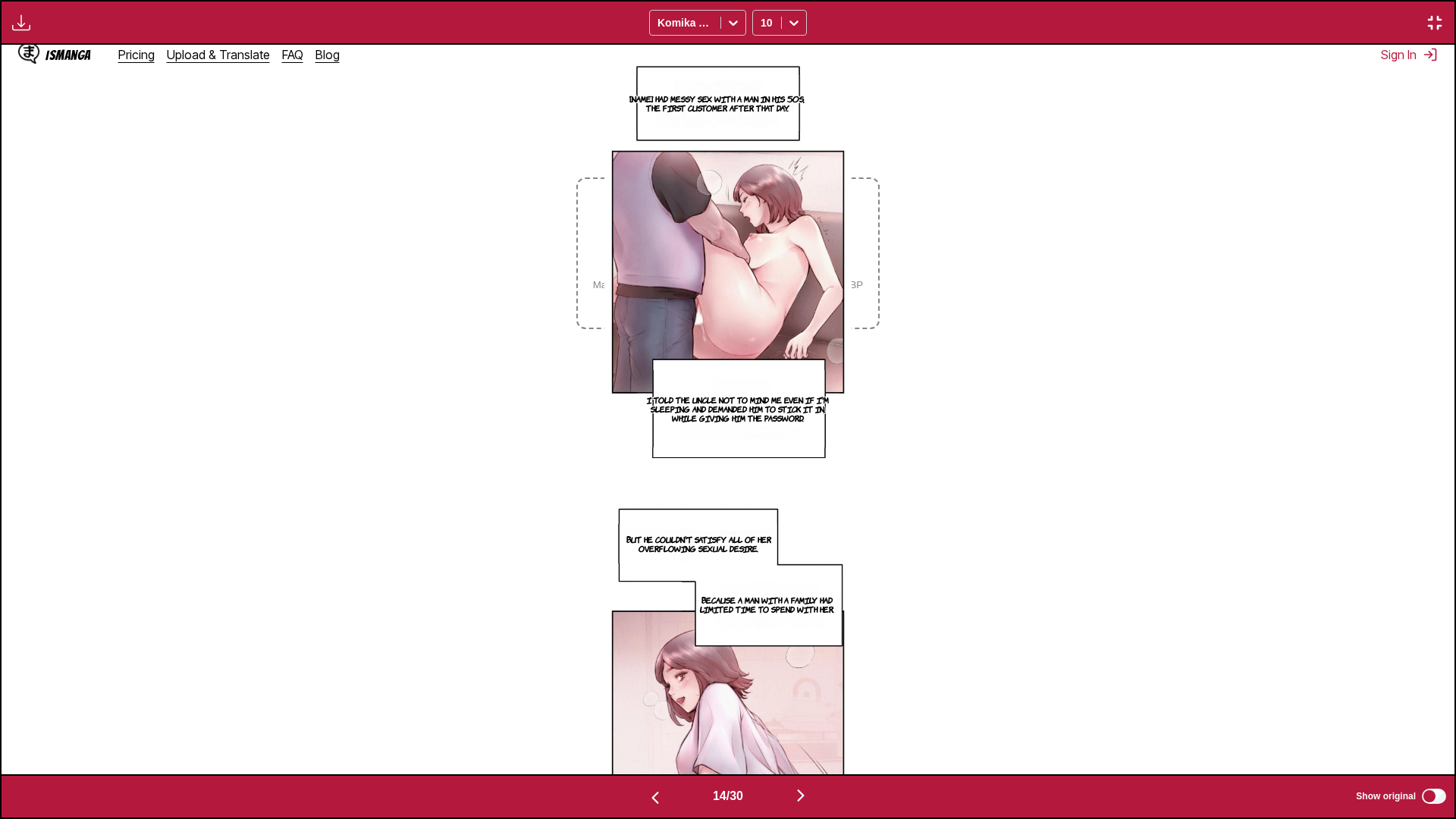 click at bounding box center (801, 795) 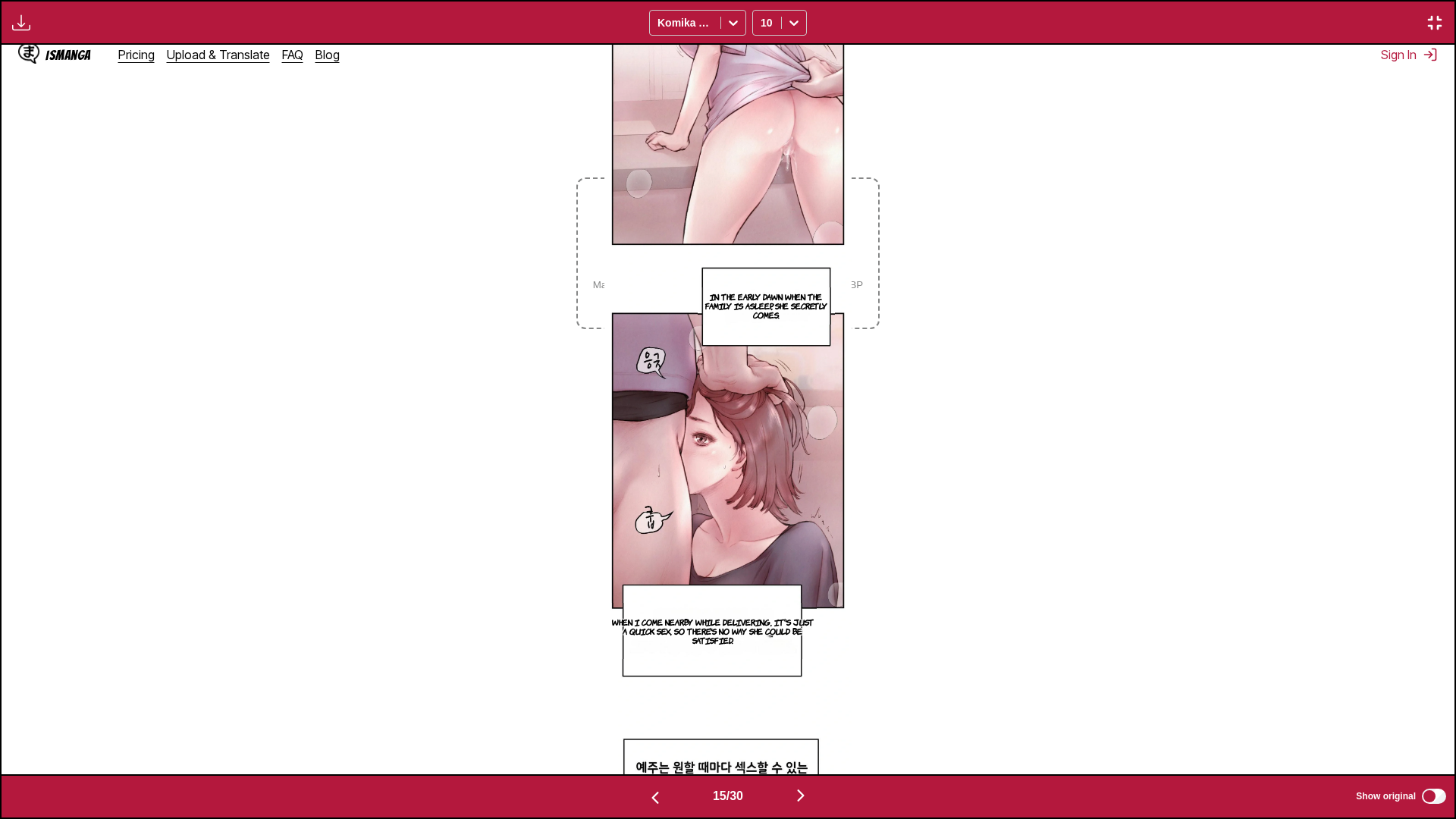 click at bounding box center (801, 795) 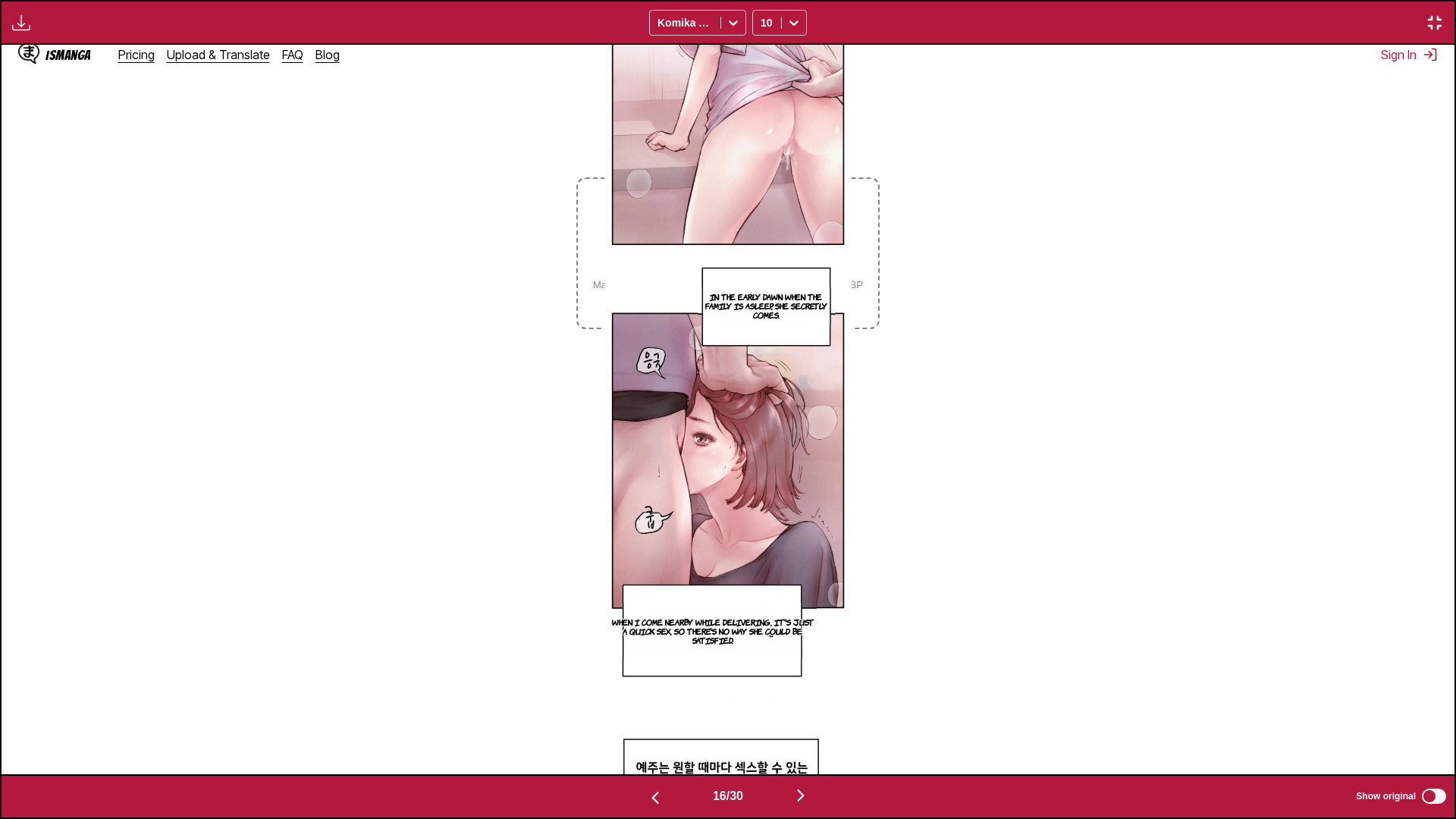 scroll, scrollTop: 0, scrollLeft: 21794, axis: horizontal 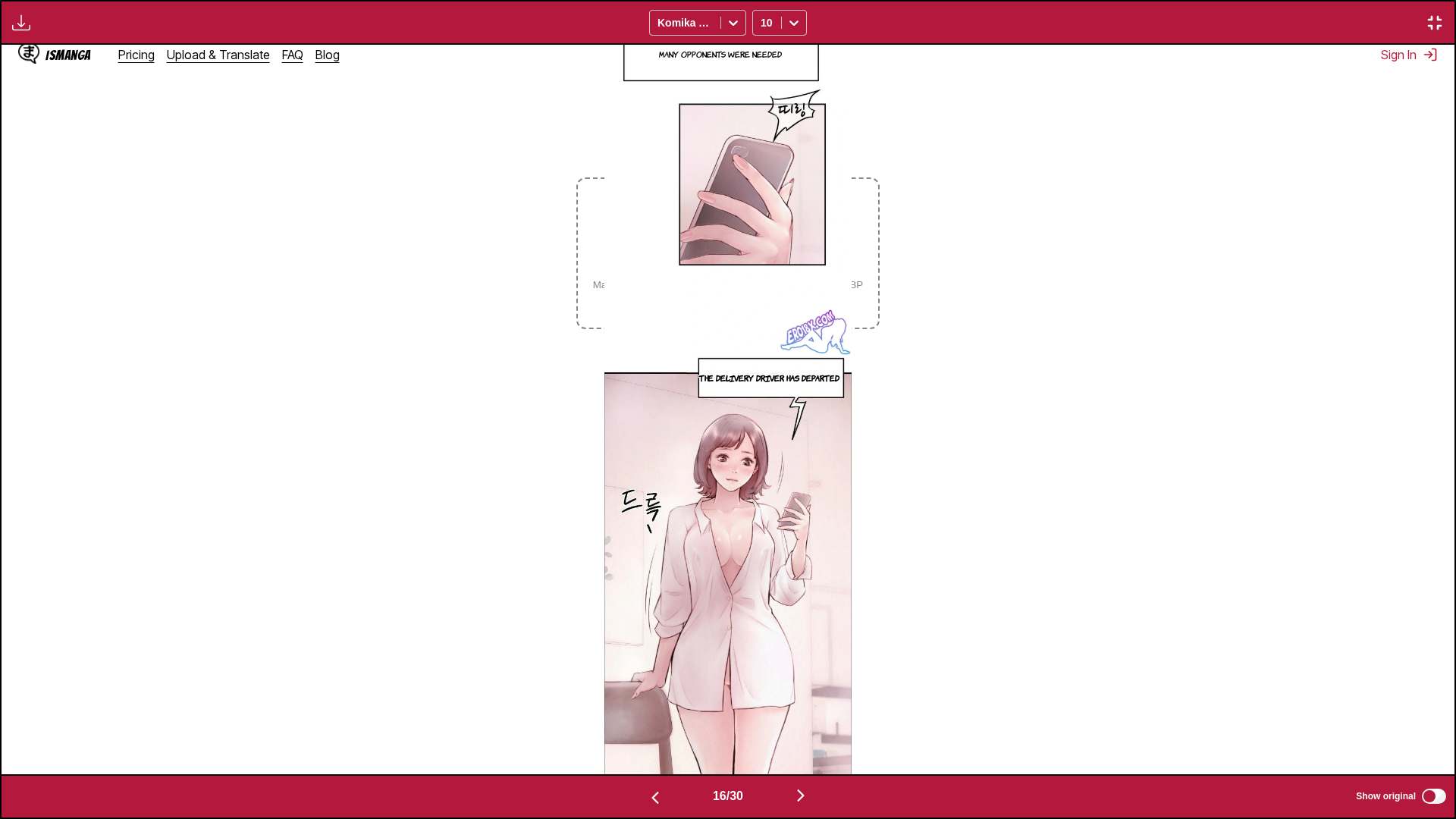 click at bounding box center [801, 795] 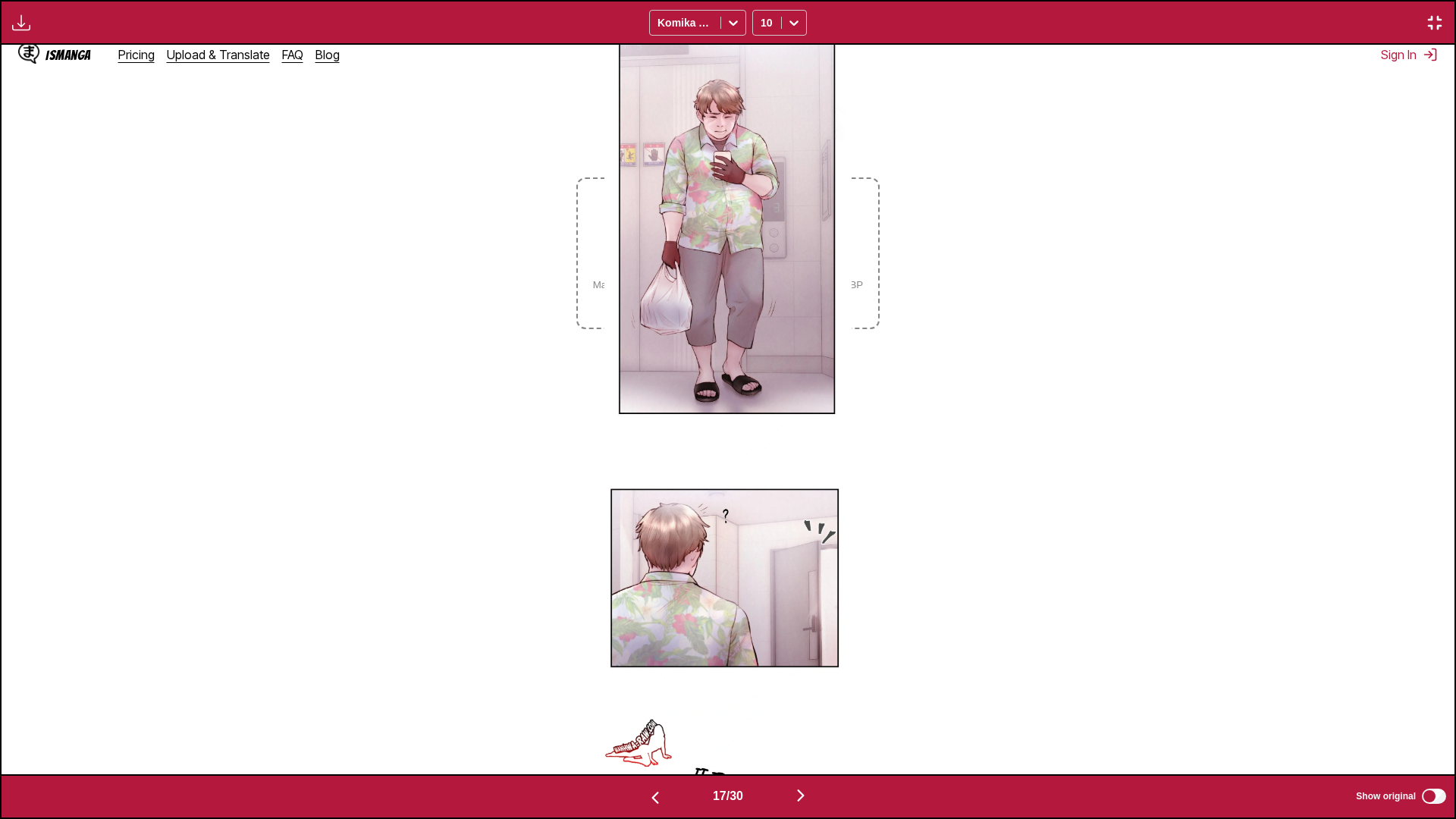 click at bounding box center [801, 795] 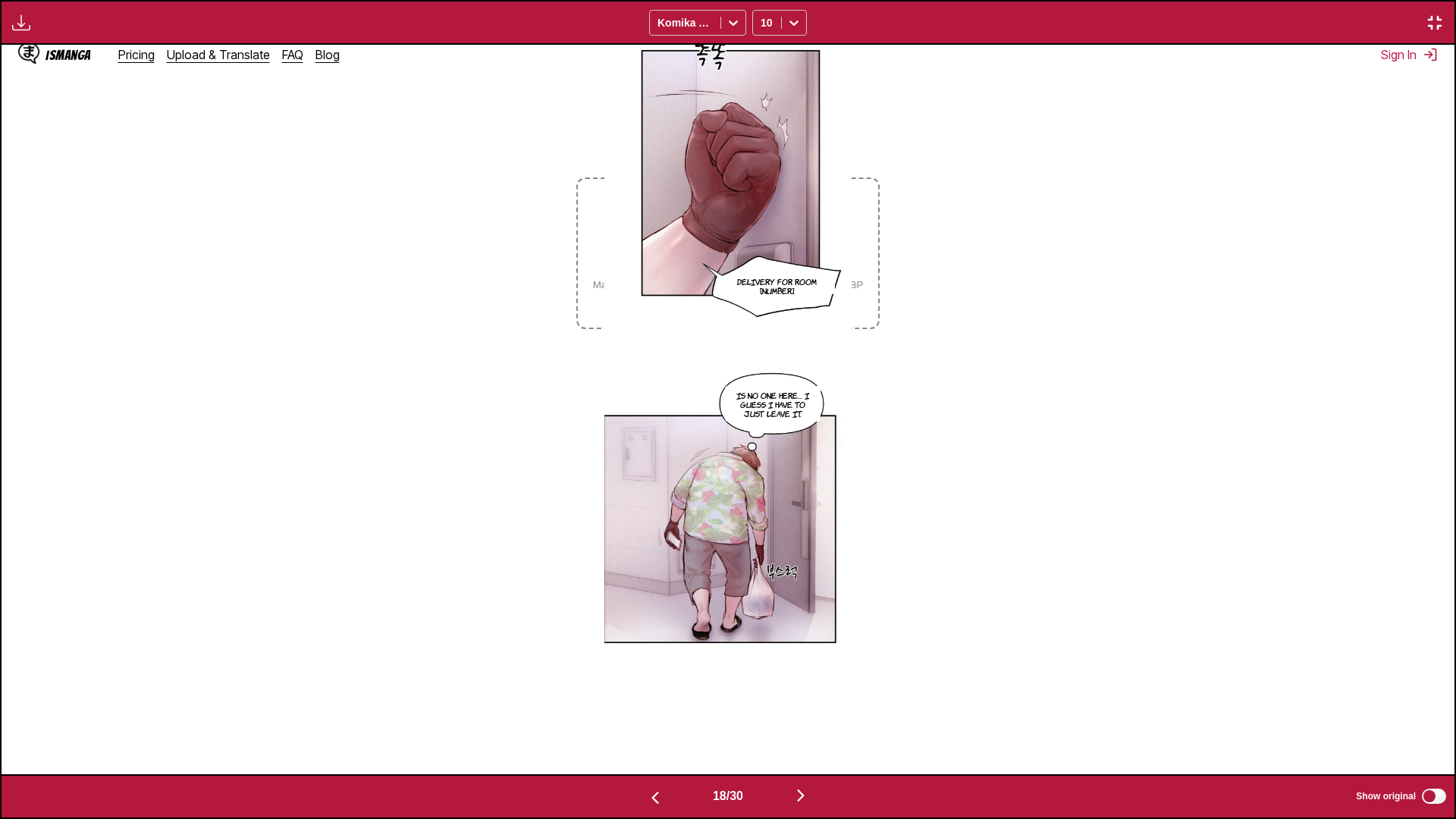 click at bounding box center [801, 795] 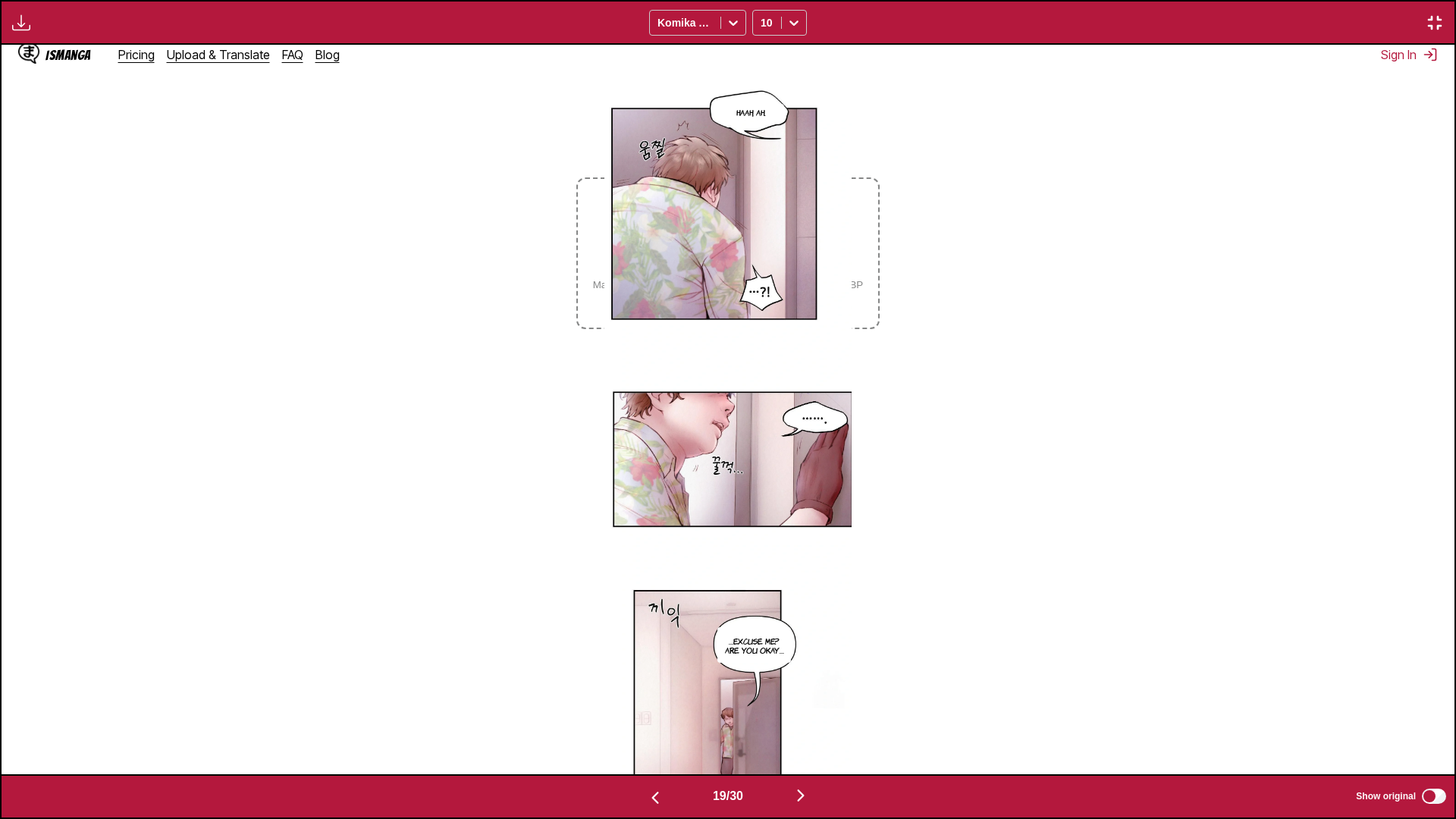 click at bounding box center [801, 795] 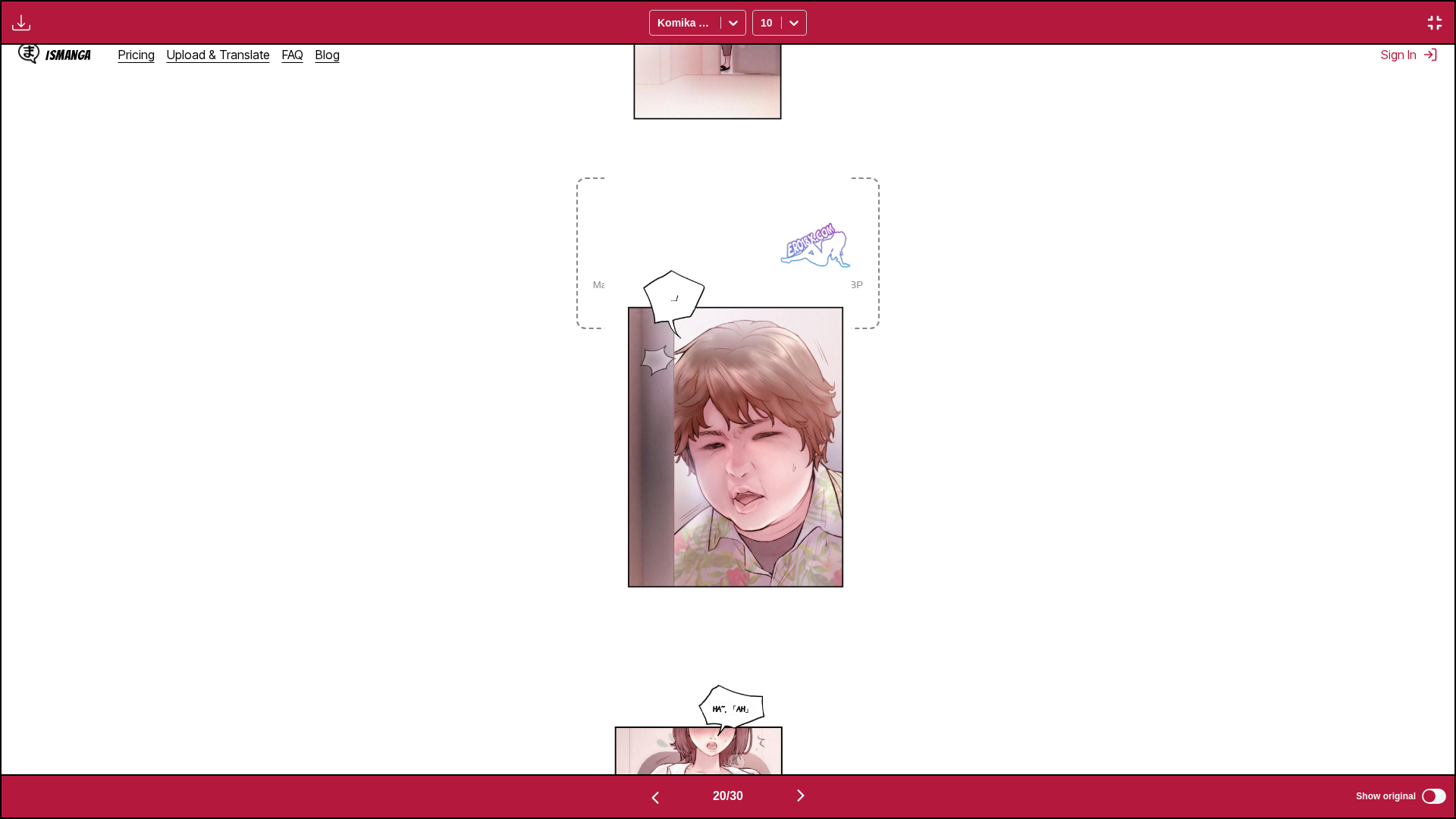 click at bounding box center [801, 795] 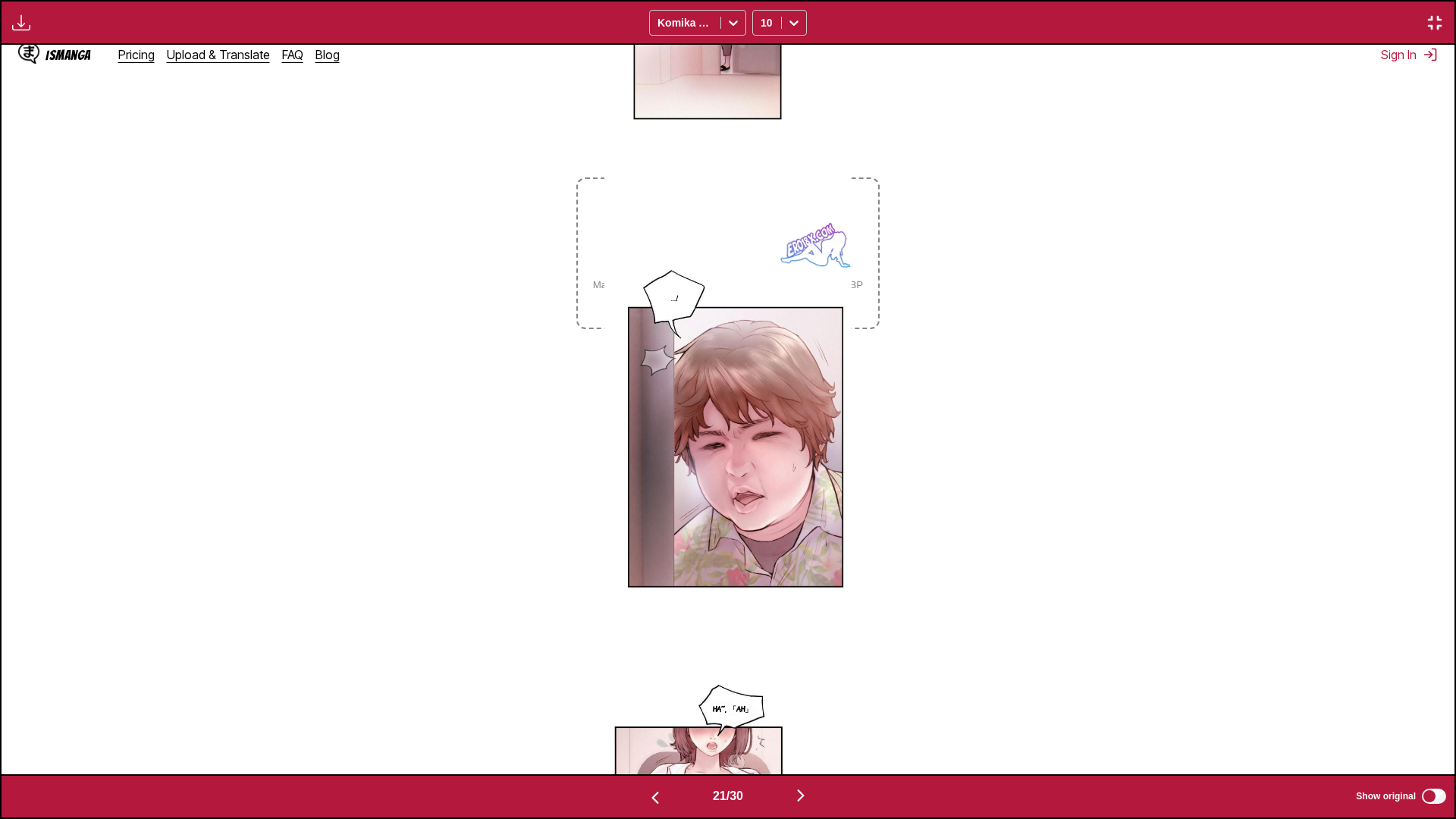 scroll, scrollTop: 0, scrollLeft: 29059, axis: horizontal 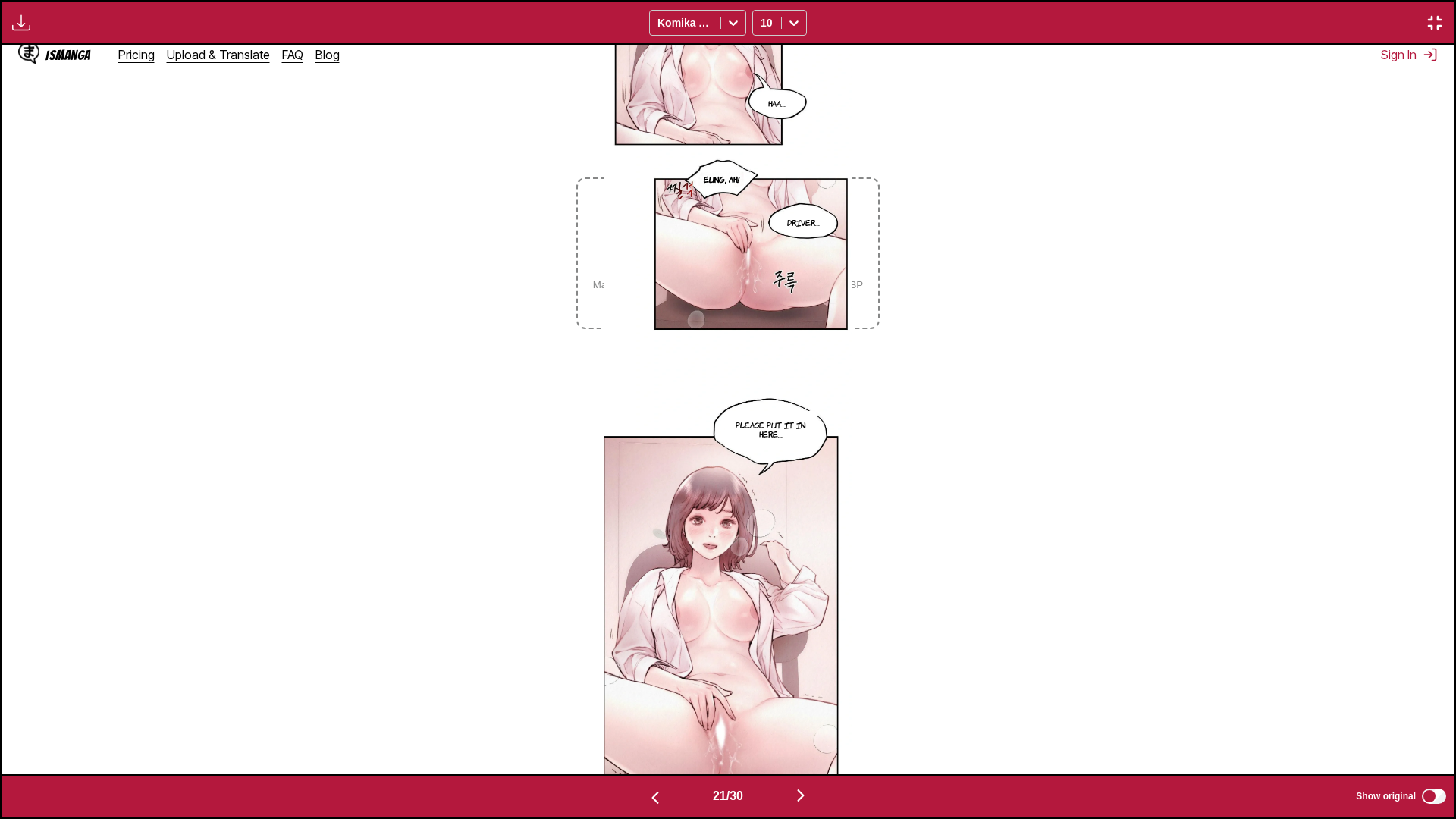 click at bounding box center (801, 795) 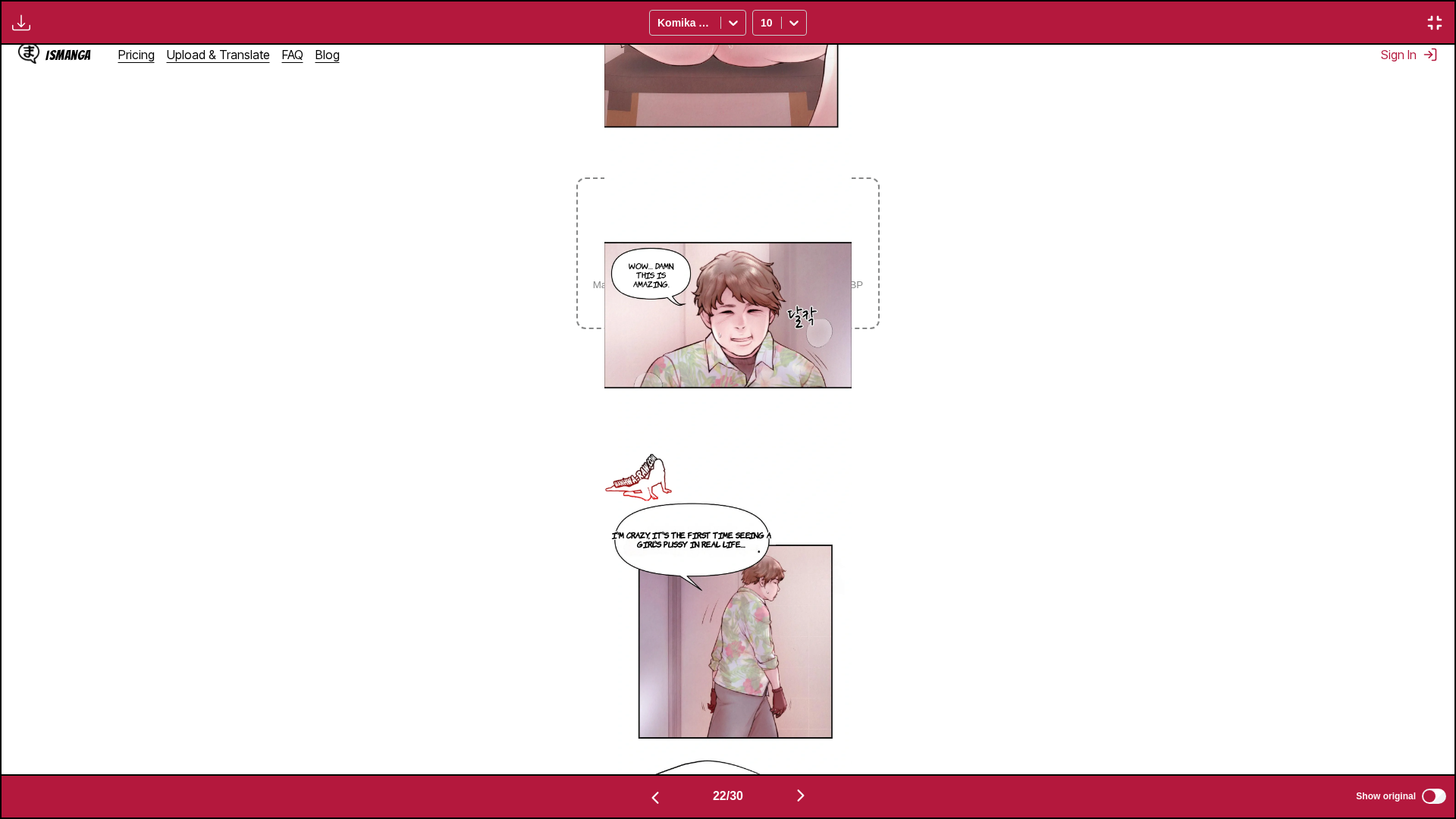 click on "Wow… damn, this is amazing. I'm crazy, it's the first time seeing a girl's pussy in real life…" at bounding box center (728, 410) 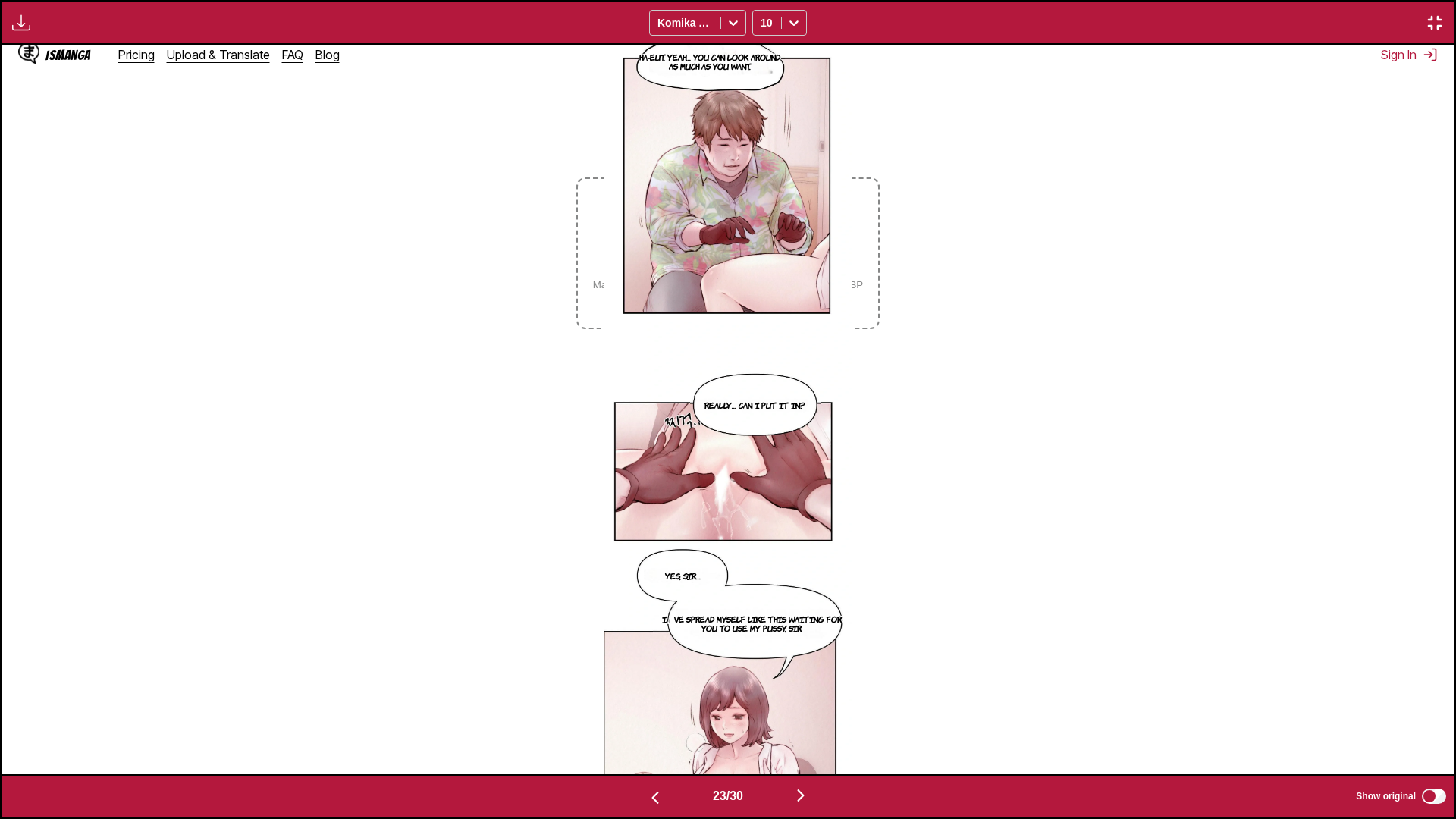 click at bounding box center (801, 795) 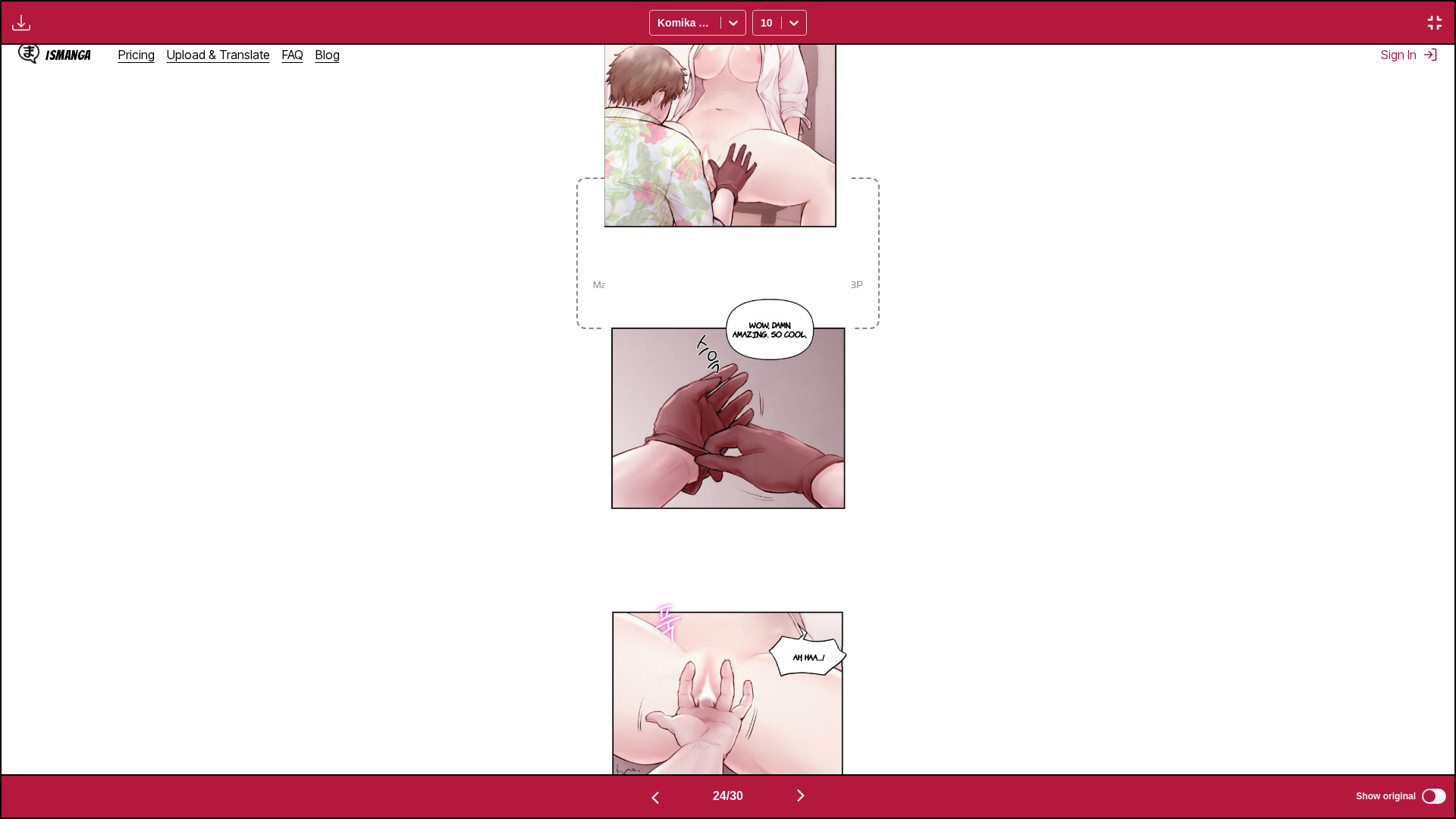click at bounding box center (801, 795) 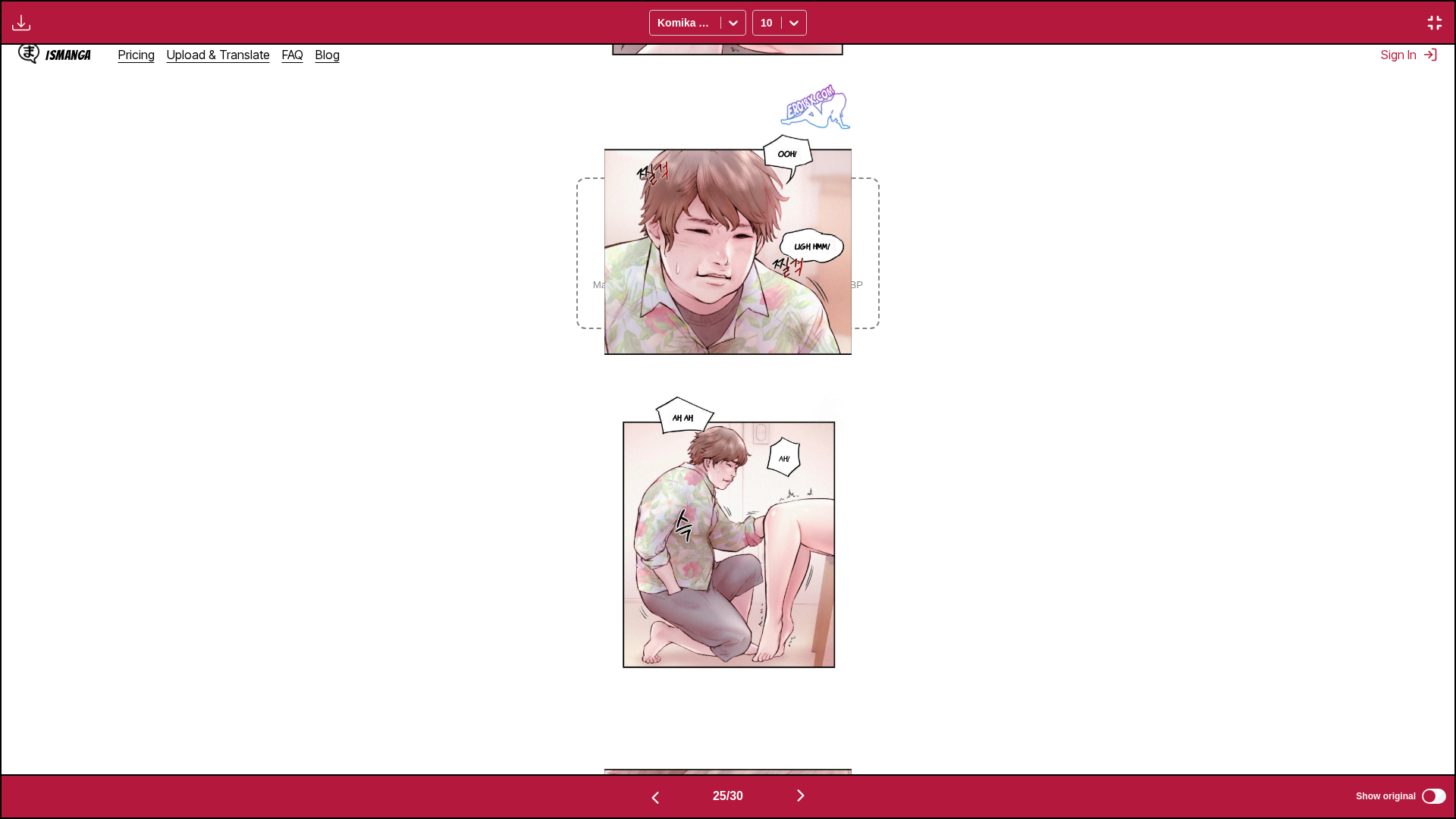 click at bounding box center [801, 795] 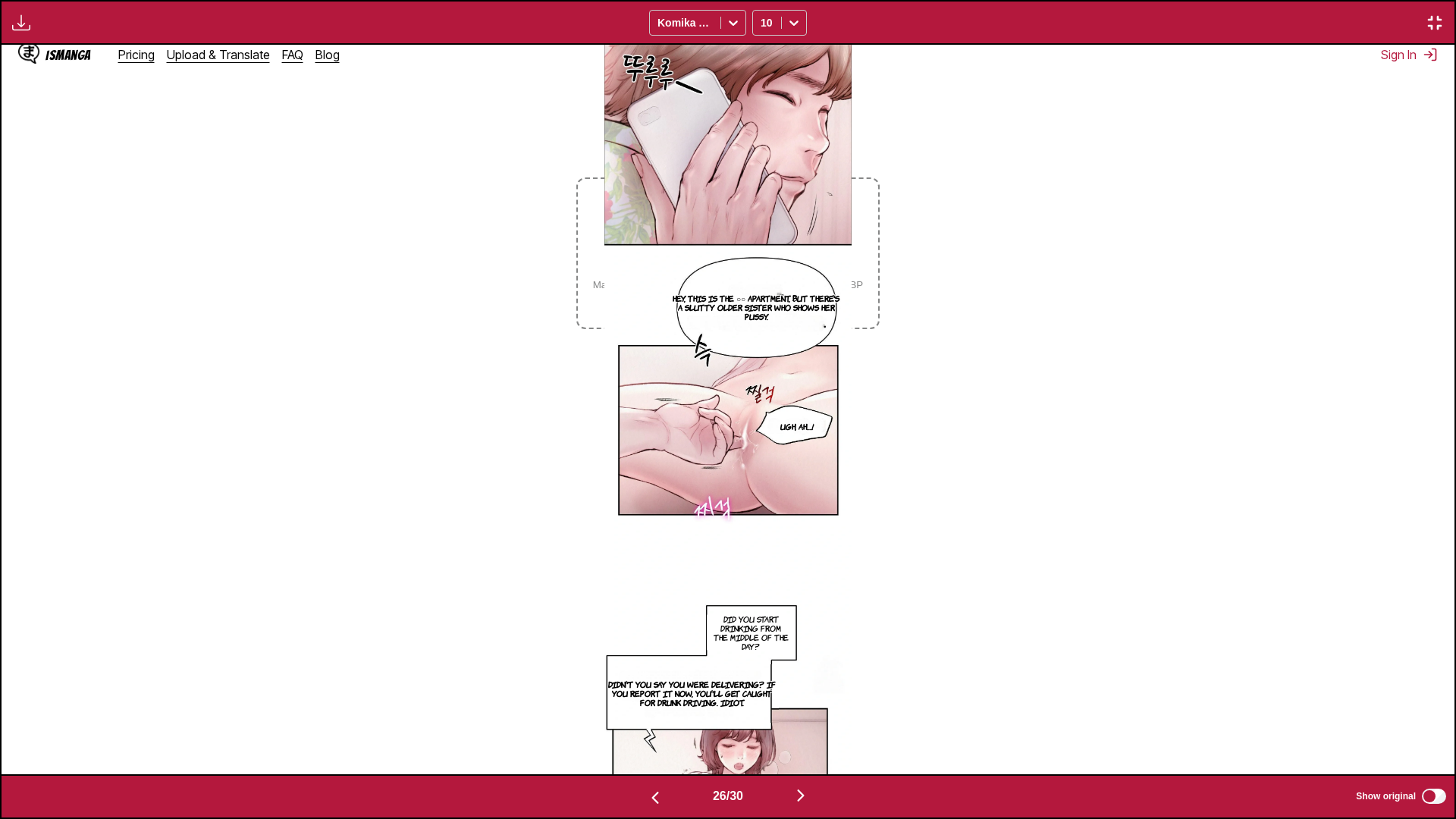 click at bounding box center (801, 795) 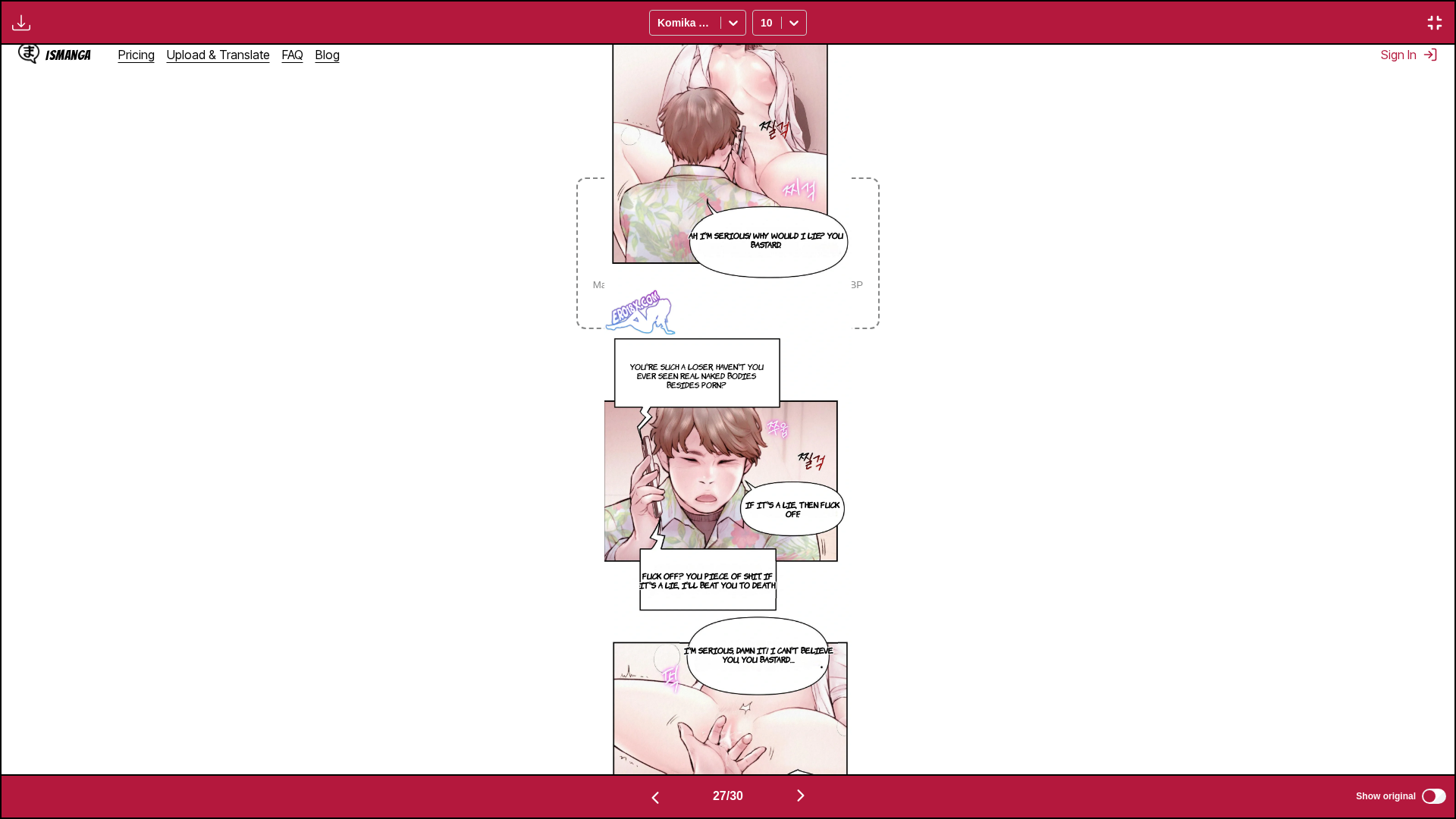 click at bounding box center (801, 795) 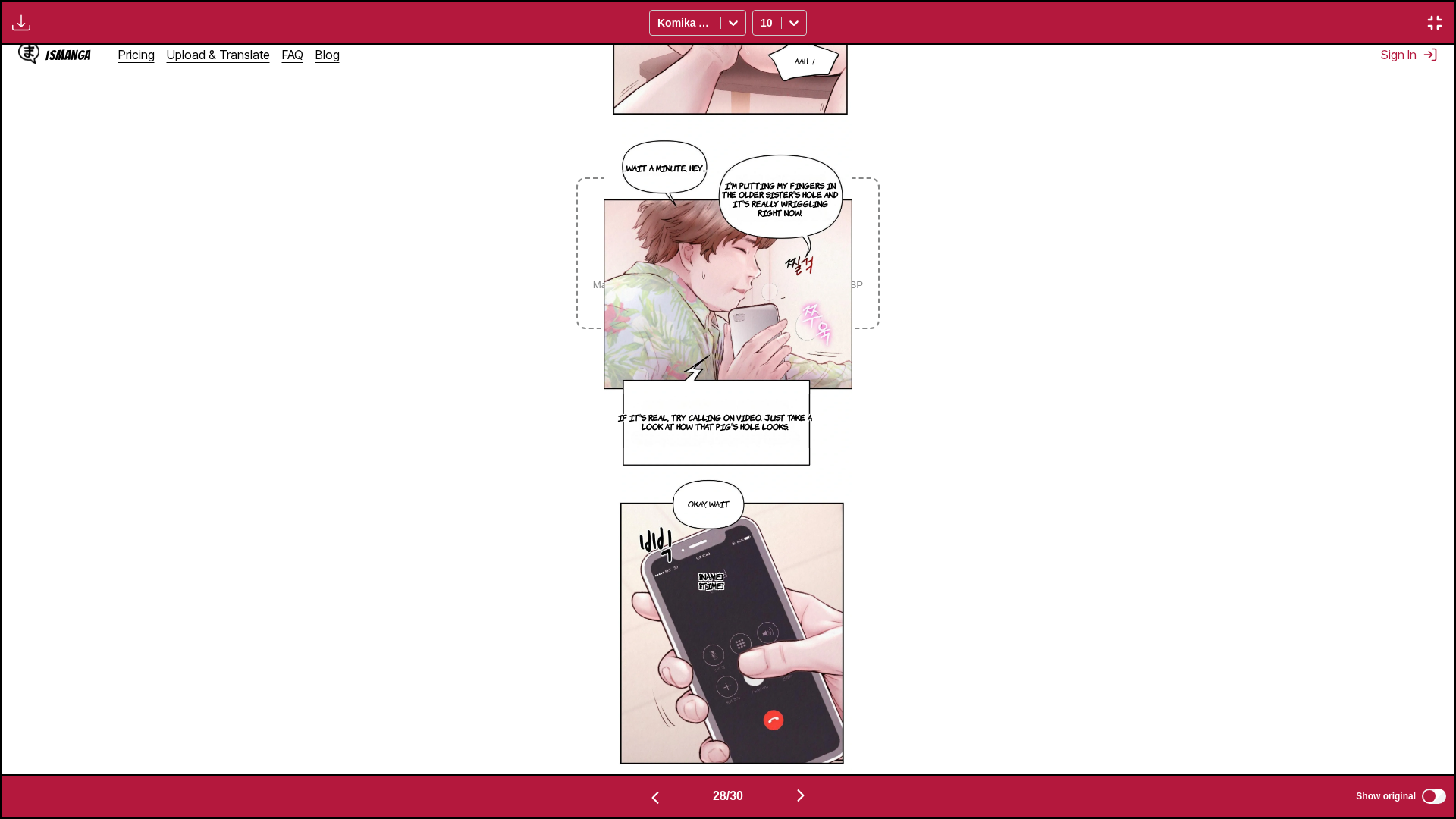 click at bounding box center (801, 795) 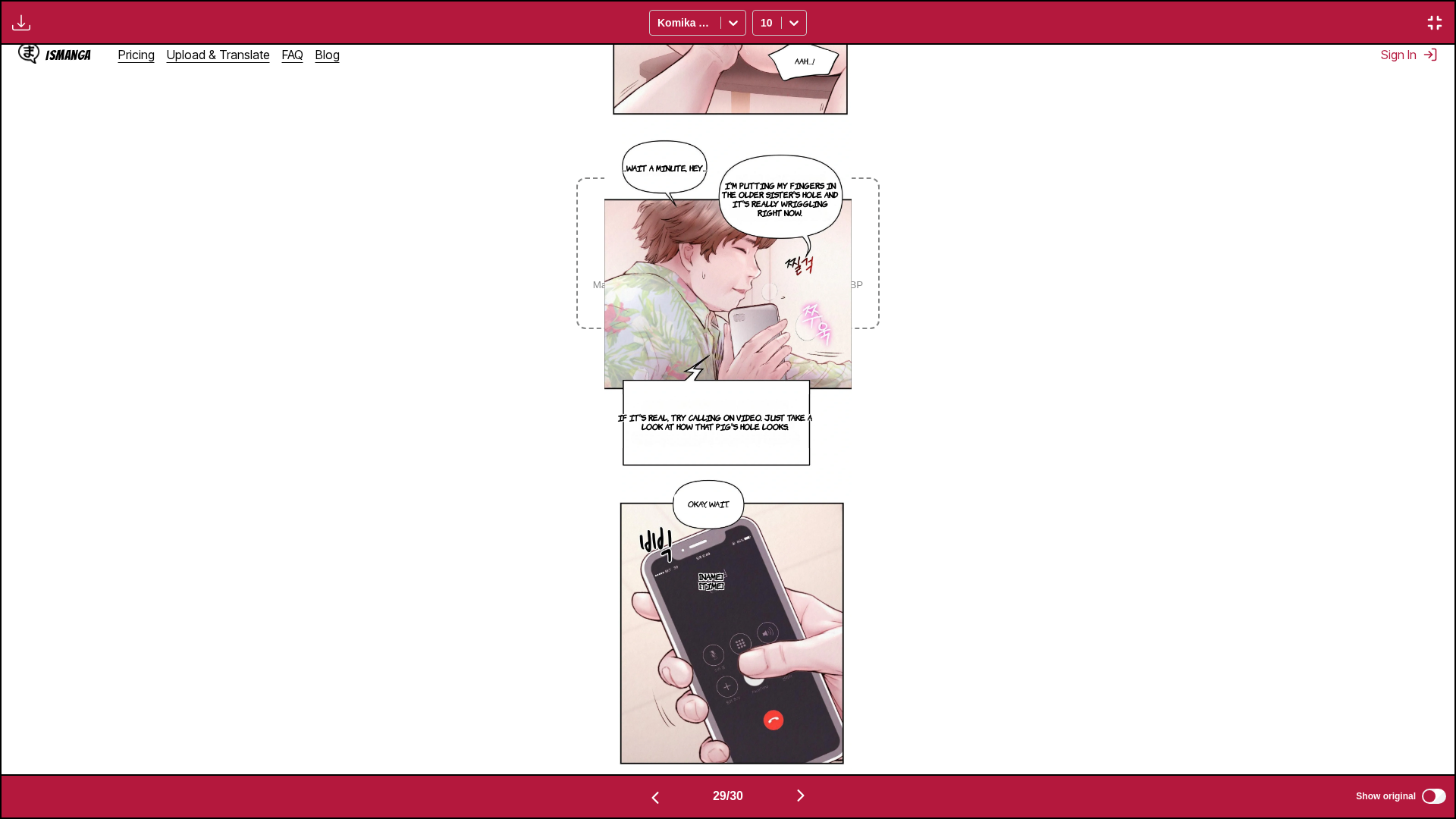scroll, scrollTop: 0, scrollLeft: 40683, axis: horizontal 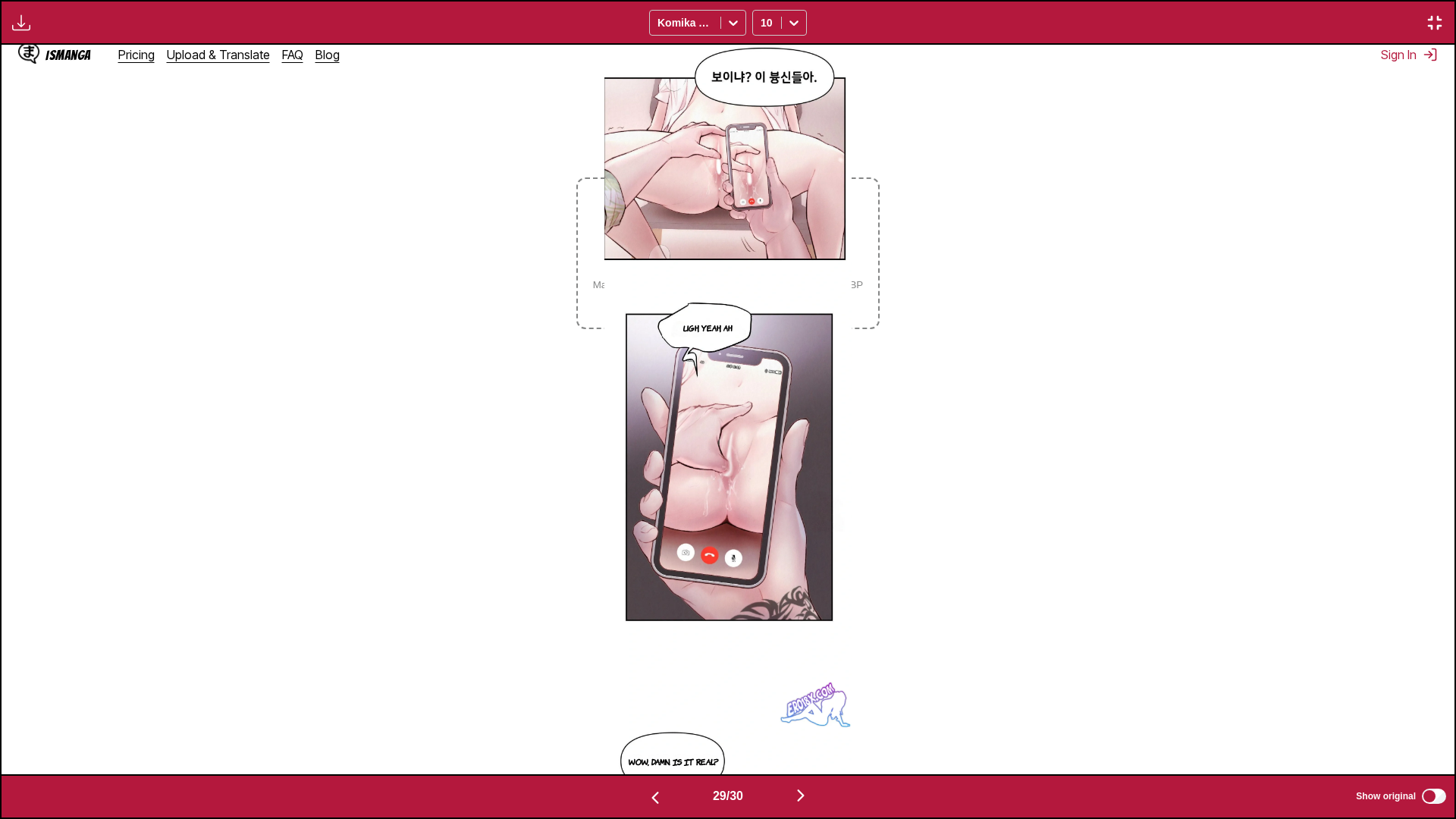 click at bounding box center [801, 795] 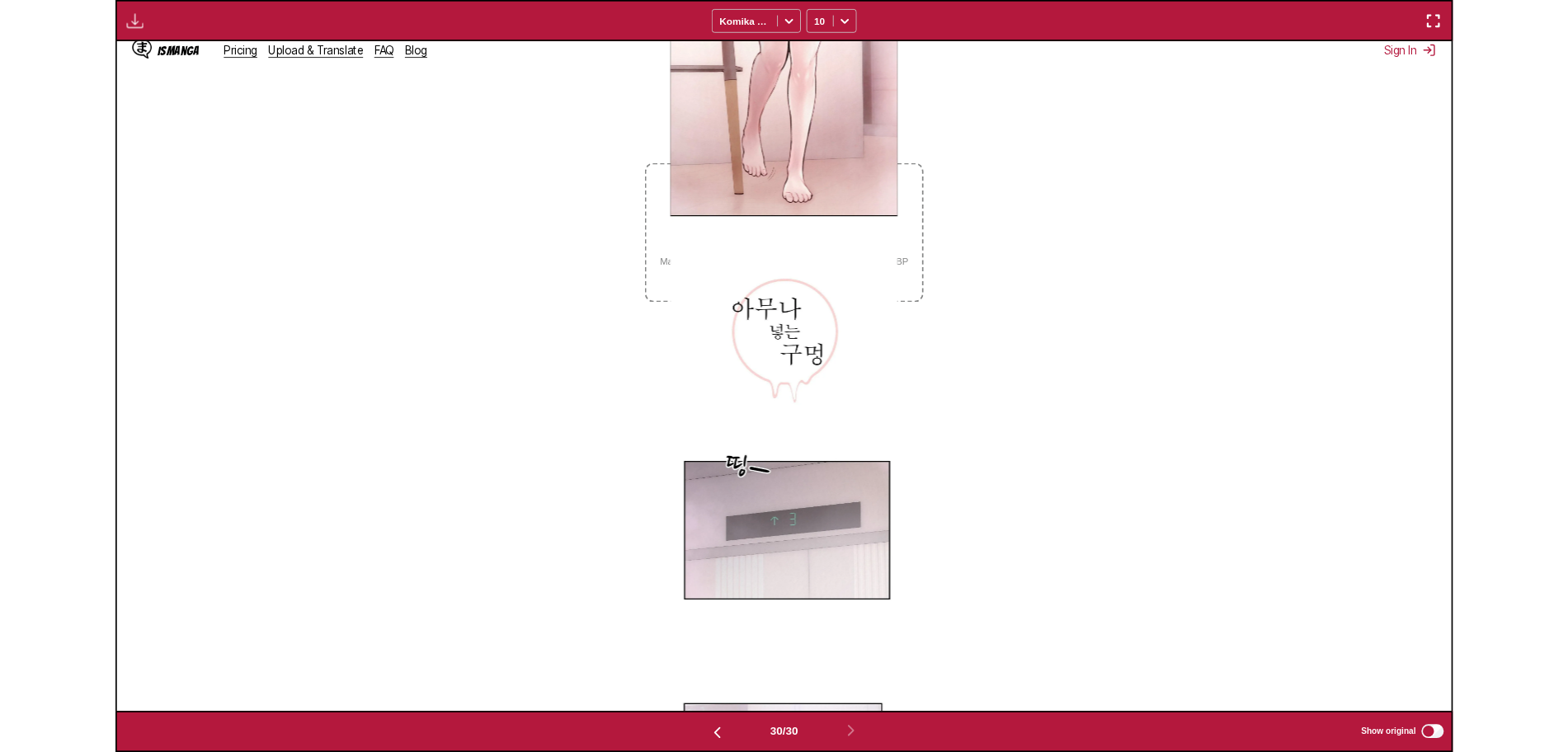 scroll, scrollTop: 429, scrollLeft: 0, axis: vertical 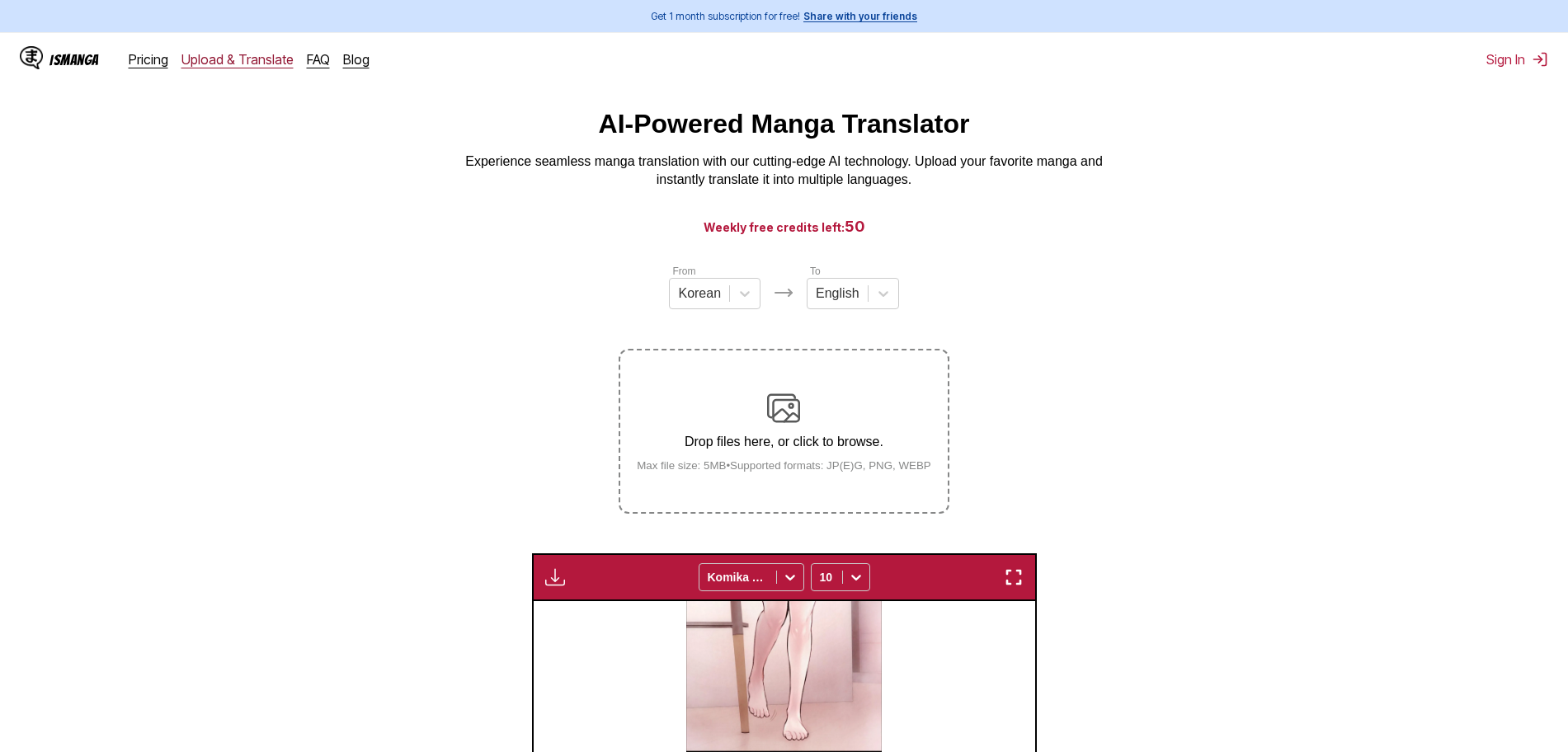 click on "Upload & Translate" at bounding box center (238, 59) 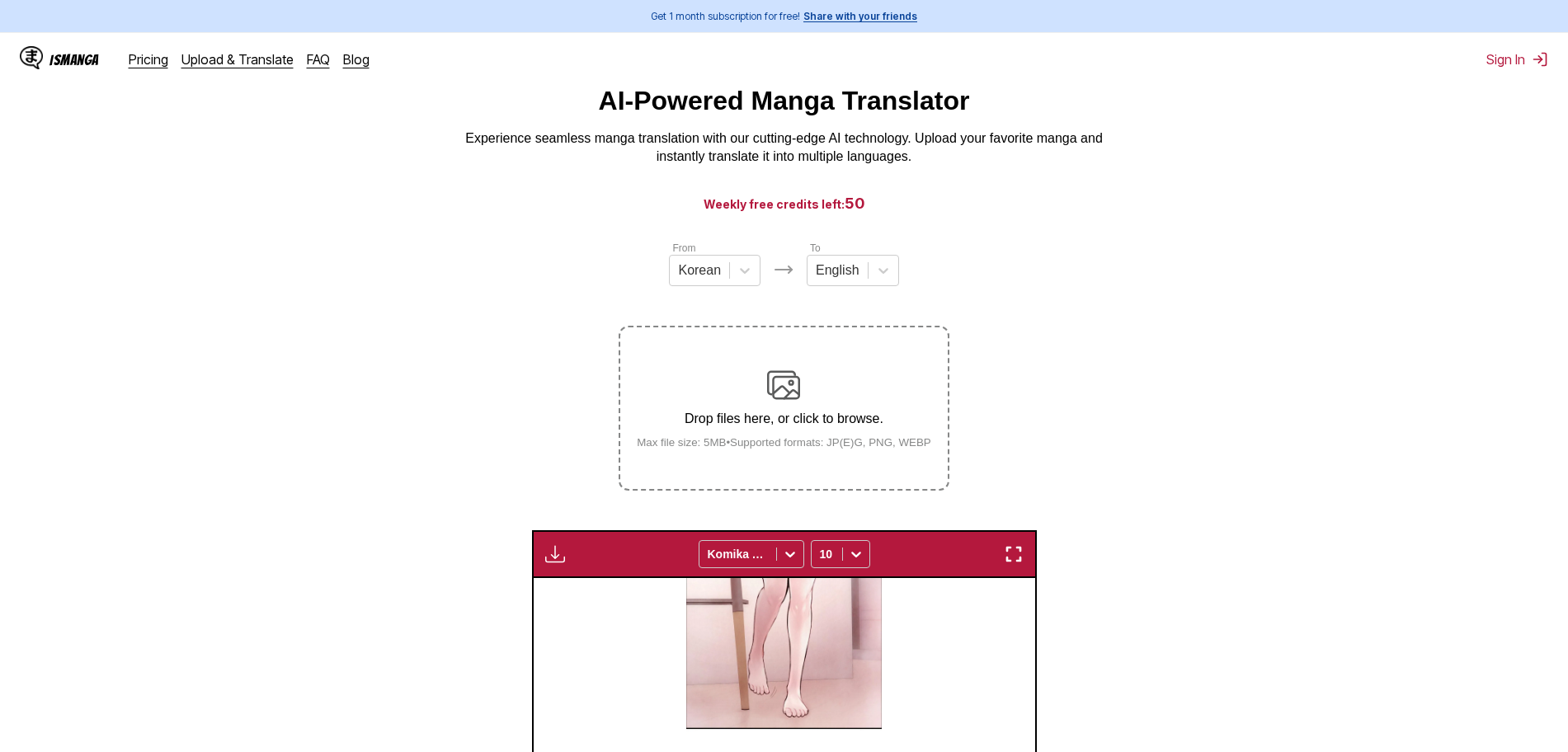 scroll, scrollTop: 0, scrollLeft: 0, axis: both 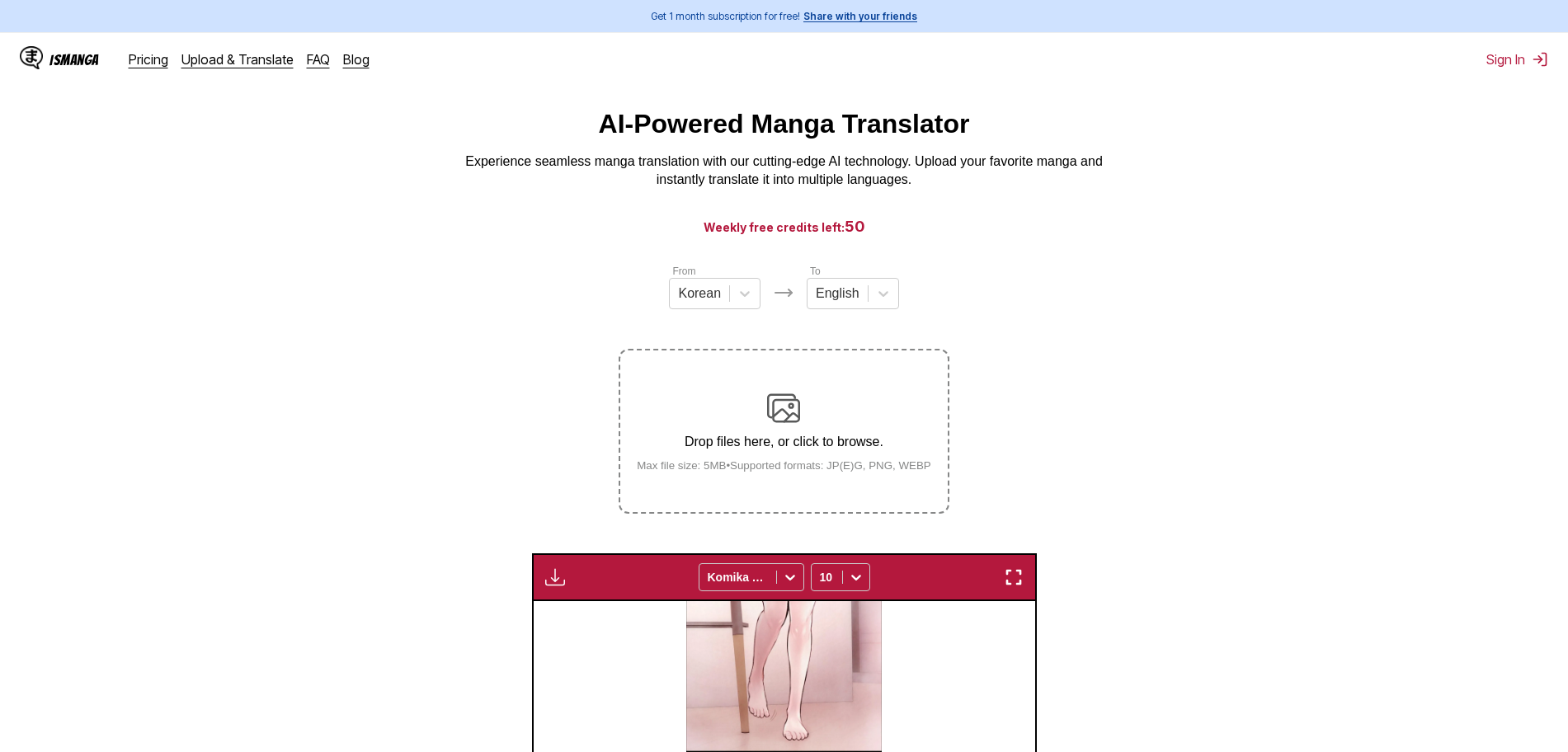 click on "Drop files here, or click to browse." at bounding box center (784, 442) 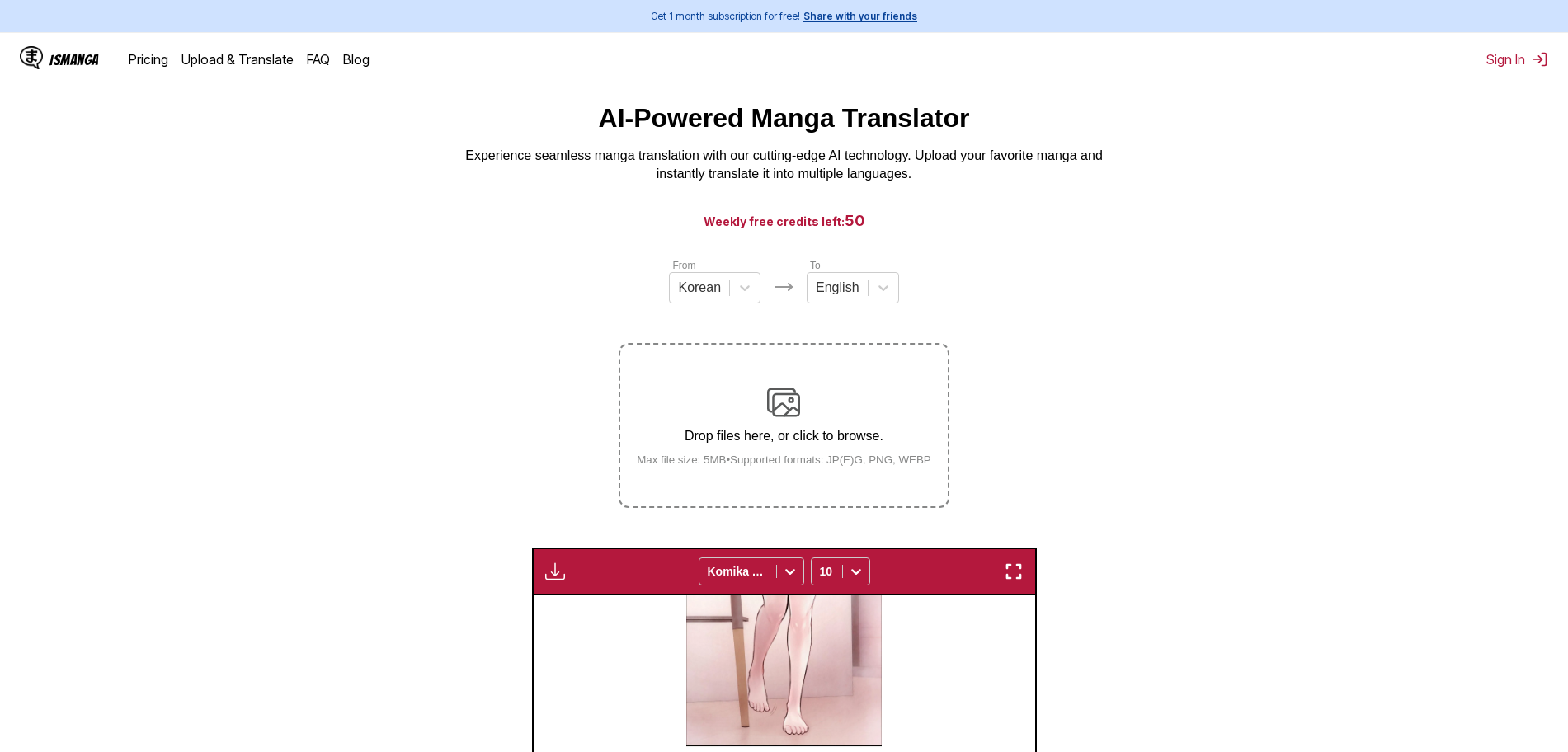 scroll, scrollTop: 0, scrollLeft: 0, axis: both 